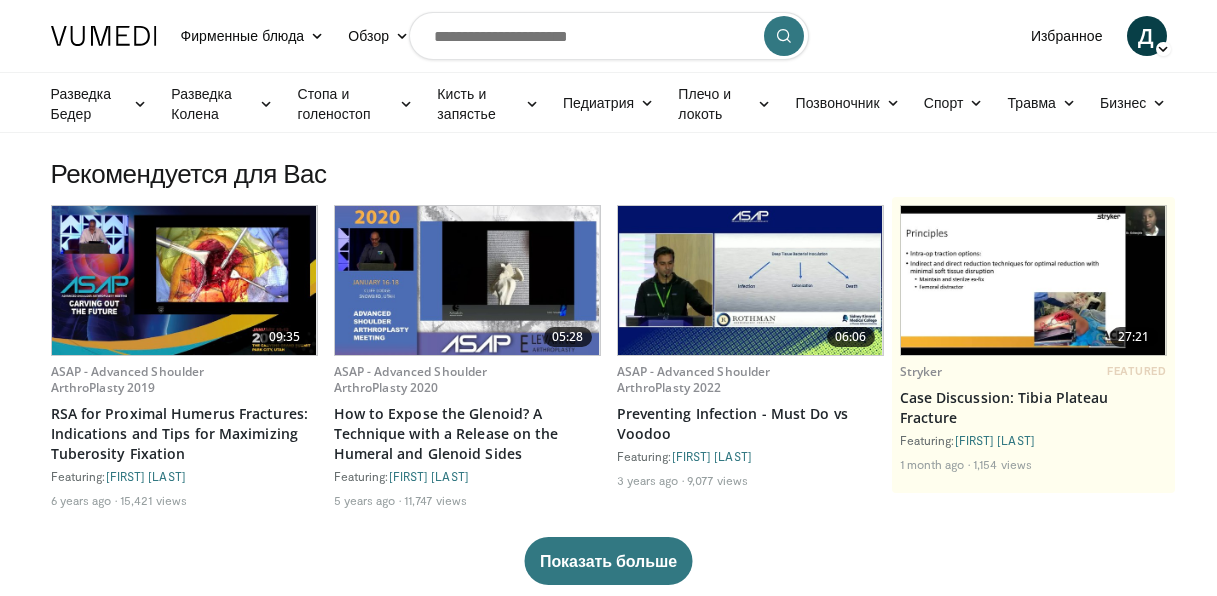 scroll, scrollTop: 0, scrollLeft: 0, axis: both 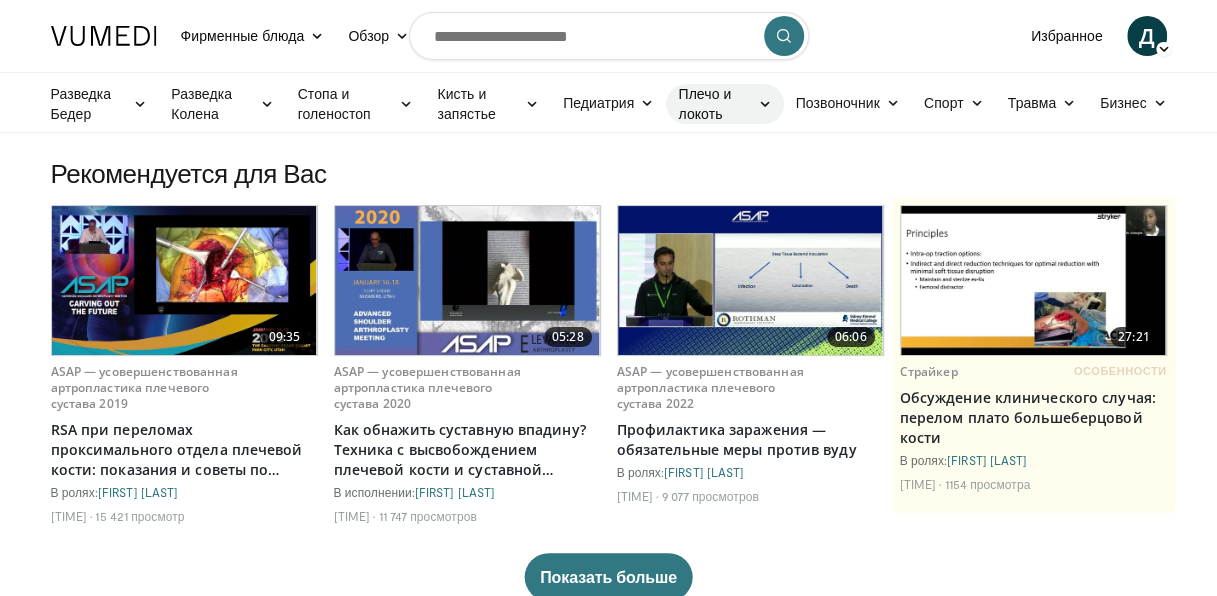 click on "Плечо и локоть" at bounding box center [724, 104] 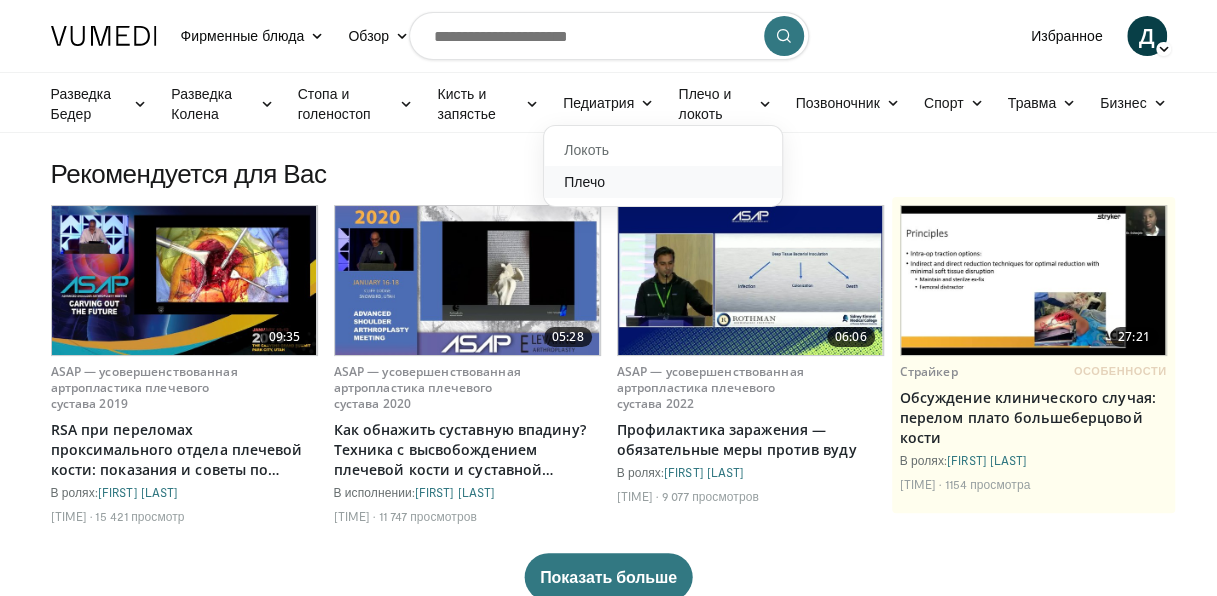 click on "Плечо" at bounding box center (663, 182) 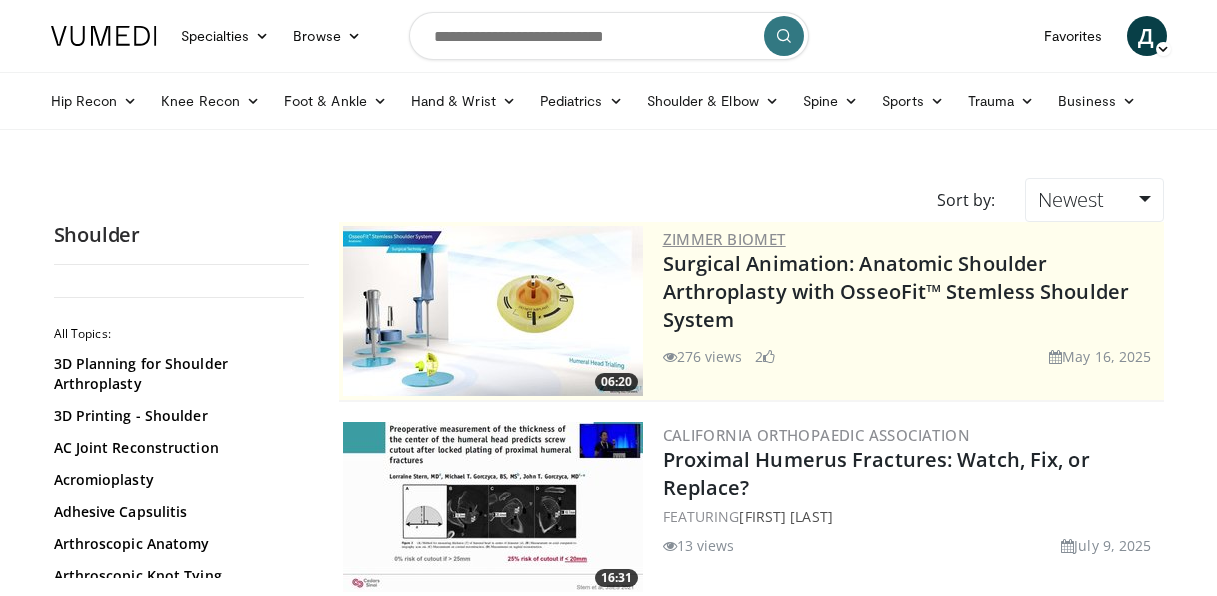 scroll, scrollTop: 0, scrollLeft: 0, axis: both 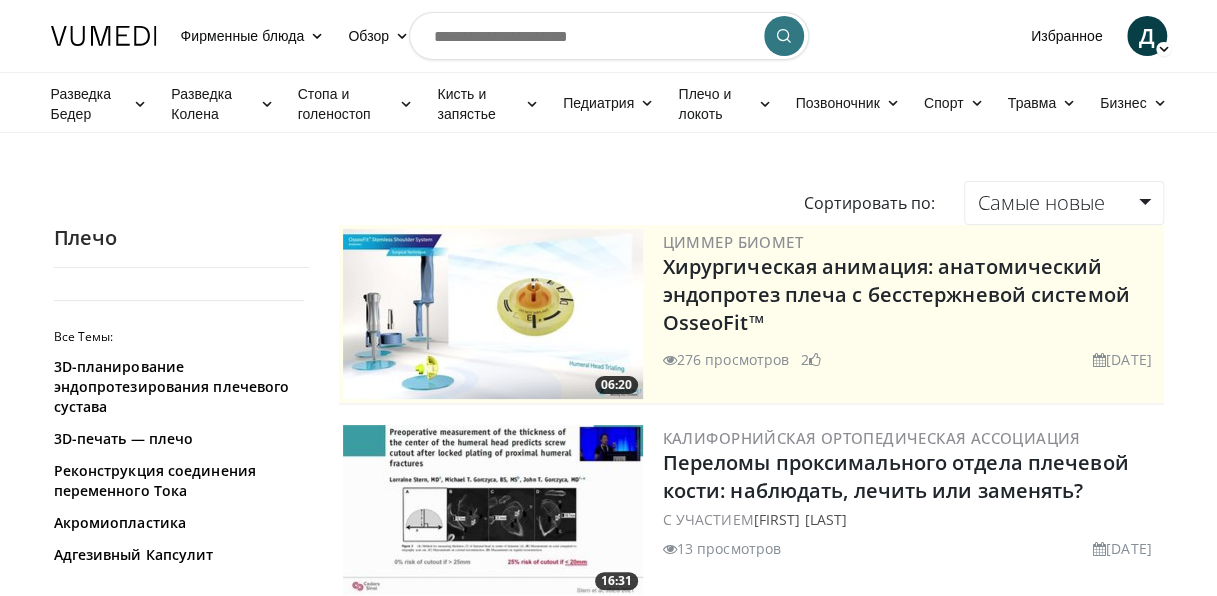 click at bounding box center [609, 36] 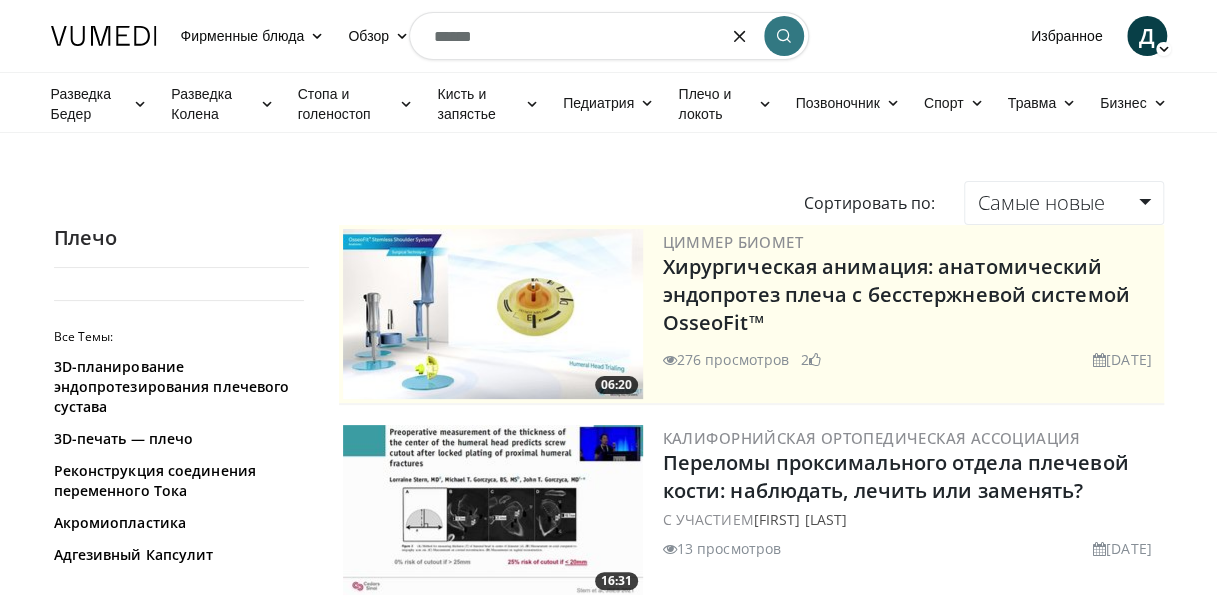 type on "******" 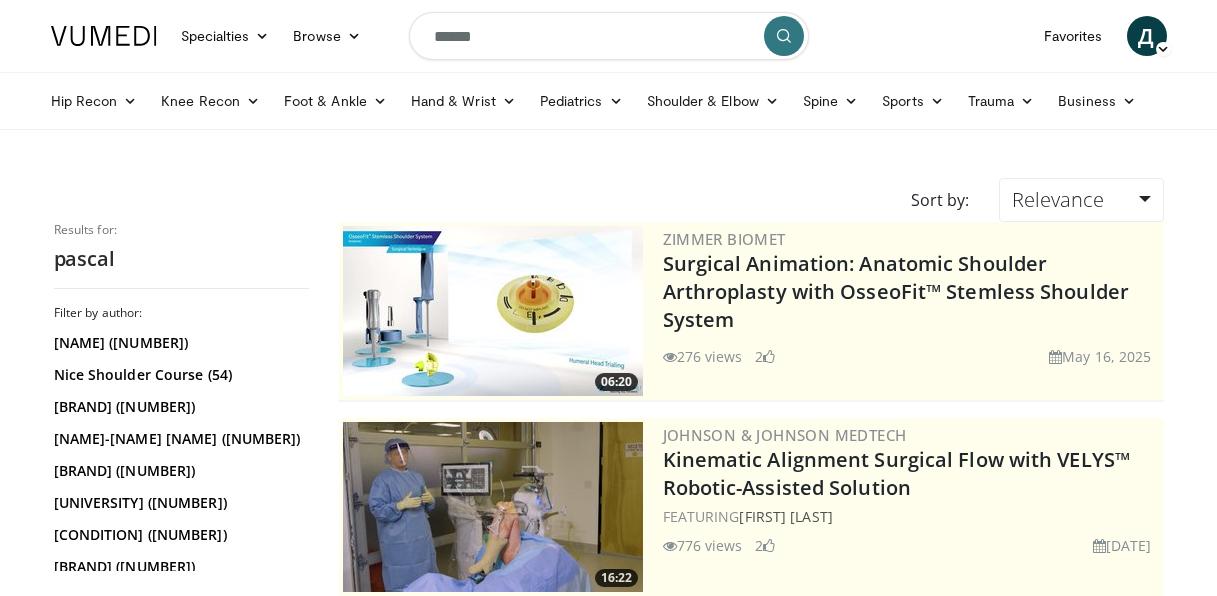 scroll, scrollTop: 0, scrollLeft: 0, axis: both 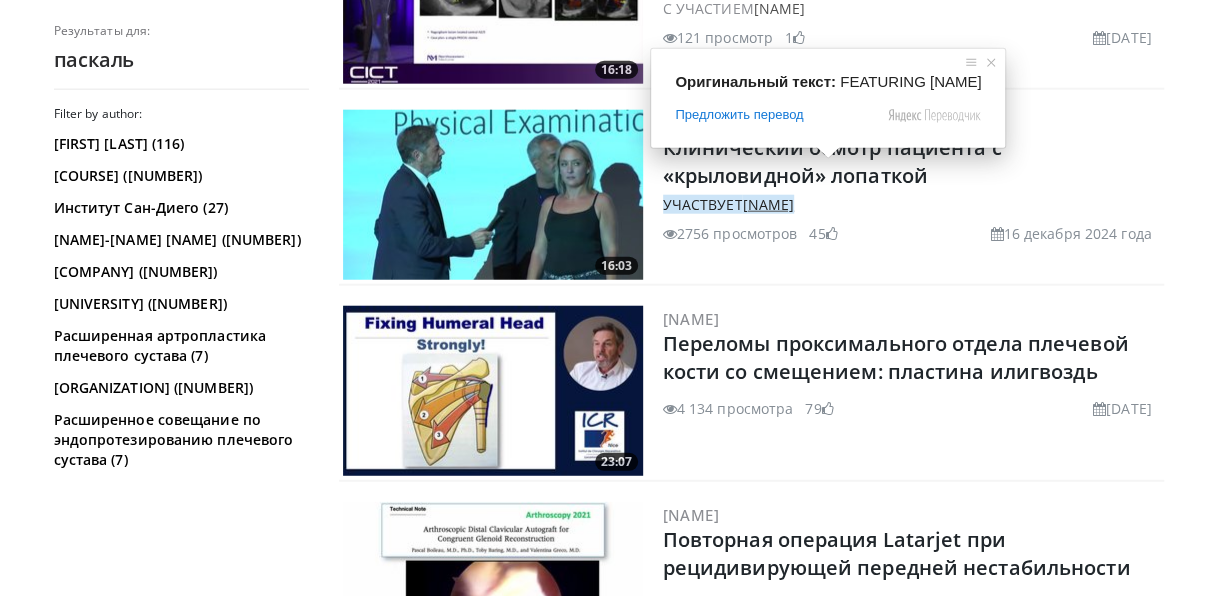 click on "Паскаль Буало" at bounding box center [768, 204] 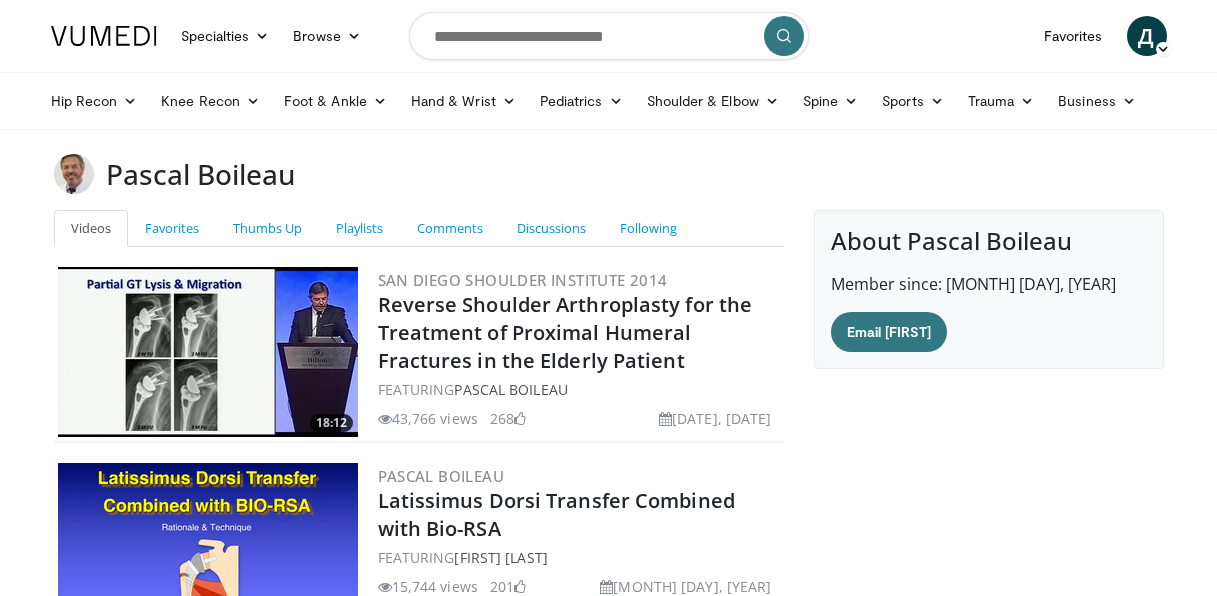 scroll, scrollTop: 0, scrollLeft: 0, axis: both 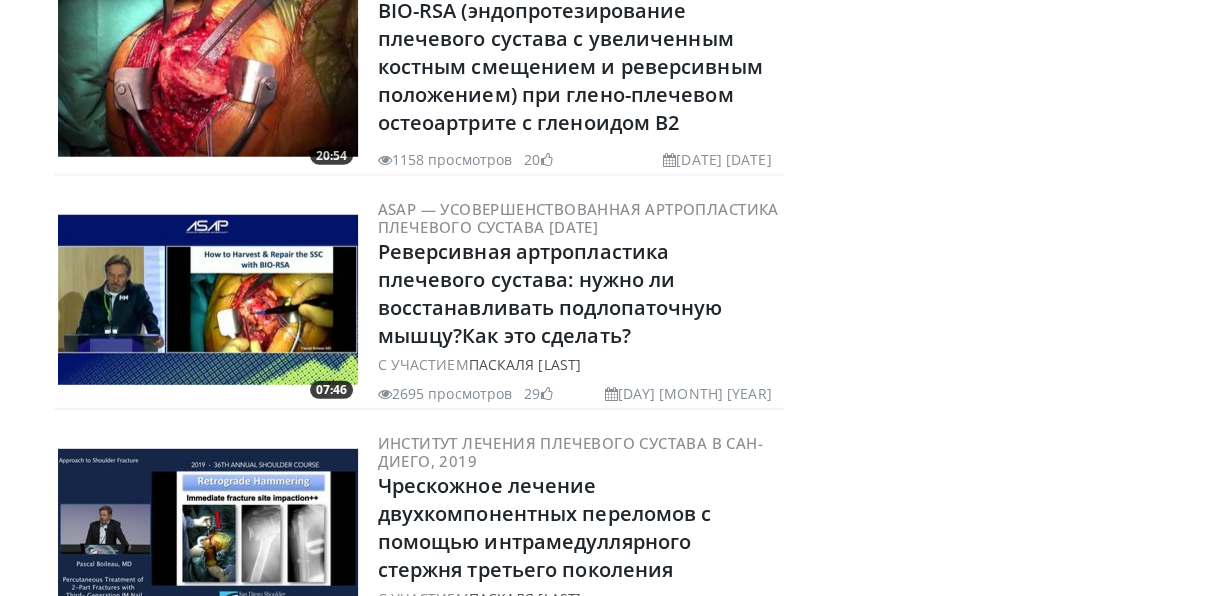 click at bounding box center (208, 300) 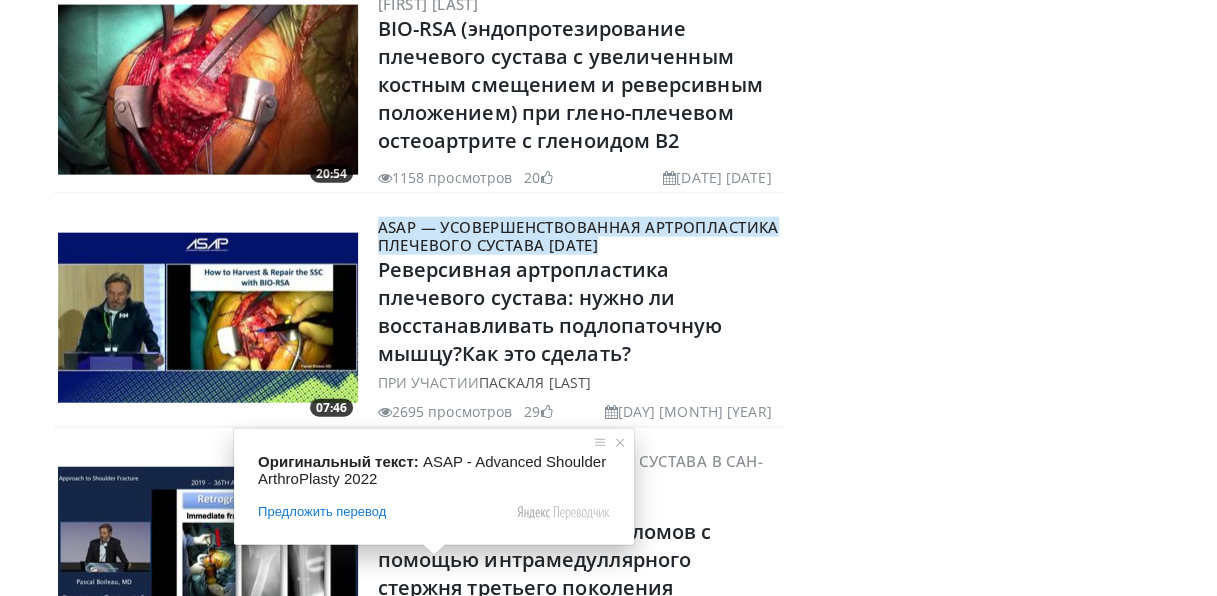 scroll, scrollTop: 5750, scrollLeft: 0, axis: vertical 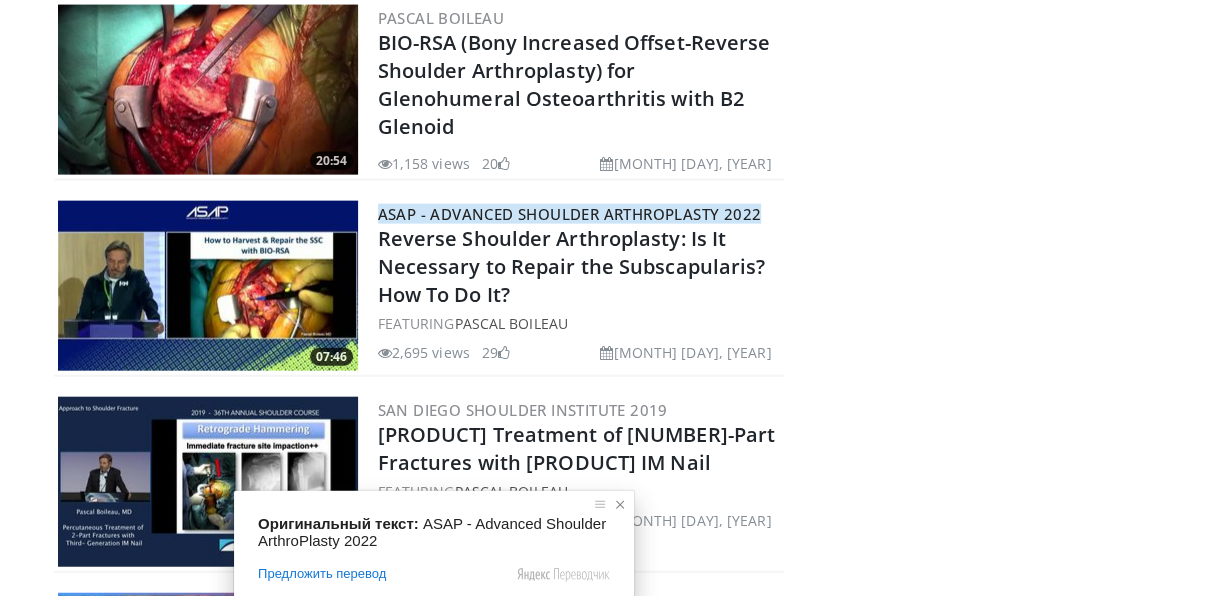 click at bounding box center [620, 505] 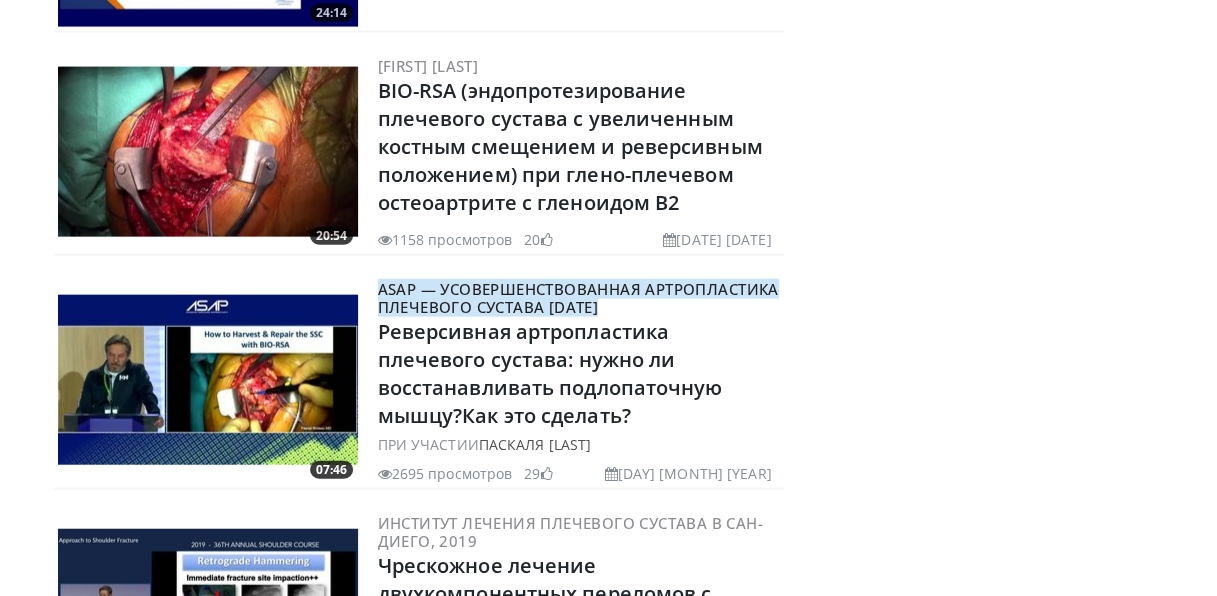 scroll, scrollTop: 5812, scrollLeft: 0, axis: vertical 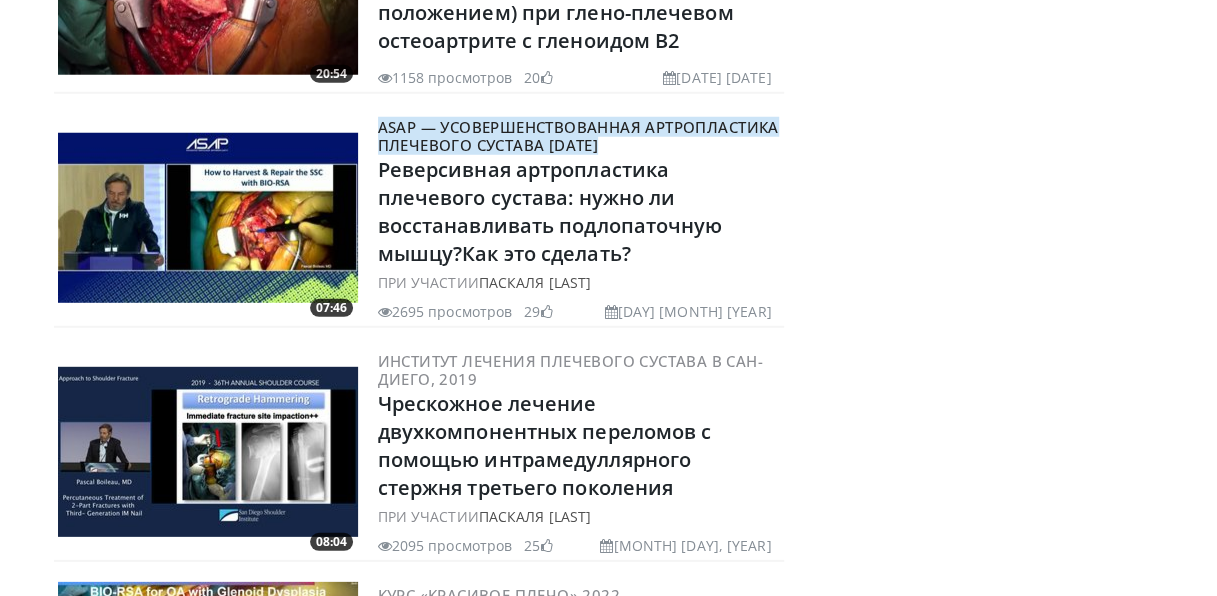 click at bounding box center [208, 218] 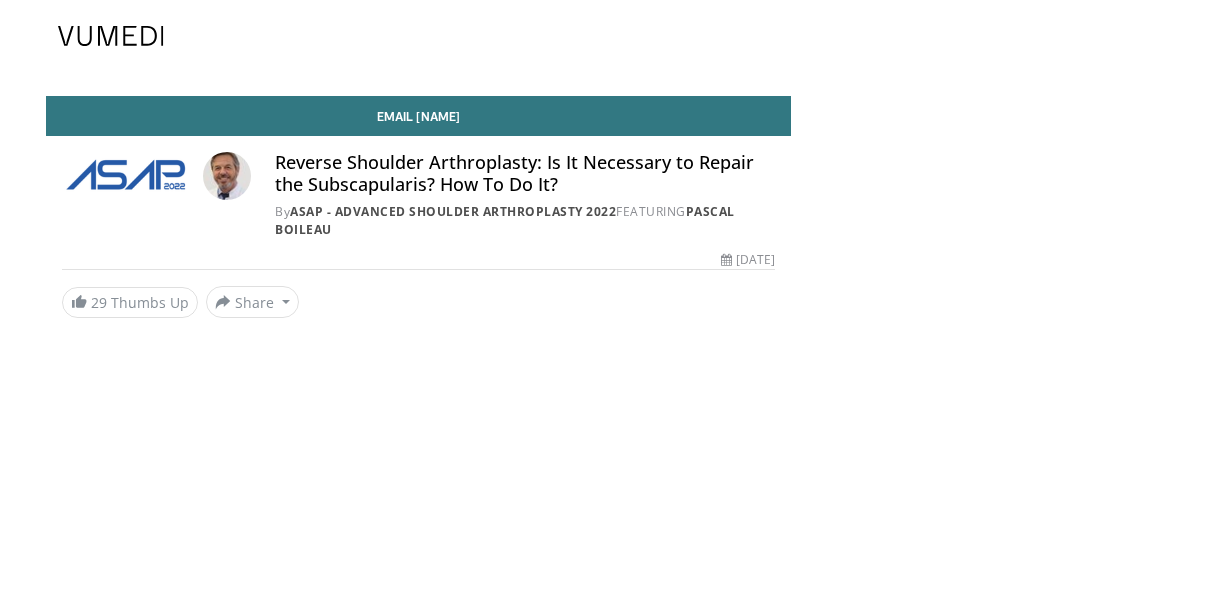 scroll, scrollTop: 0, scrollLeft: 0, axis: both 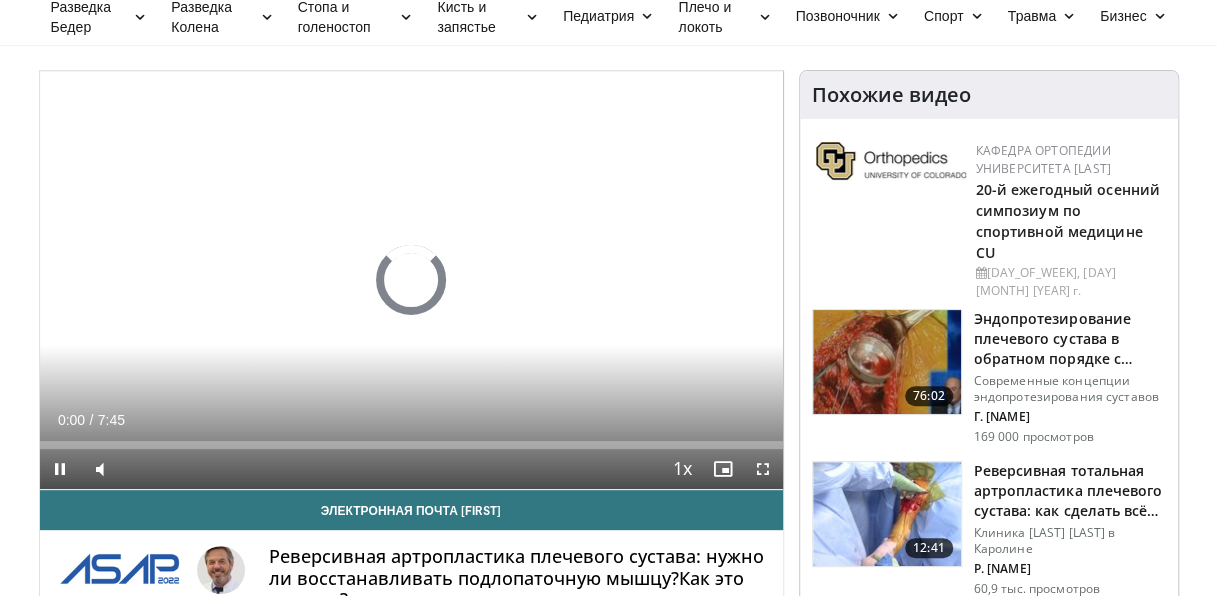 click on "Фирменные блюда
Adult & Family Medicine
Allergy, Asthma, Immunology
Anesthesiology
Cardiology
Dental
Dermatology
Endocrinology
Gastroenterology & Hepatology
General Surgery
Hematology & Oncology
Infectious Disease
Nephrology
Neurology
Neurosurgery
Obstetrics & Gynecology
Ophthalmology
Oral Maxillofacial
Orthopaedics
Otolaryngology
Pediatrics
Plastic Surgery
Podiatry
Psychiatry
Pulmonology
Radiation Oncology
Radiology
Rheumatology
Urology" at bounding box center (608, 211) 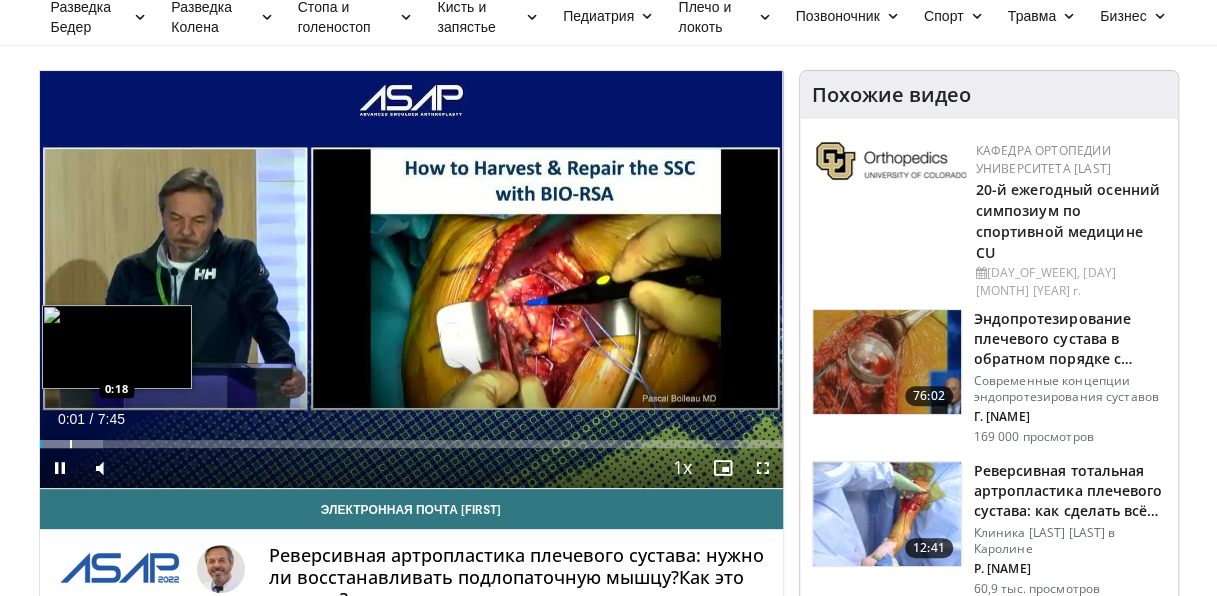 click at bounding box center [71, 444] 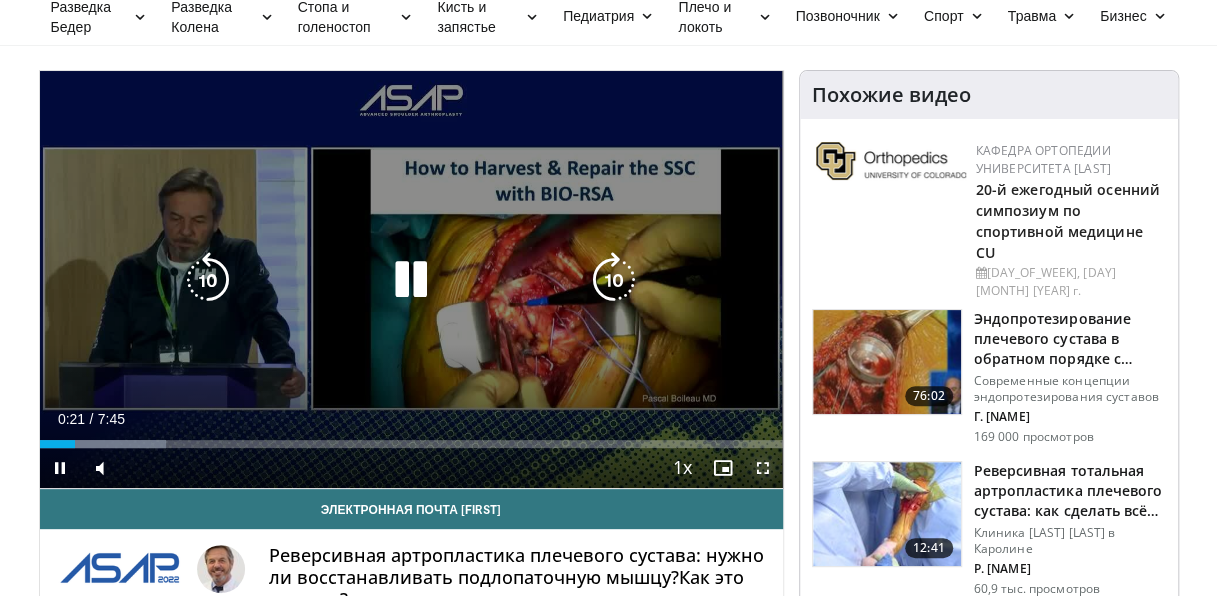 drag, startPoint x: 766, startPoint y: 469, endPoint x: 814, endPoint y: 545, distance: 89.88882 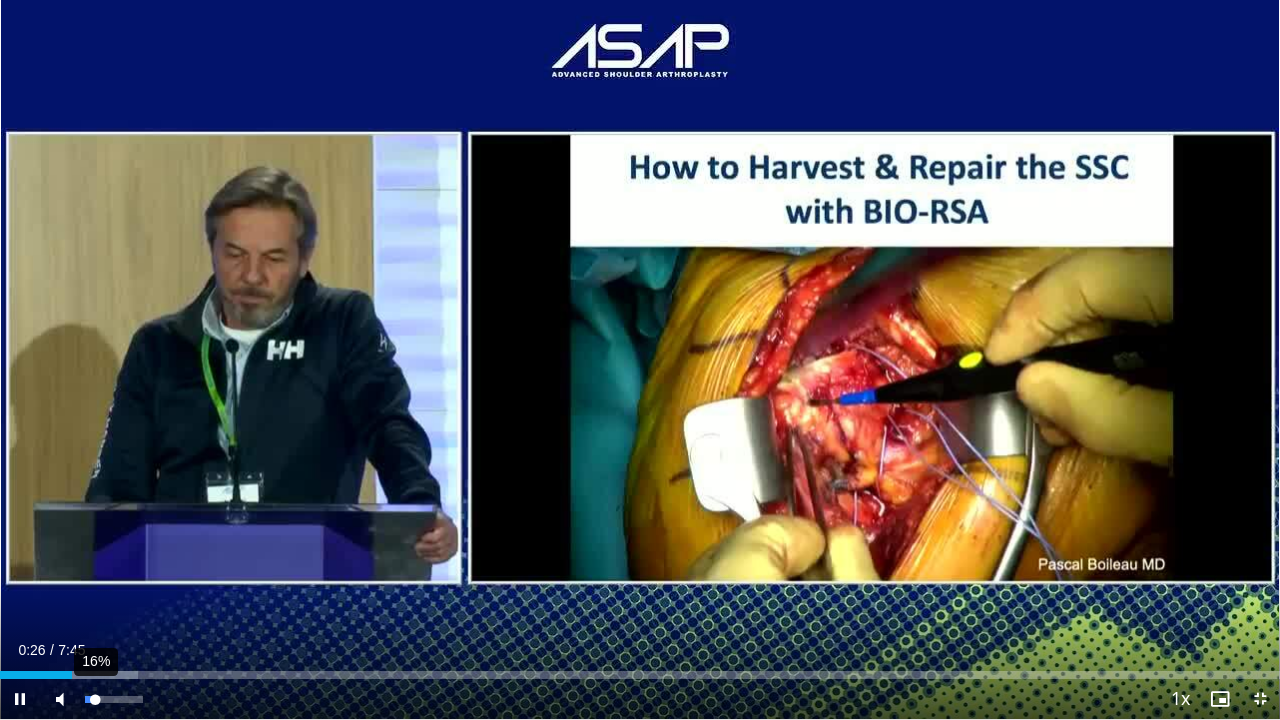click at bounding box center [90, 699] 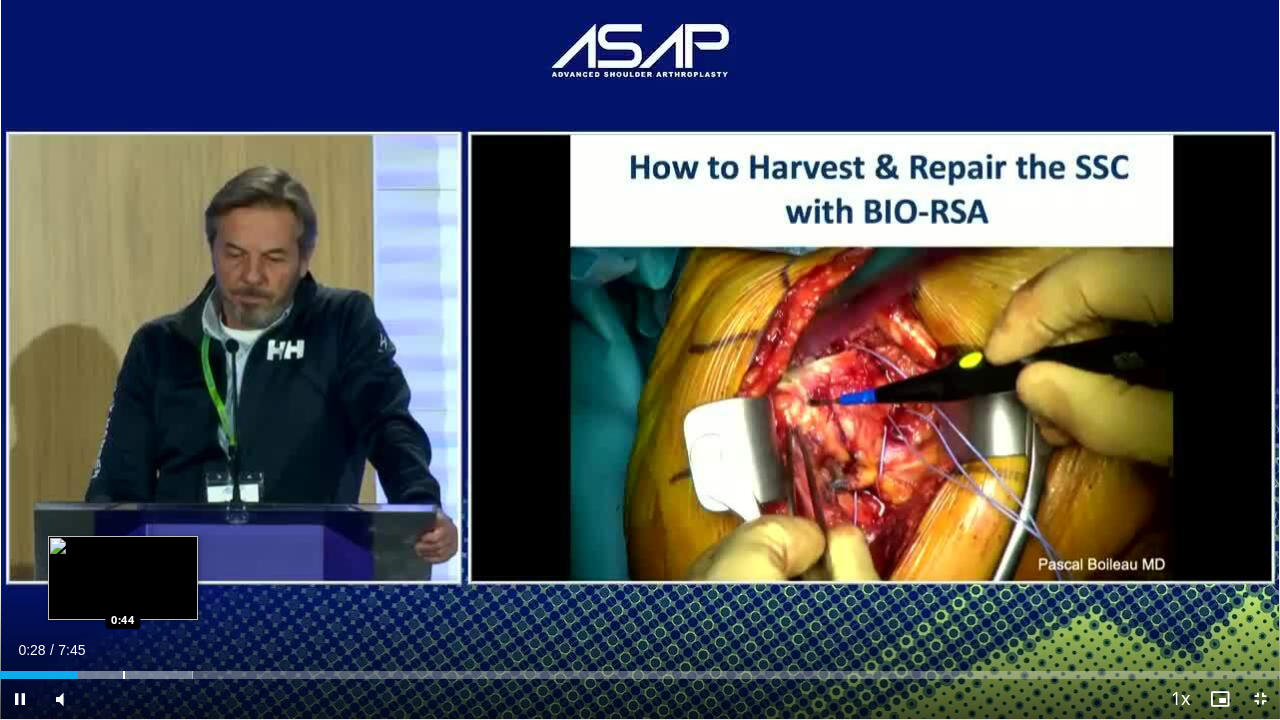click at bounding box center [124, 675] 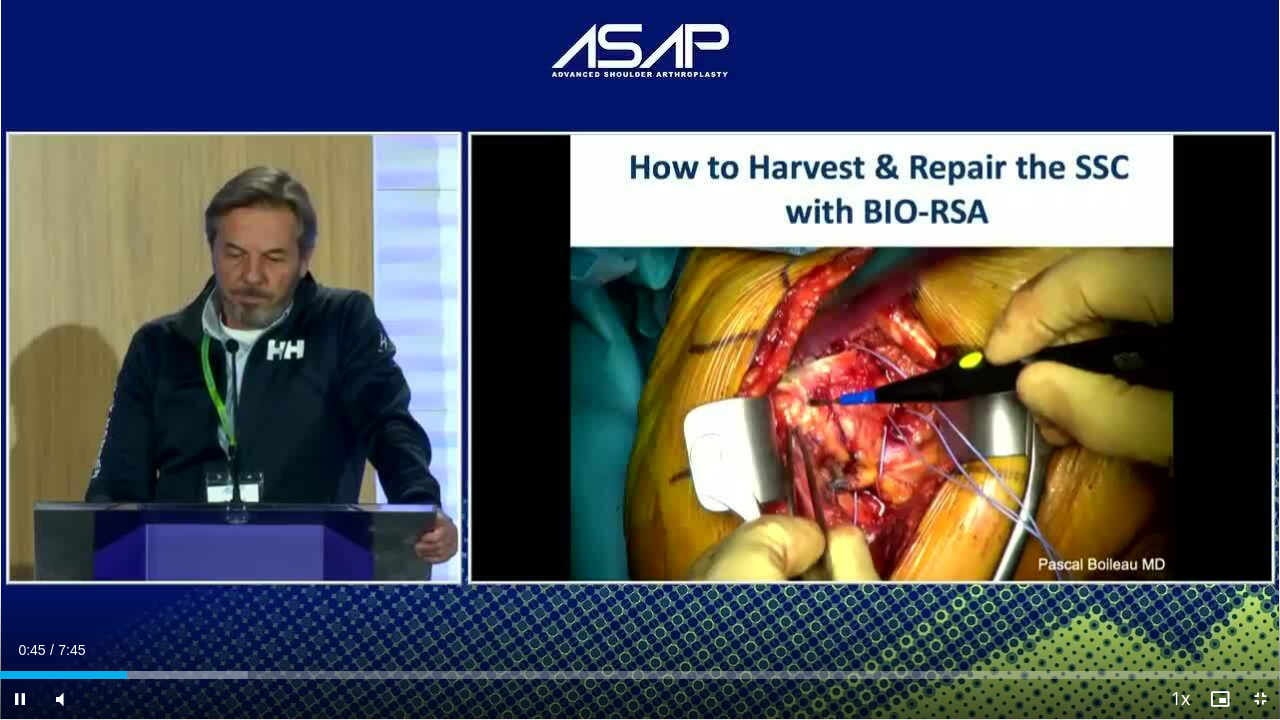 click on "Current Time  0:45 / Duration  7:45 Pause Skip Backward Skip Forward Mute 19% Loaded :  19.34% 0:46 1:03 Stream Type  LIVE Seek to live, currently behind live LIVE   1x Playback Rate 0.5x 0.75x 1x , selected 1.25x 1.5x 1.75x 2x Chapters Chapters Descriptions descriptions off , selected Subtitles subtitles settings , opens subtitles settings dialog subtitles off , selected Audio Track en (Main) , selected Exit Fullscreen Enable picture-in-picture mode" at bounding box center [640, 699] 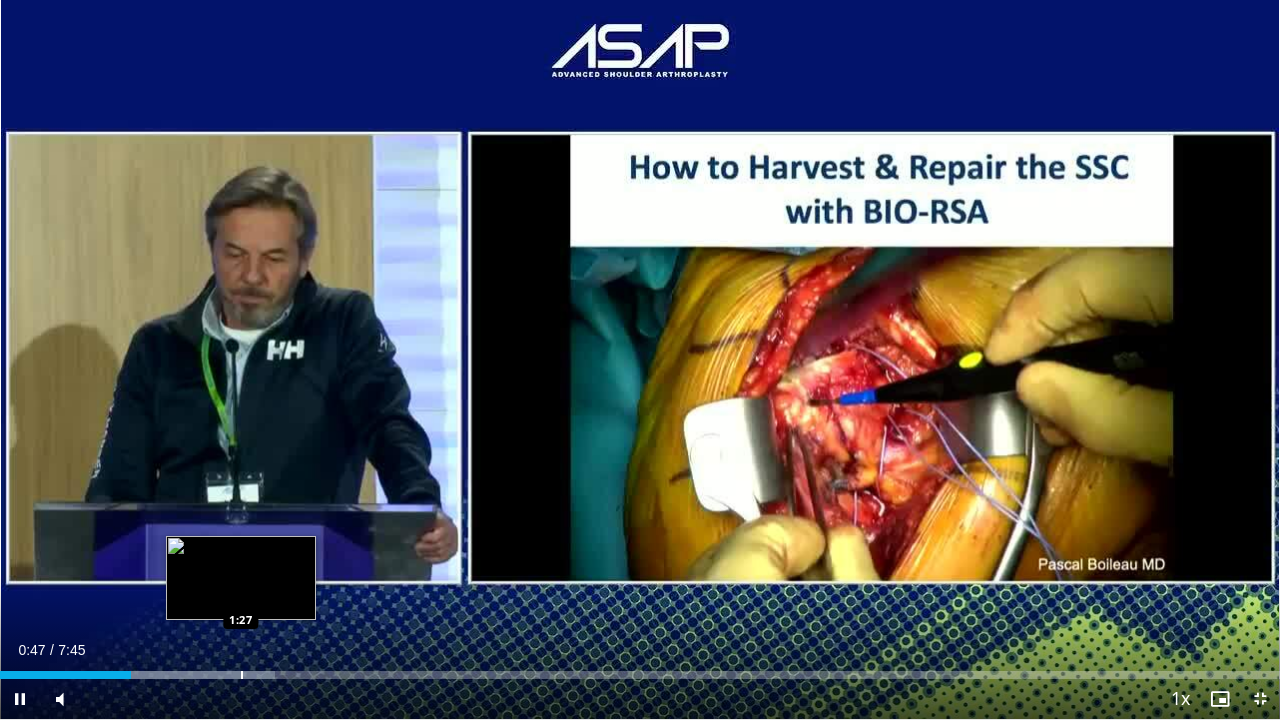 click at bounding box center (242, 675) 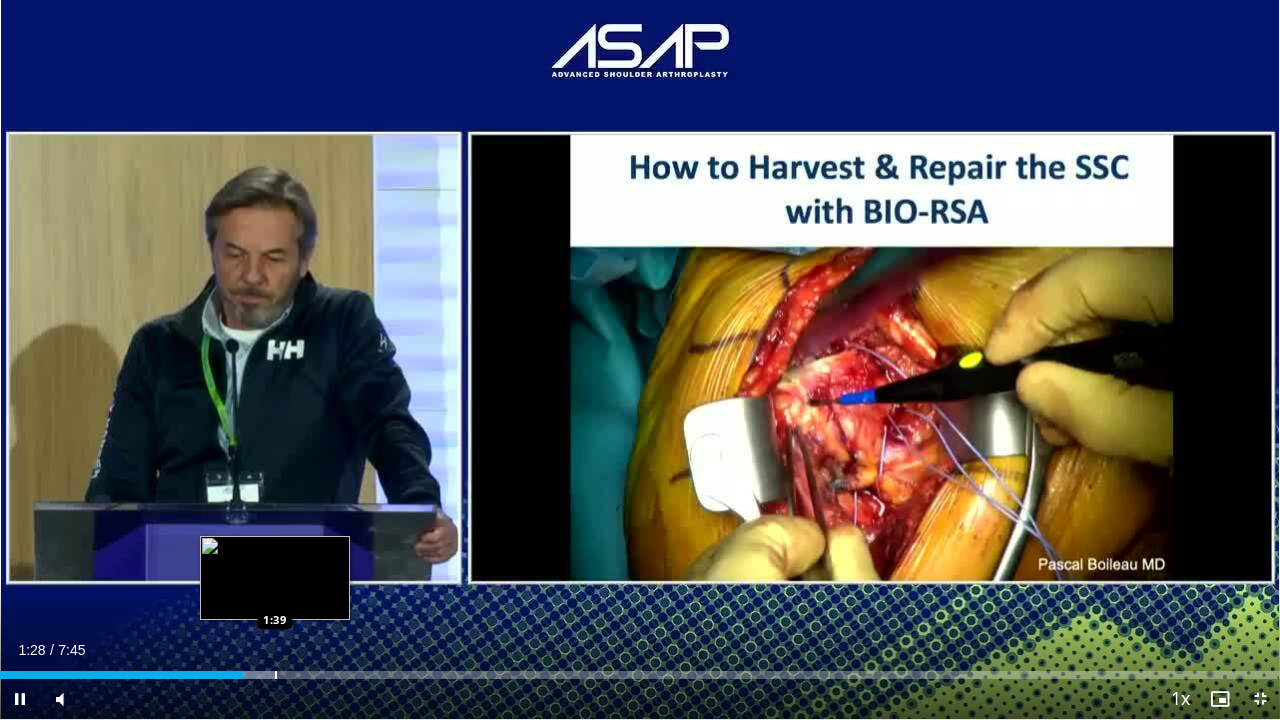 click at bounding box center [276, 675] 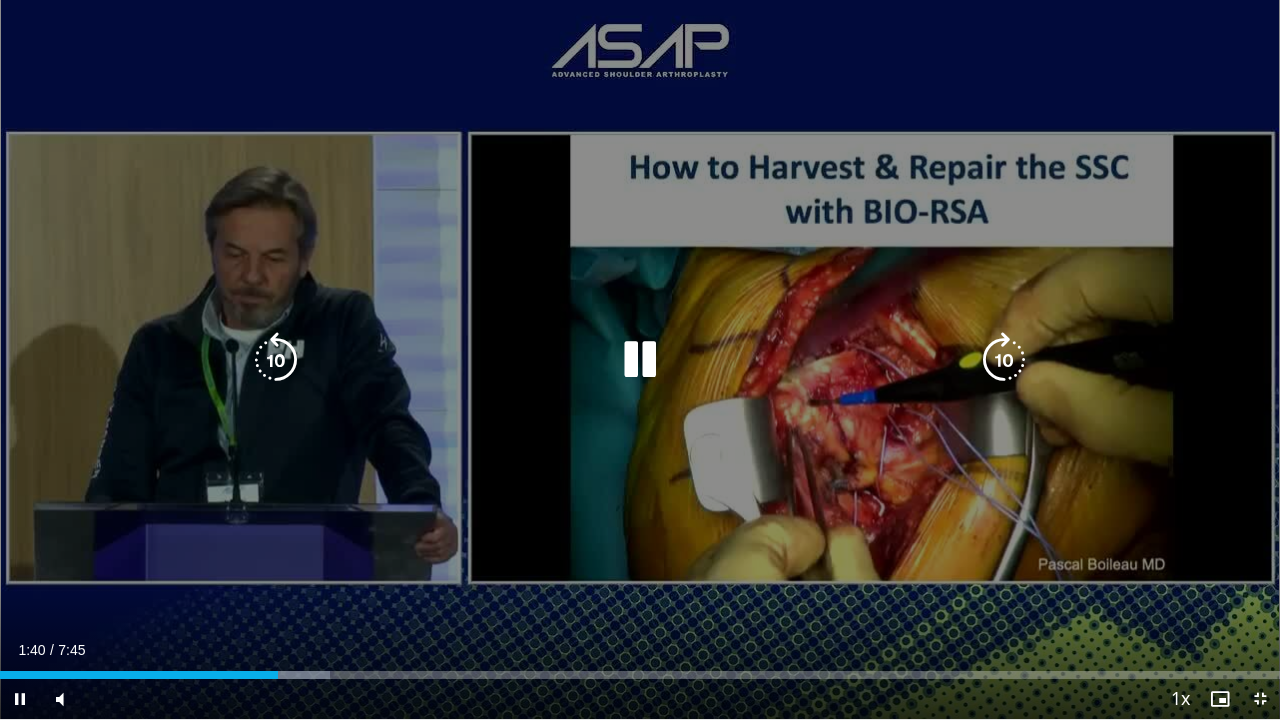 click at bounding box center (0, 0) 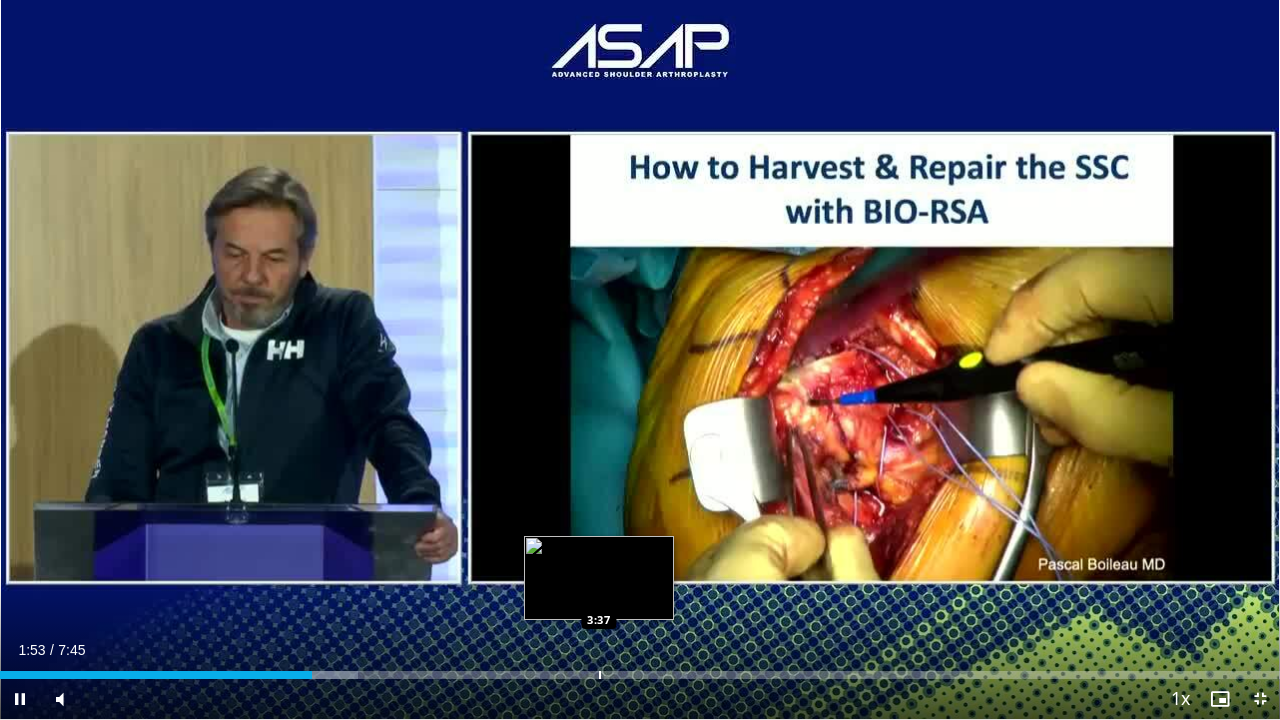 click at bounding box center [600, 675] 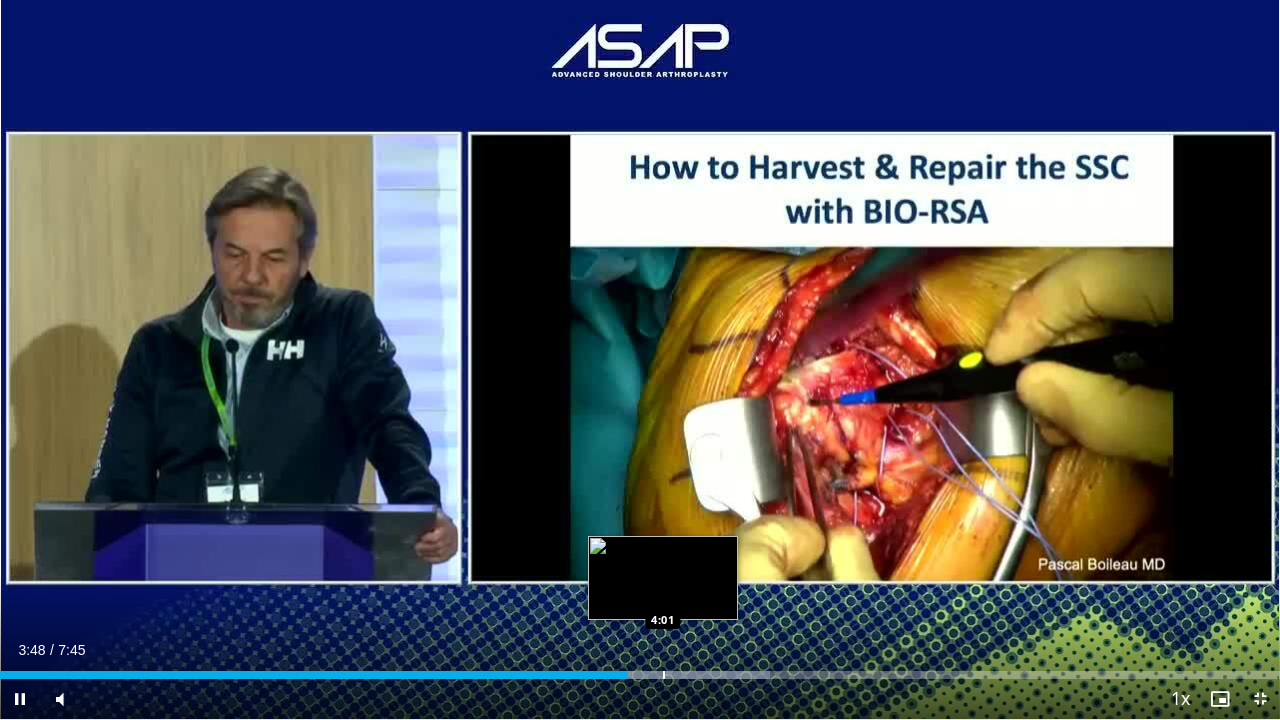 click at bounding box center (664, 675) 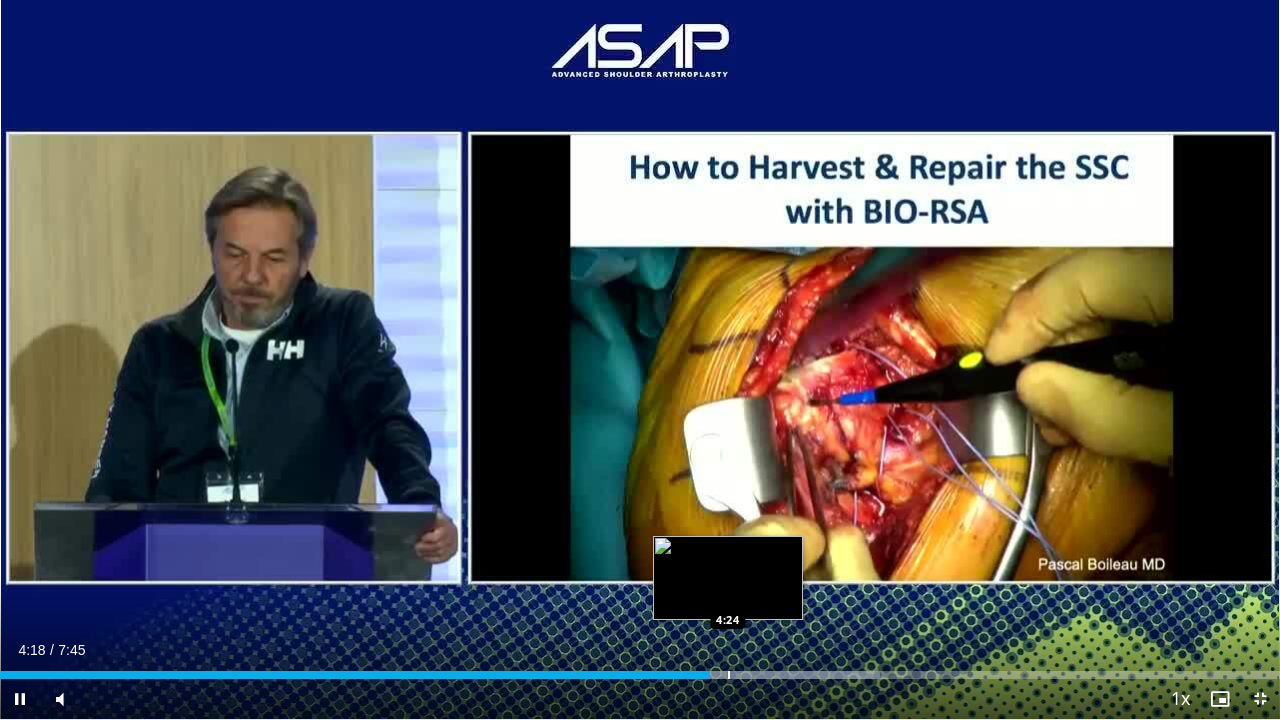 click at bounding box center (729, 675) 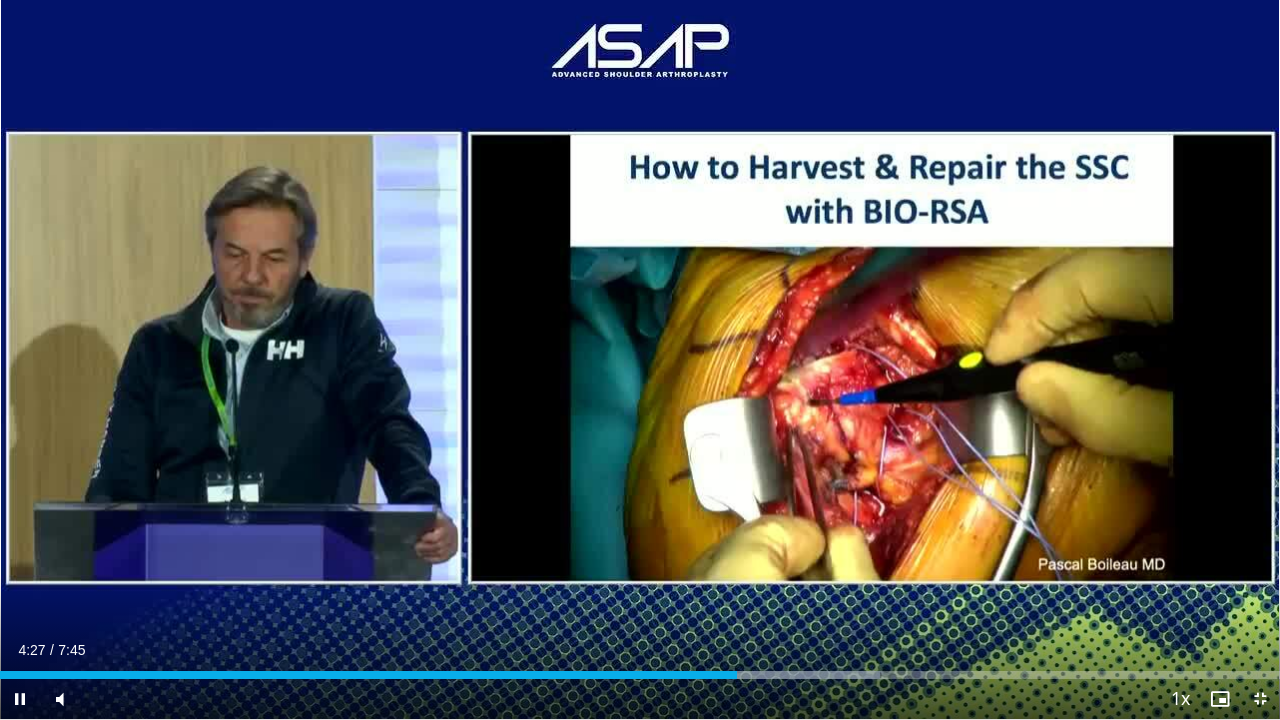 click on "Current Time  4:27 / Duration  7:45 Pause Skip Backward Skip Forward Mute 19% Loaded :  68.77% 4:27 4:46 Stream Type  LIVE Seek to live, currently behind live LIVE   1x Playback Rate 0.5x 0.75x 1x , selected 1.25x 1.5x 1.75x 2x Chapters Chapters Descriptions descriptions off , selected Subtitles subtitles settings , opens subtitles settings dialog subtitles off , selected Audio Track en (Main) , selected Exit Fullscreen Enable picture-in-picture mode" at bounding box center [640, 699] 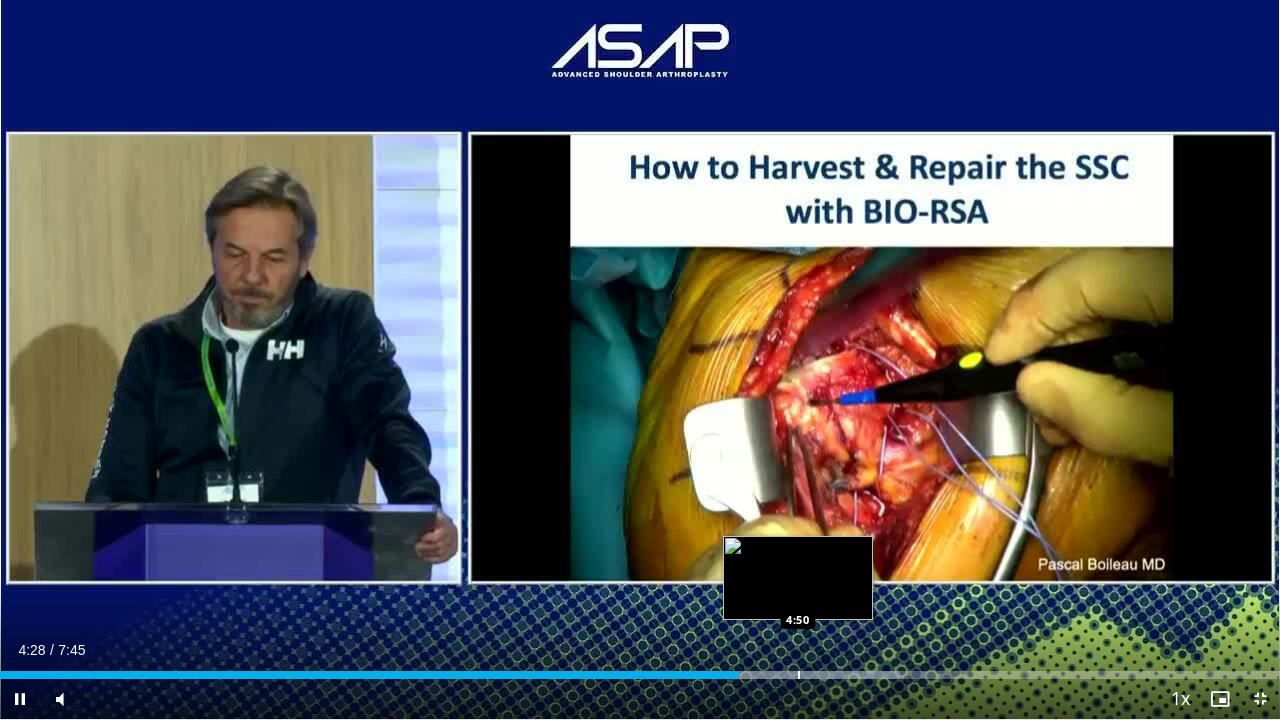 click at bounding box center (799, 675) 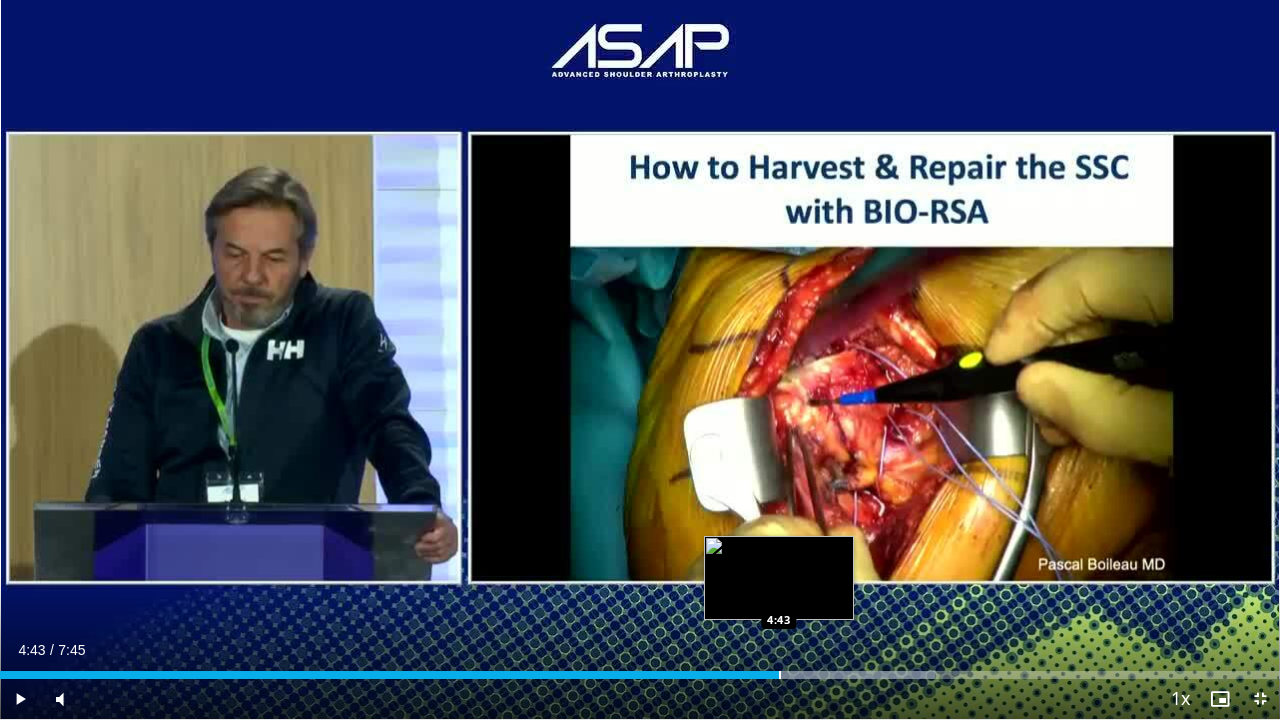click on "Loaded :  73.07% 4:43 4:43" at bounding box center [640, 669] 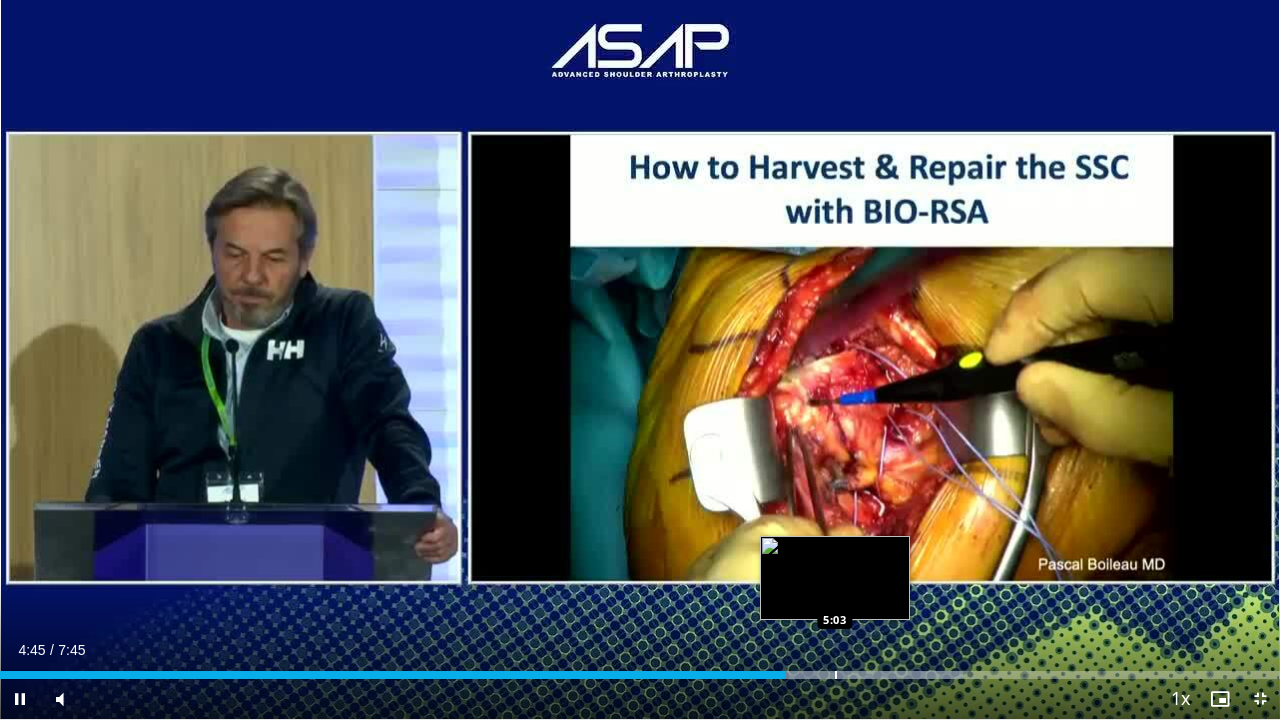 click on "Loaded :  75.22% 4:45 5:03" at bounding box center [640, 669] 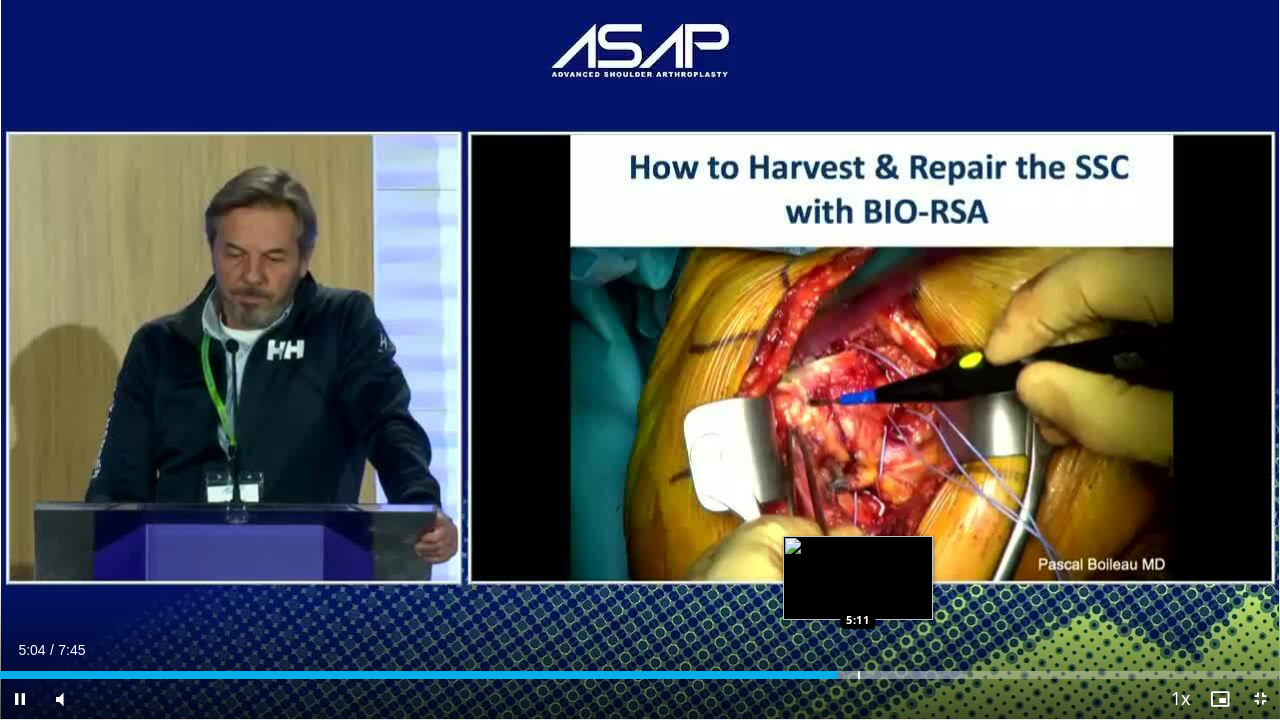 click at bounding box center (859, 675) 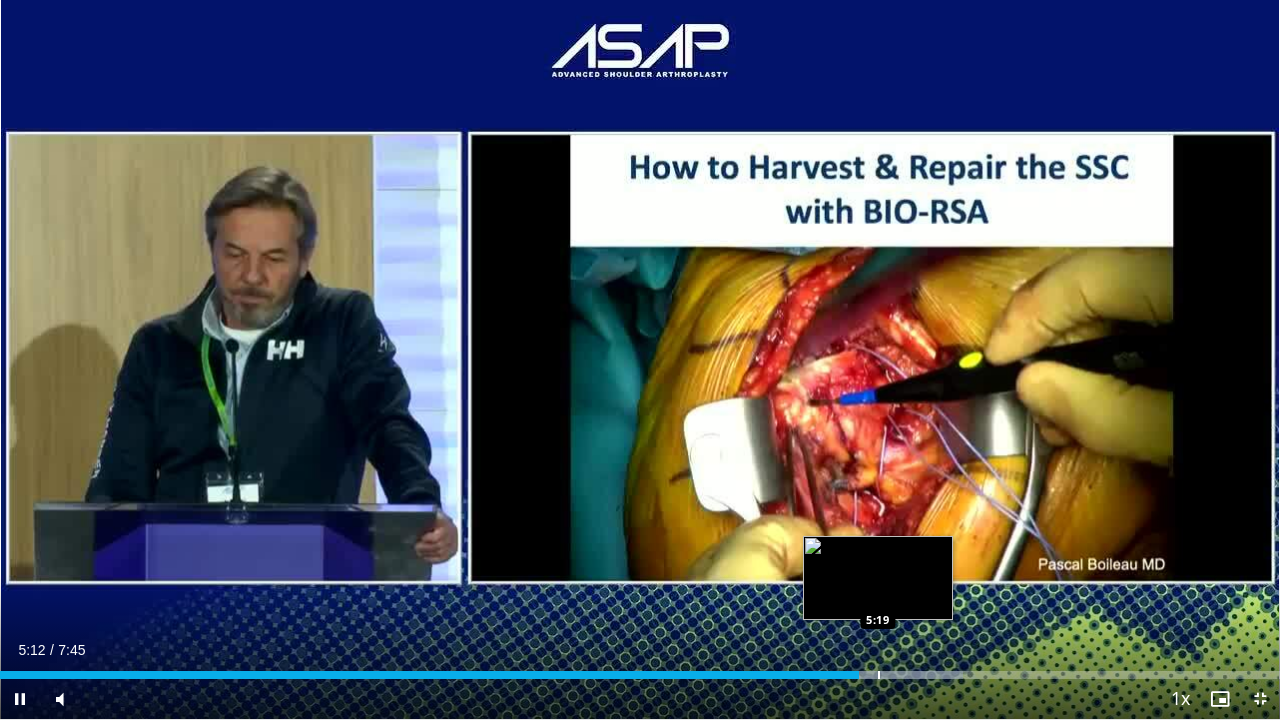 click at bounding box center (879, 675) 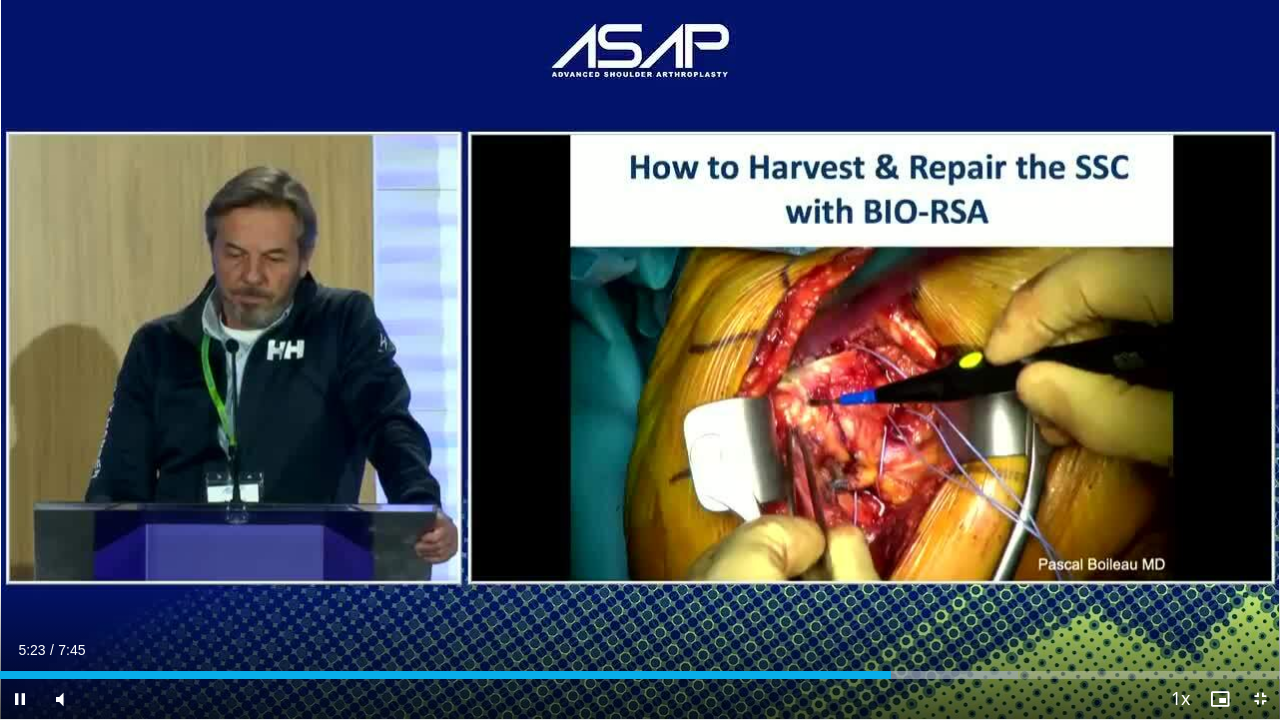 click on "Current Time  5:23 / Duration  7:45 Pause Skip Backward Skip Forward Mute 19% Loaded :  79.52% 5:23 5:26 Stream Type  LIVE Seek to live, currently behind live LIVE   1x Playback Rate 0.5x 0.75x 1x , selected 1.25x 1.5x 1.75x 2x Chapters Chapters Descriptions descriptions off , selected Subtitles subtitles settings , opens subtitles settings dialog subtitles off , selected Audio Track en (Main) , selected Exit Fullscreen Enable picture-in-picture mode" at bounding box center [640, 699] 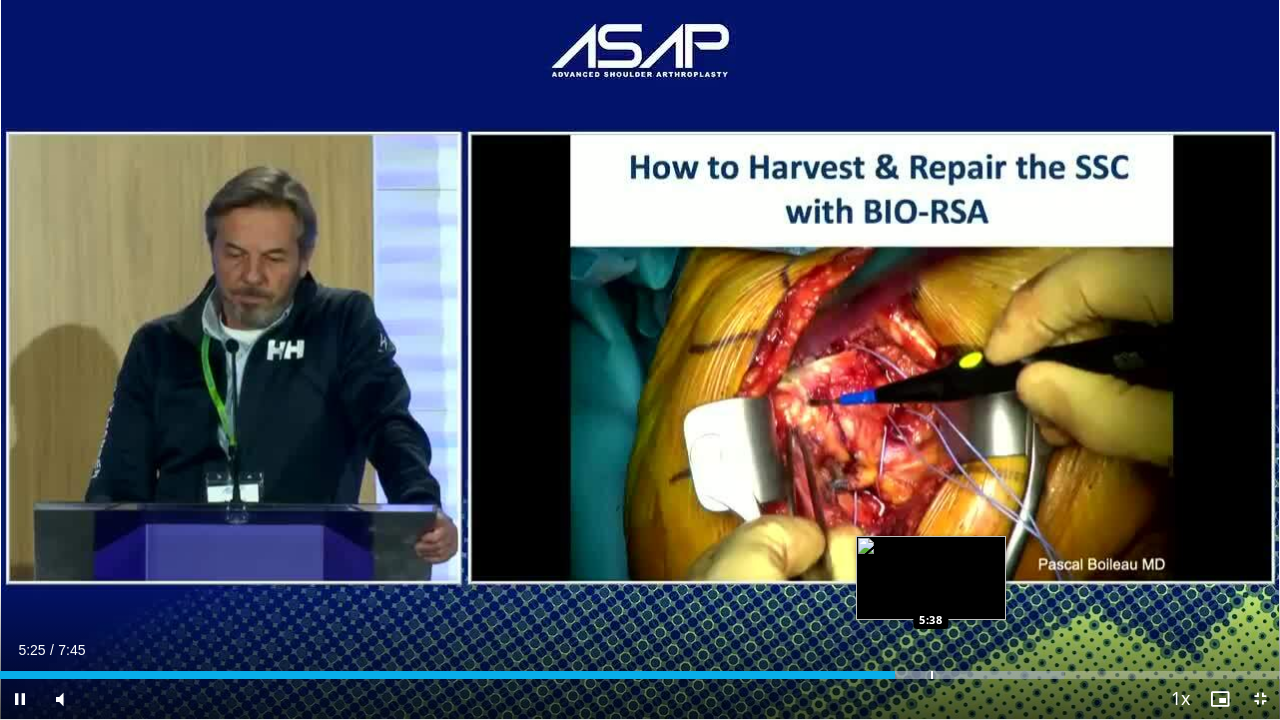 click on "Loaded :  83.13% 5:25 5:38" at bounding box center [640, 669] 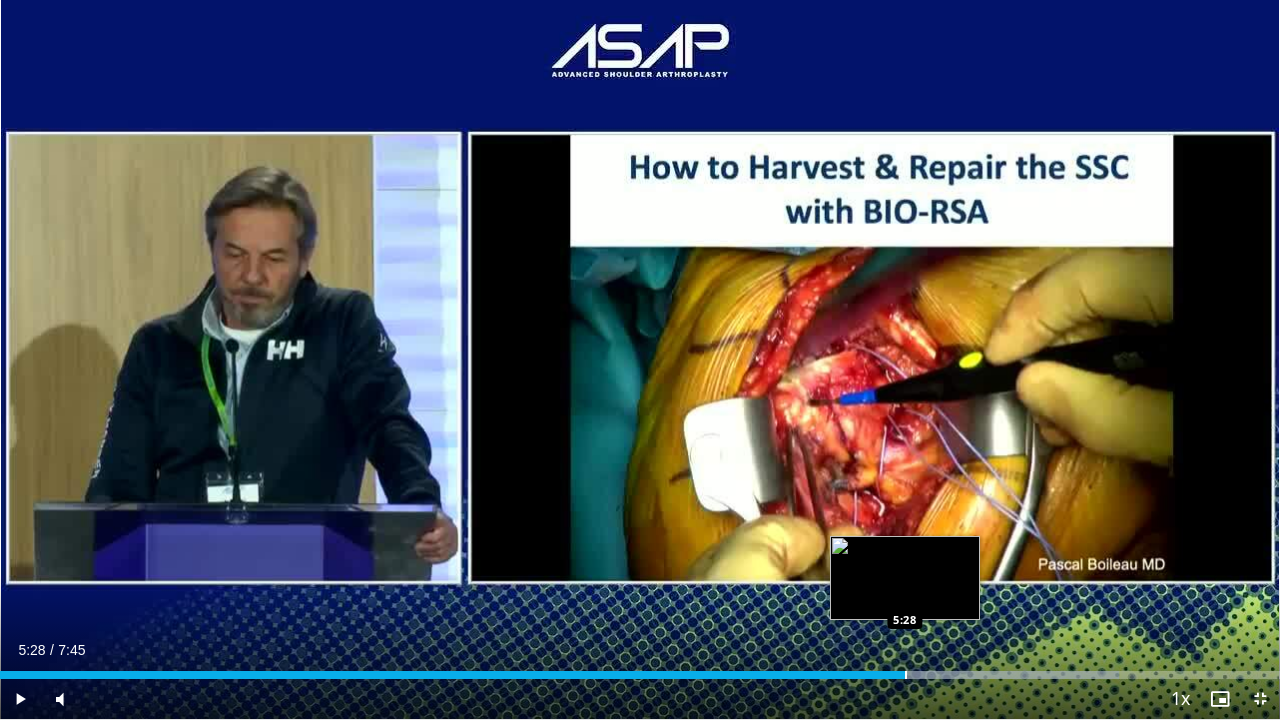 click on "Loaded :  87.40% 5:41 5:28" at bounding box center [640, 669] 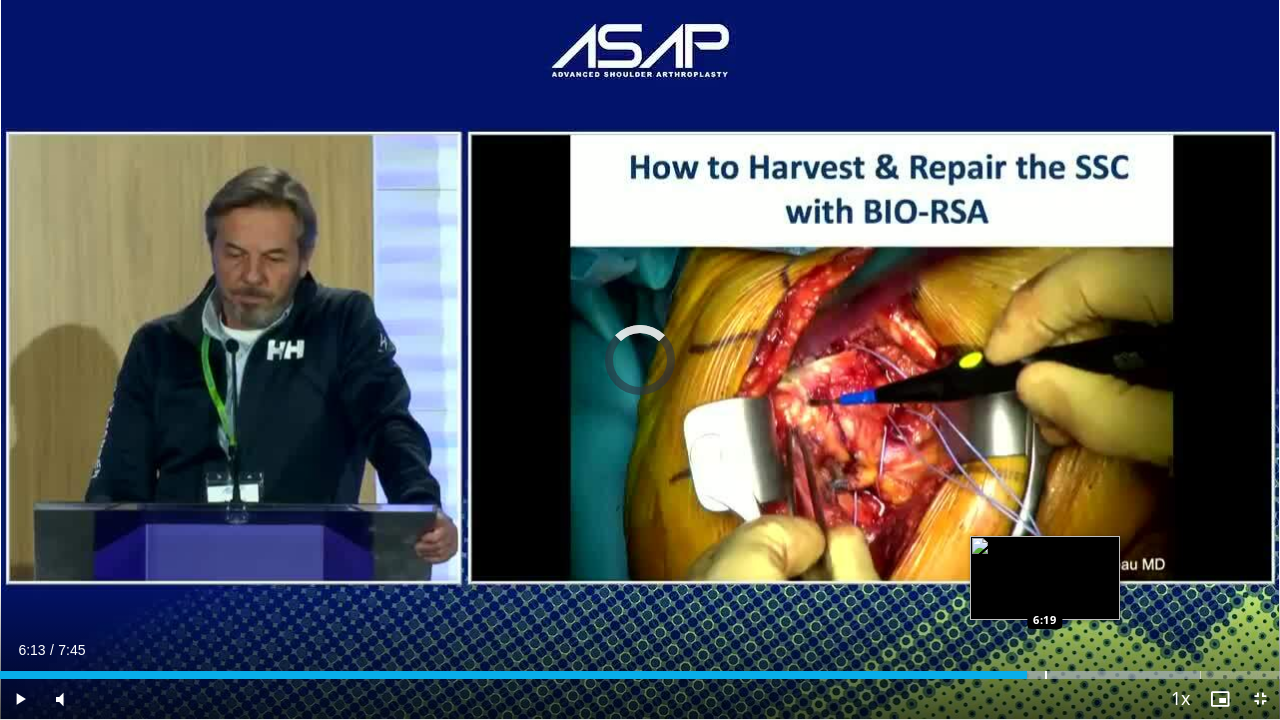 click at bounding box center [1046, 675] 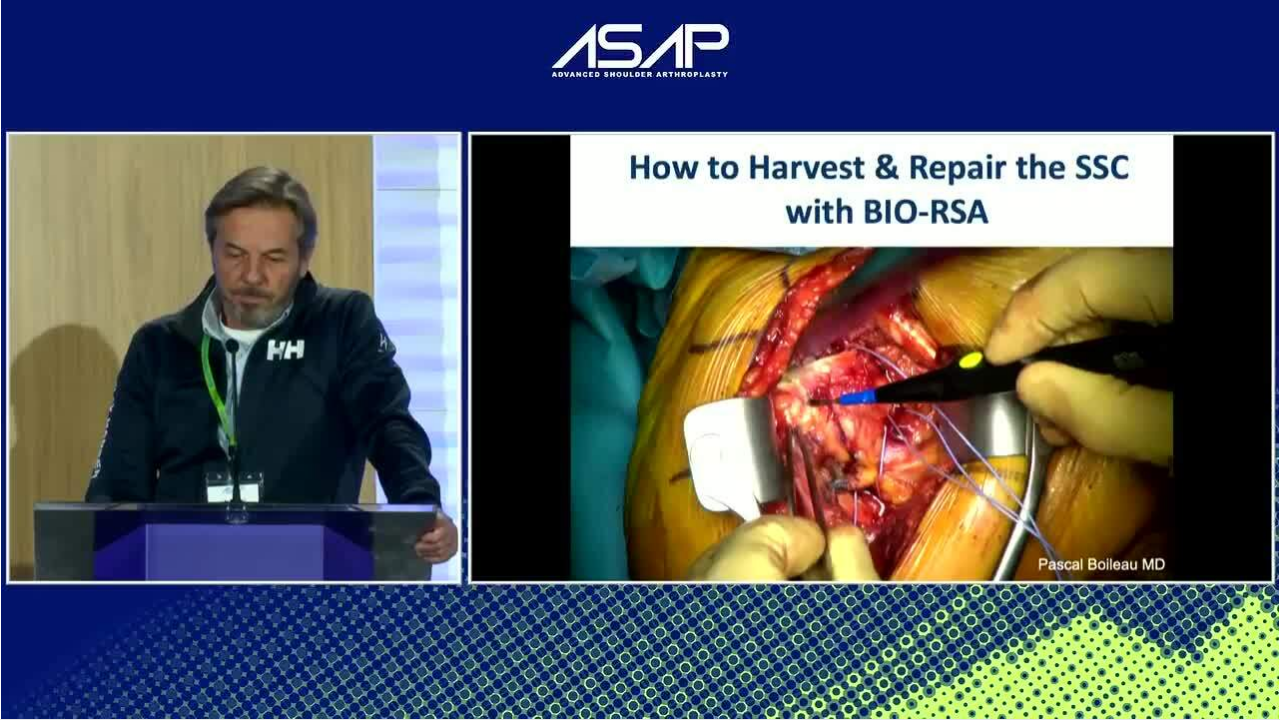 click on "**********" at bounding box center [640, 360] 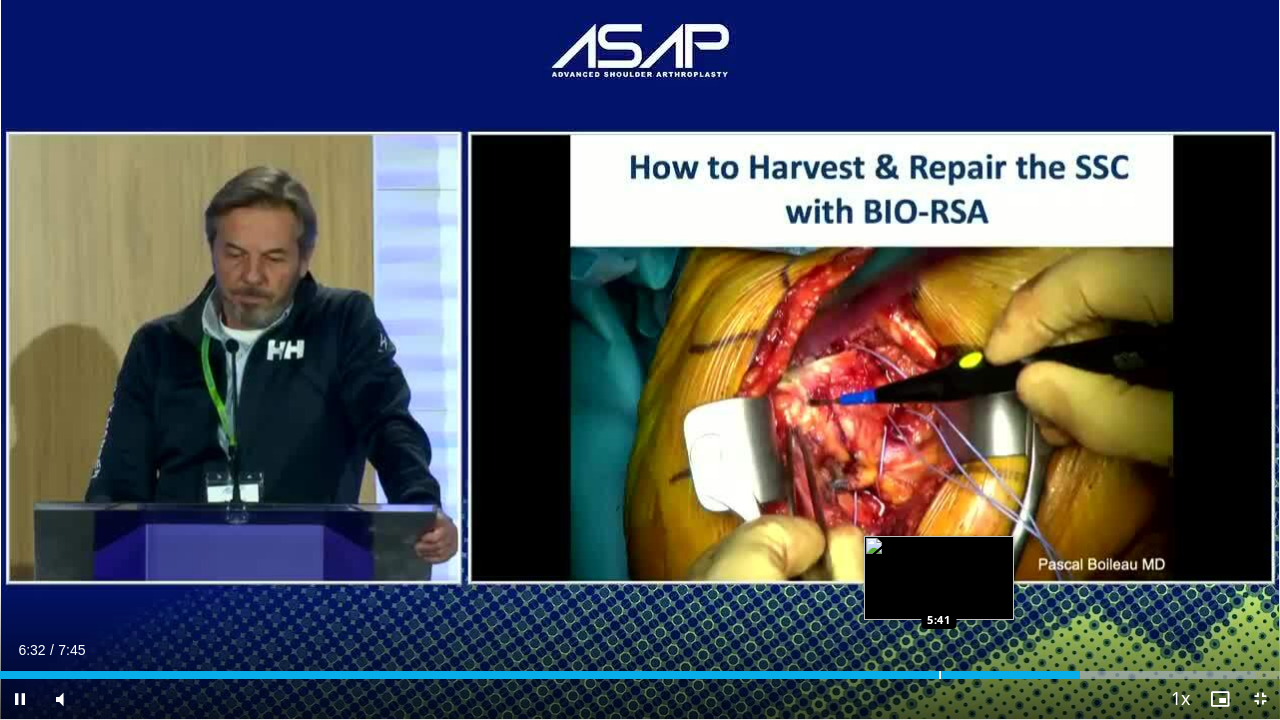 click at bounding box center [940, 675] 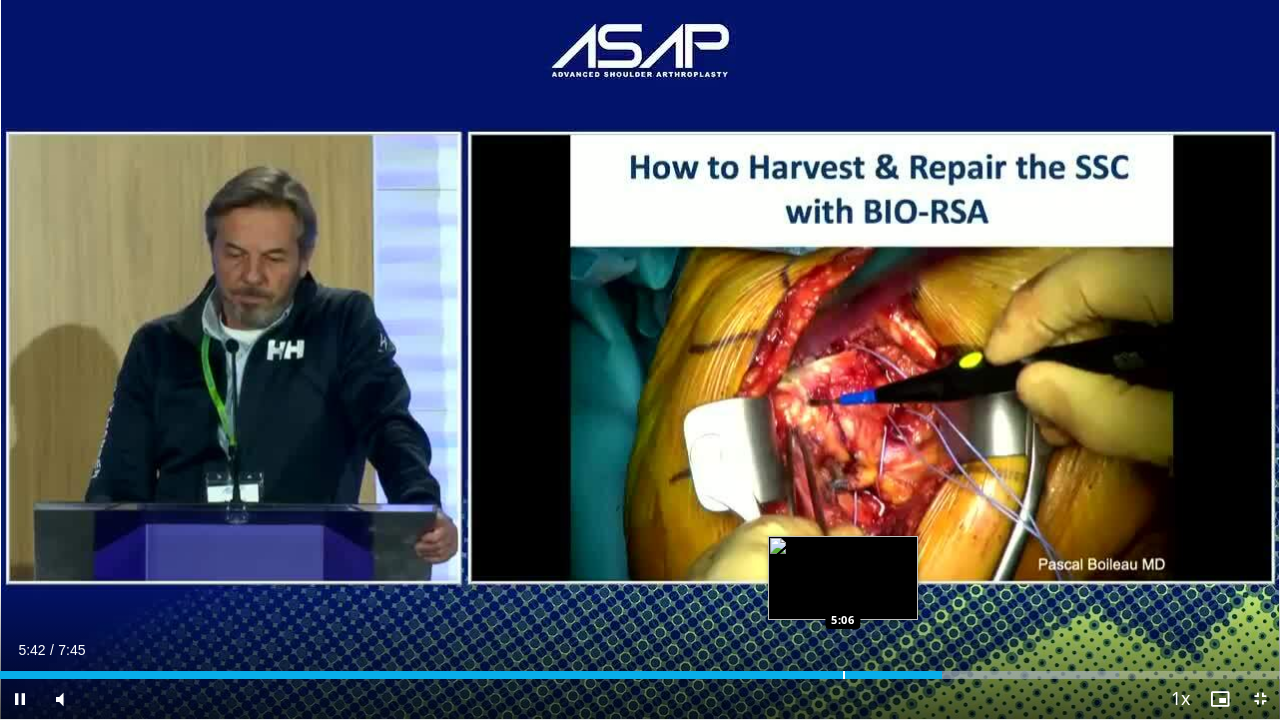 click at bounding box center (844, 675) 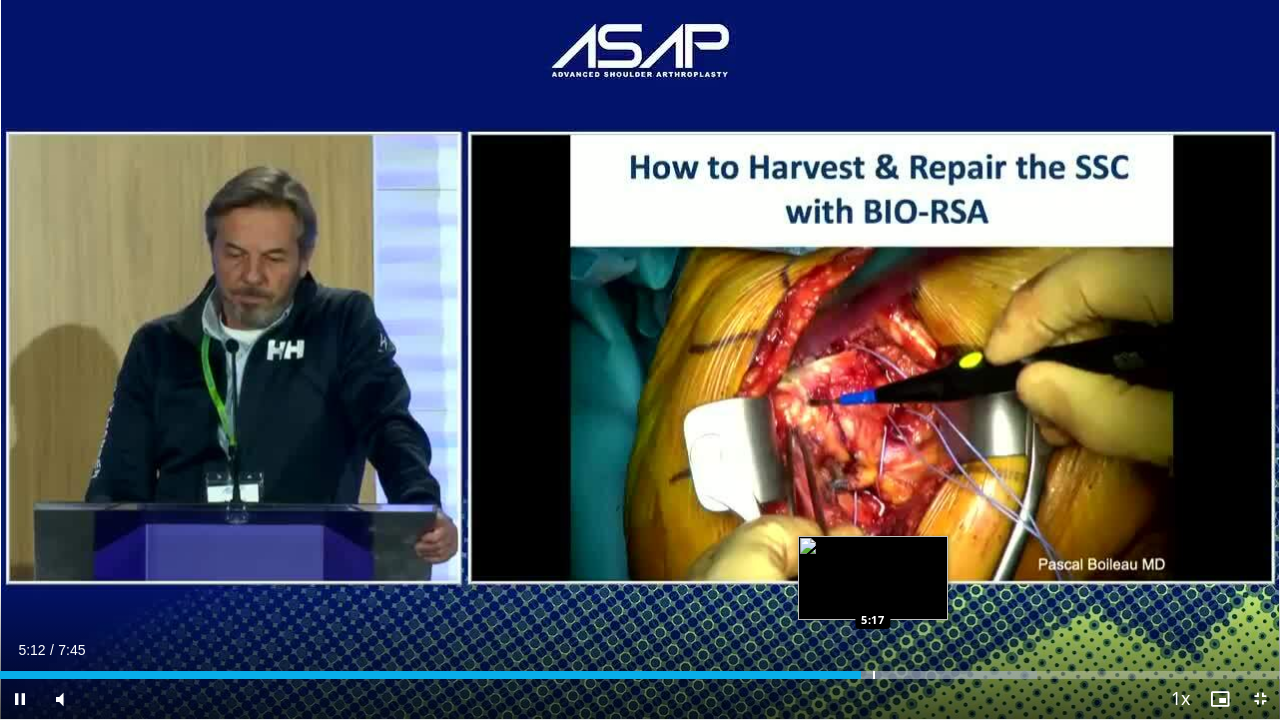 click at bounding box center (874, 675) 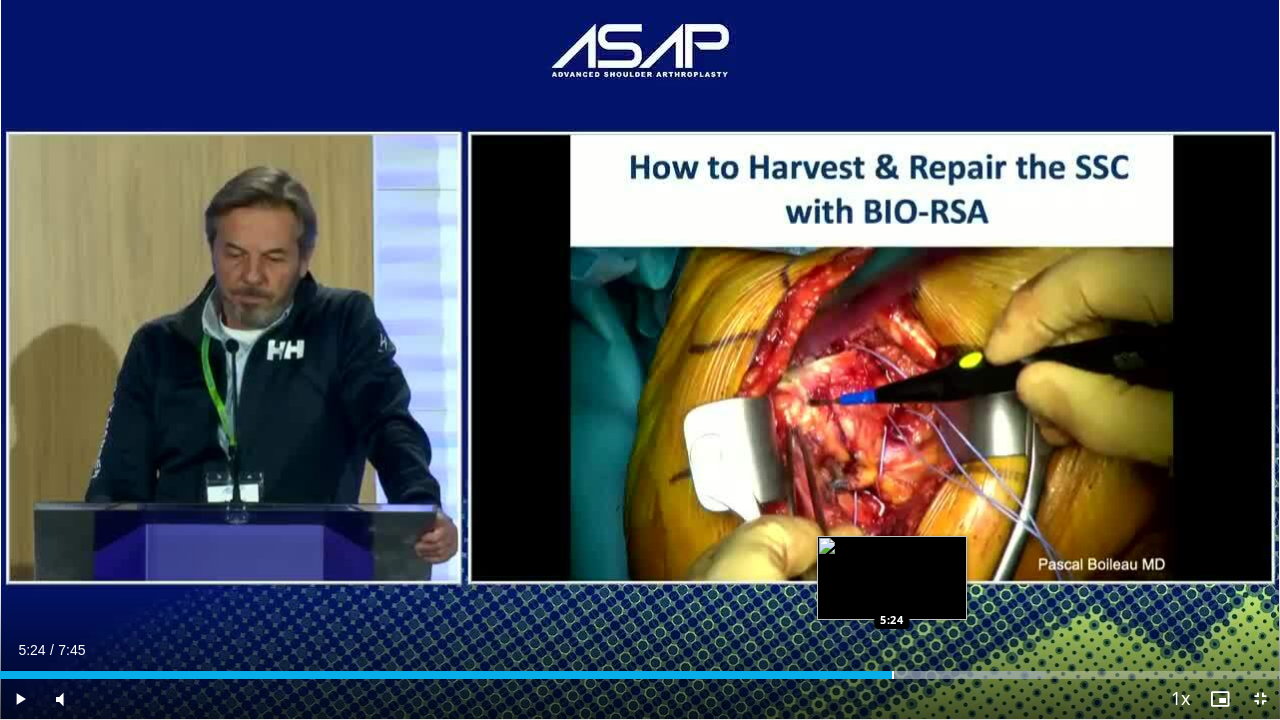 click at bounding box center (893, 675) 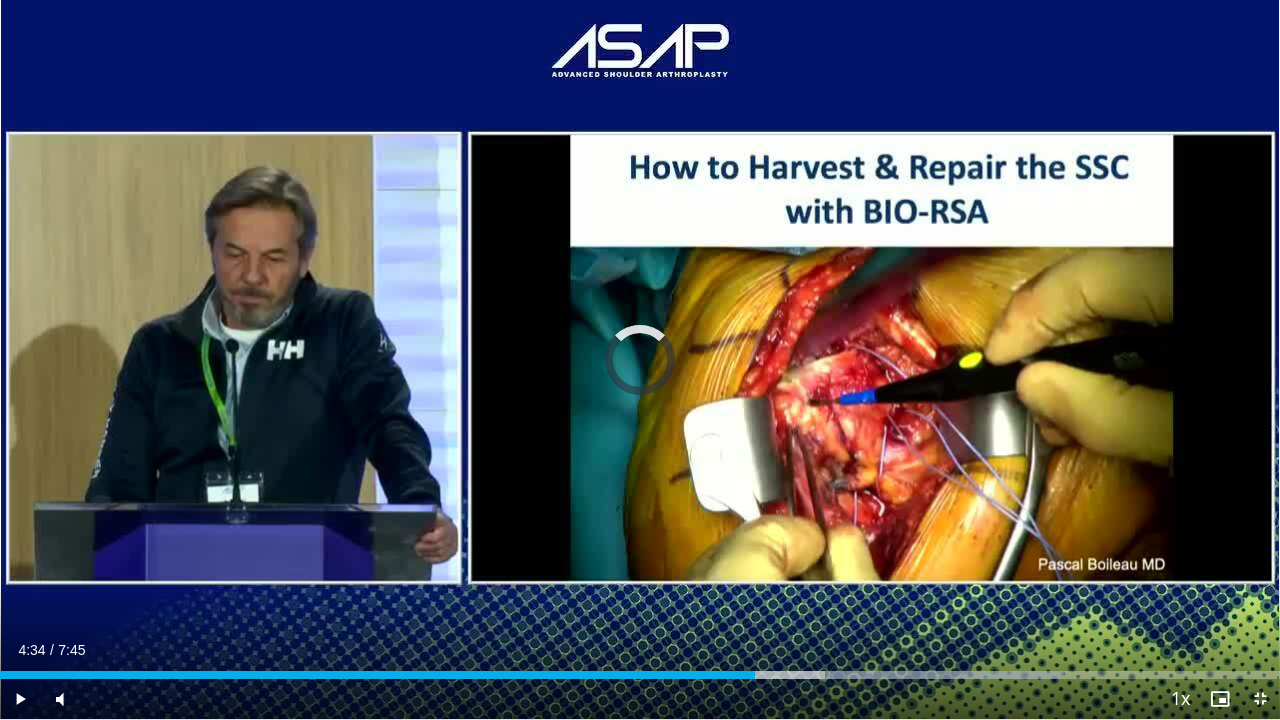 click on "Loaded :  83.13% 4:34 4:34" at bounding box center [640, 669] 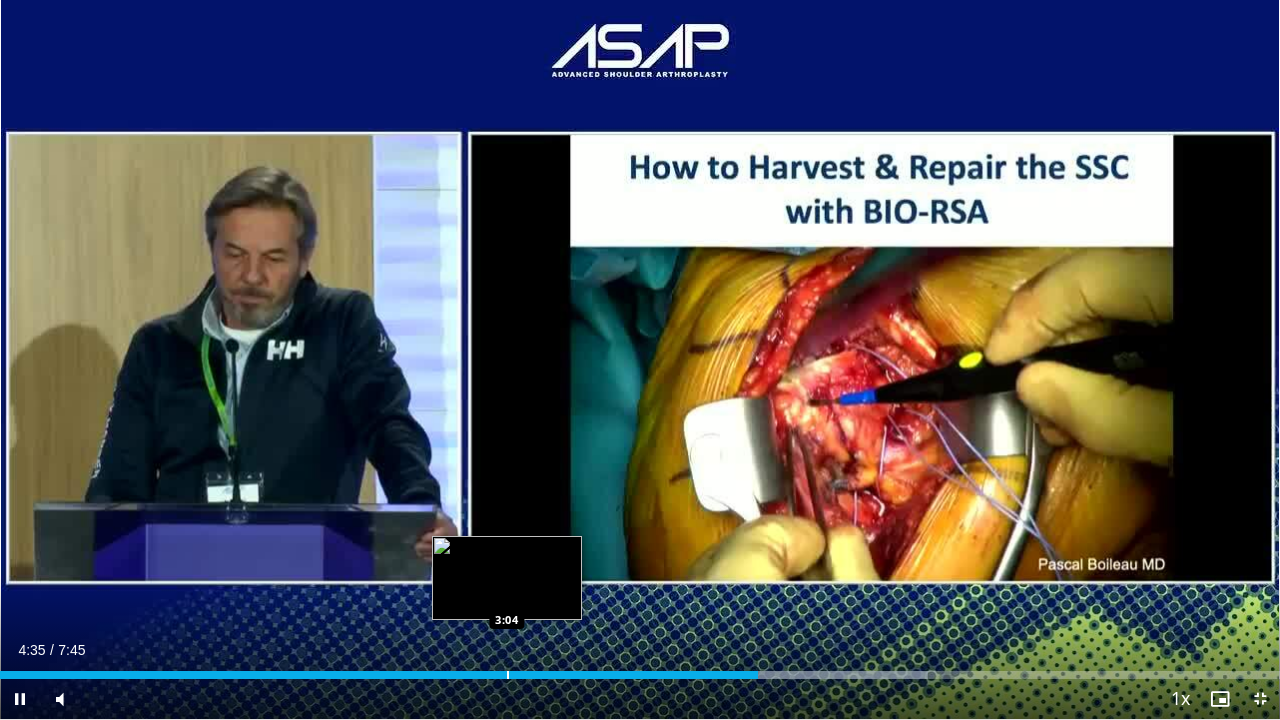 click at bounding box center [508, 675] 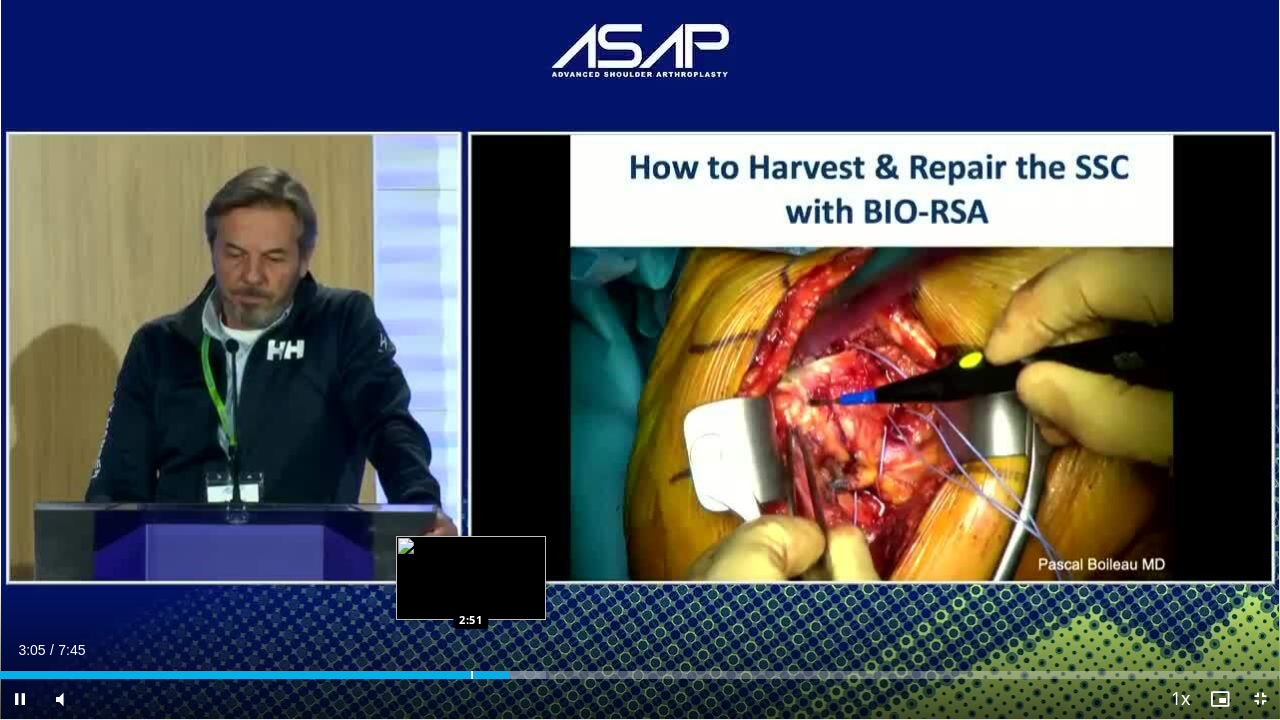 click at bounding box center (472, 675) 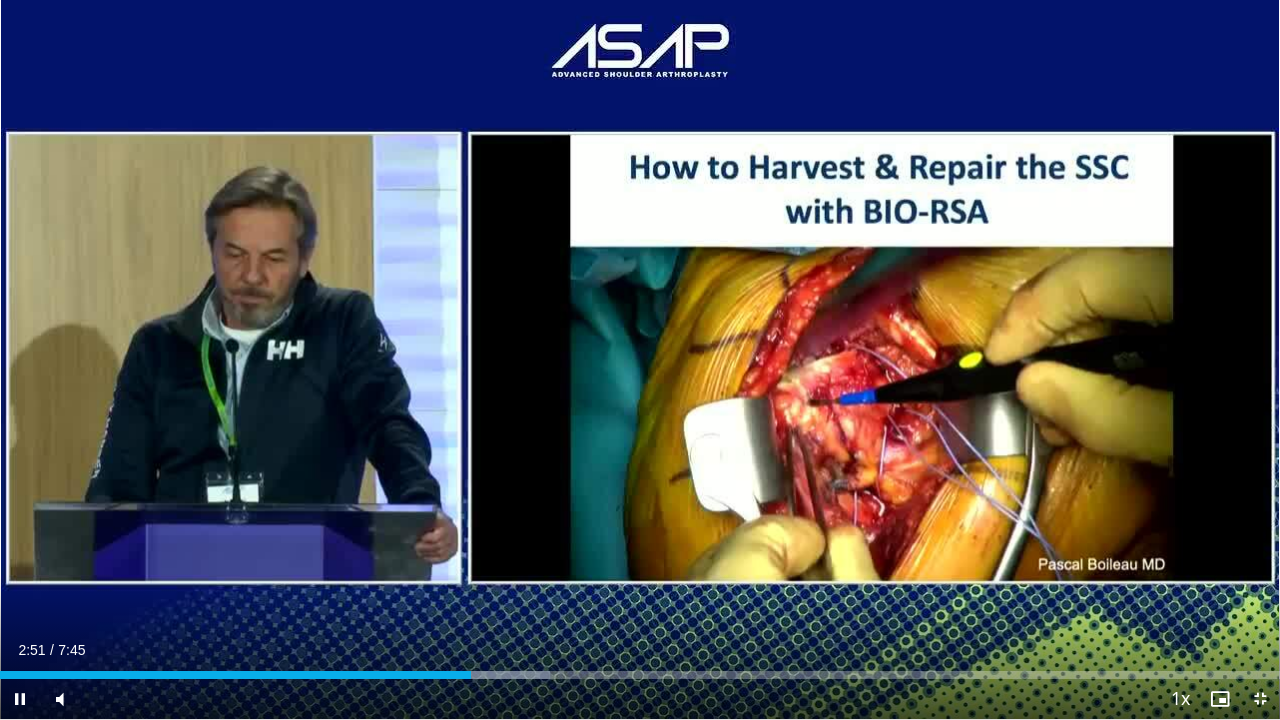 click on "Current Time  2:51 / Duration  7:45 Pause Skip Backward Skip Forward Mute 19% Loaded :  42.98% 2:51 3:10 Stream Type  LIVE Seek to live, currently behind live LIVE   1x Playback Rate 0.5x 0.75x 1x , selected 1.25x 1.5x 1.75x 2x Chapters Chapters Descriptions descriptions off , selected Subtitles subtitles settings , opens subtitles settings dialog subtitles off , selected Audio Track en (Main) , selected Exit Fullscreen Enable picture-in-picture mode" at bounding box center (640, 699) 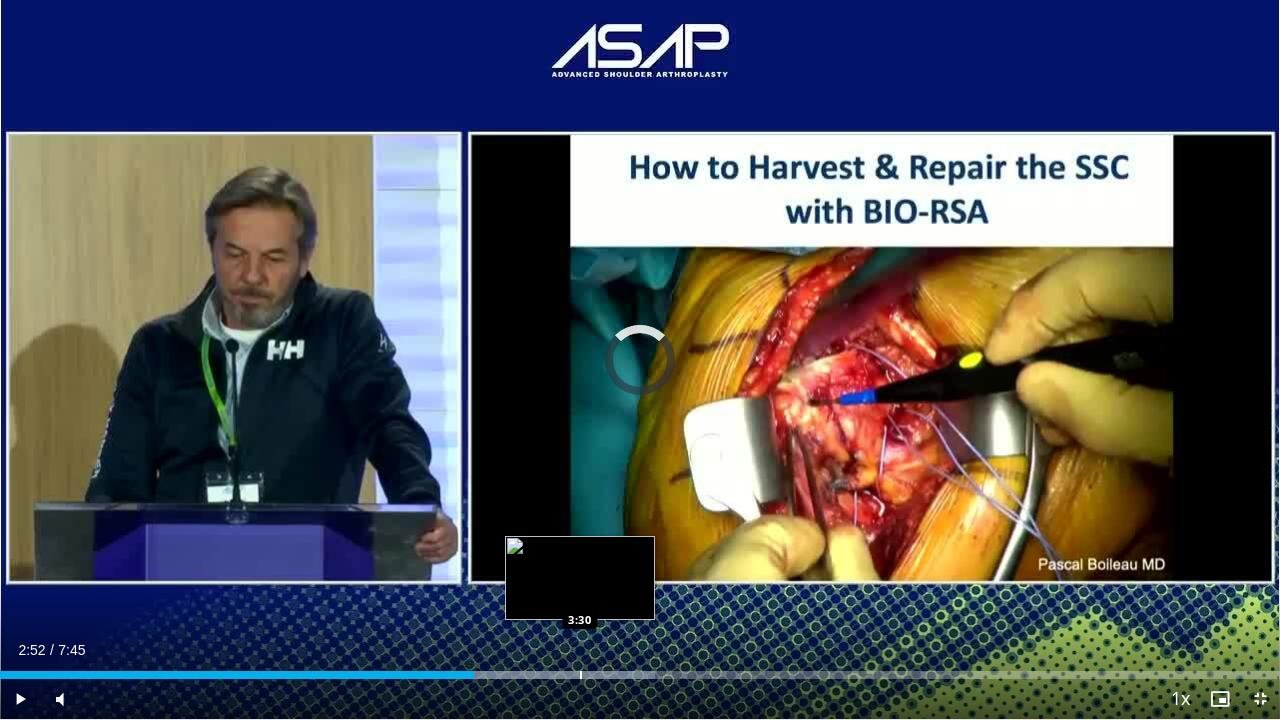 click on "Loaded :  51.15% 2:52 3:30" at bounding box center (640, 669) 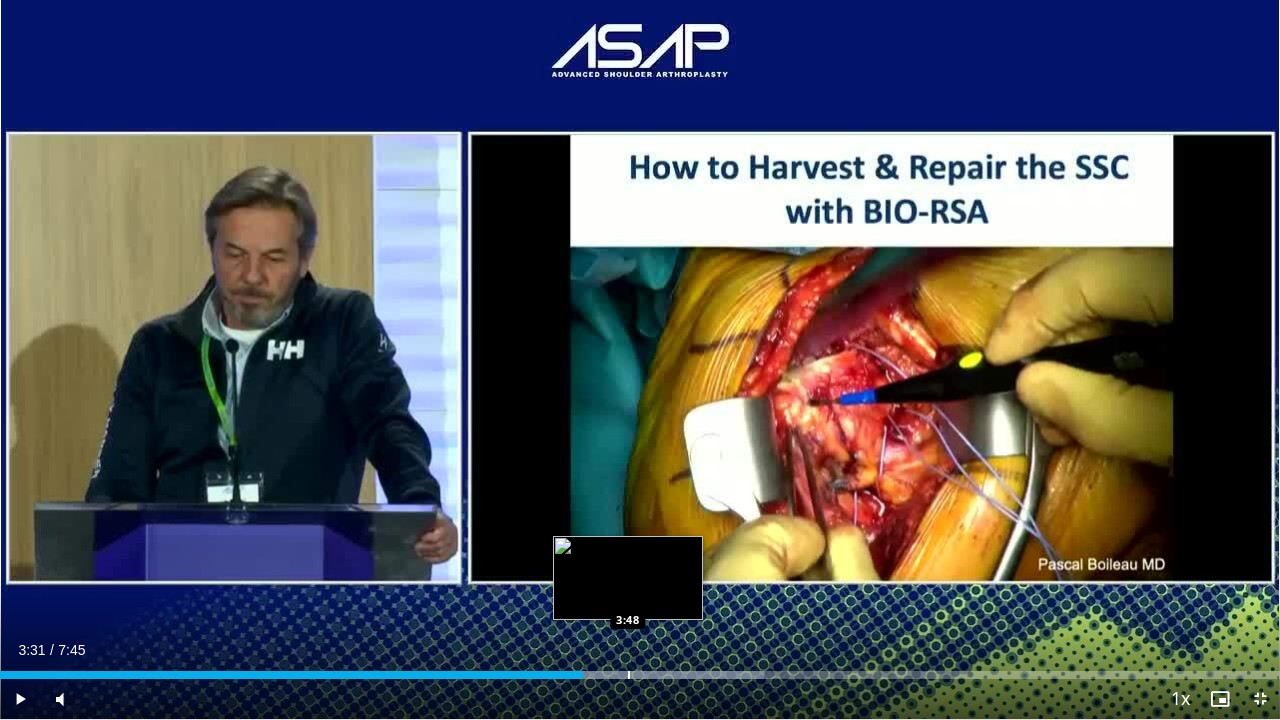 click at bounding box center [629, 675] 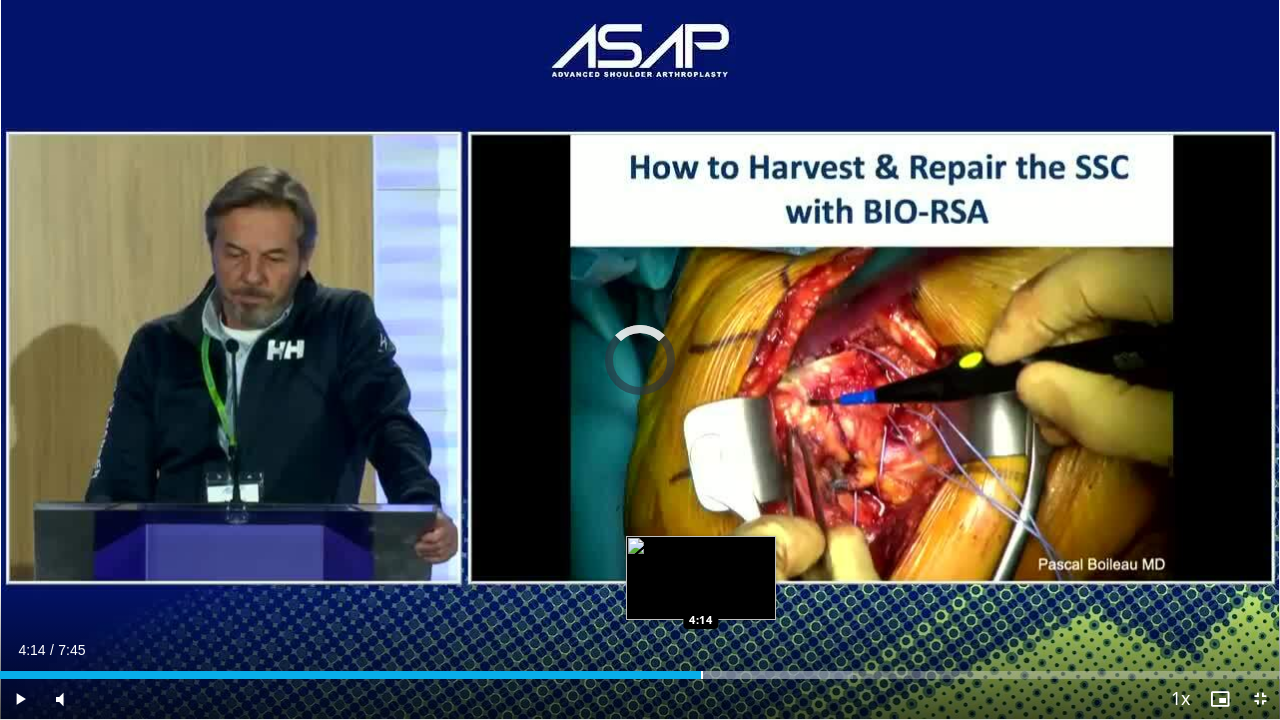 click on "Loaded :  66.62% 4:14 4:14" at bounding box center (640, 669) 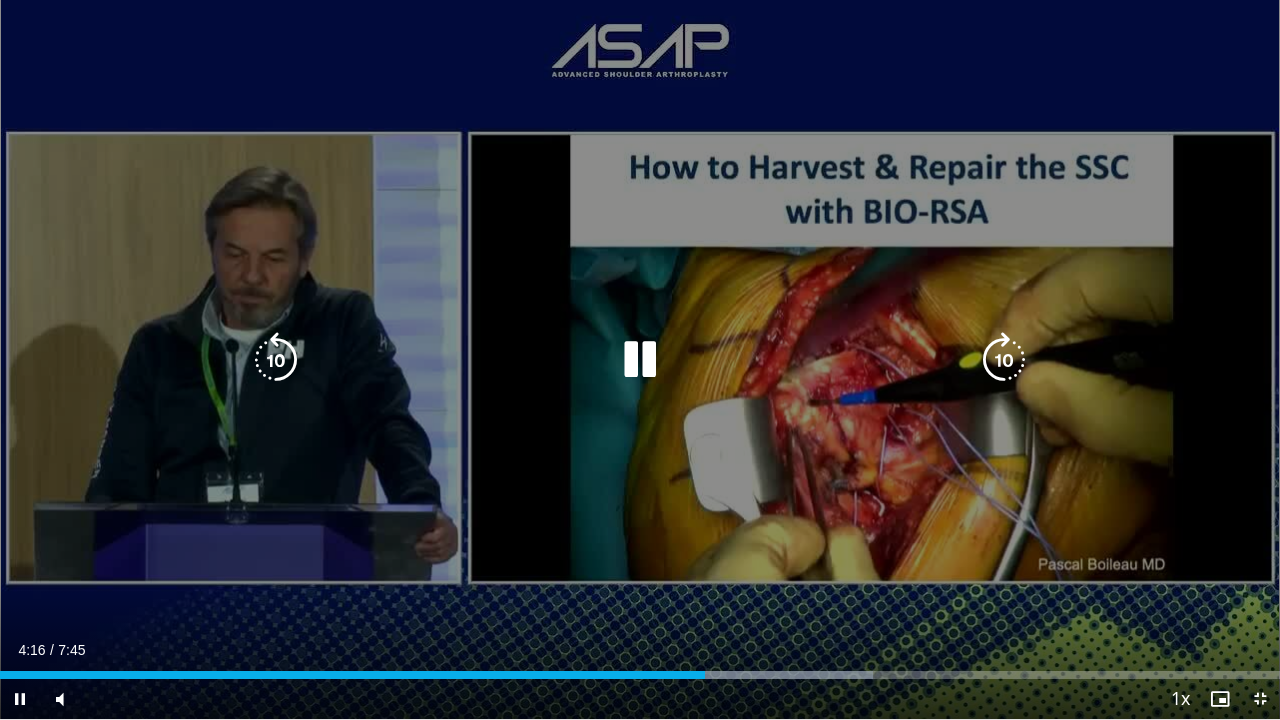 click on "Current Time  4:16 / Duration  7:45 Pause Skip Backward Skip Forward Mute 19% Loaded :  68.21% 4:16 4:31 Stream Type  LIVE Seek to live, currently behind live LIVE   1x Playback Rate 0.5x 0.75x 1x , selected 1.25x 1.5x 1.75x 2x Chapters Chapters Descriptions descriptions off , selected Subtitles subtitles settings , opens subtitles settings dialog subtitles off , selected Audio Track en (Main) , selected Exit Fullscreen Enable picture-in-picture mode" at bounding box center [640, 699] 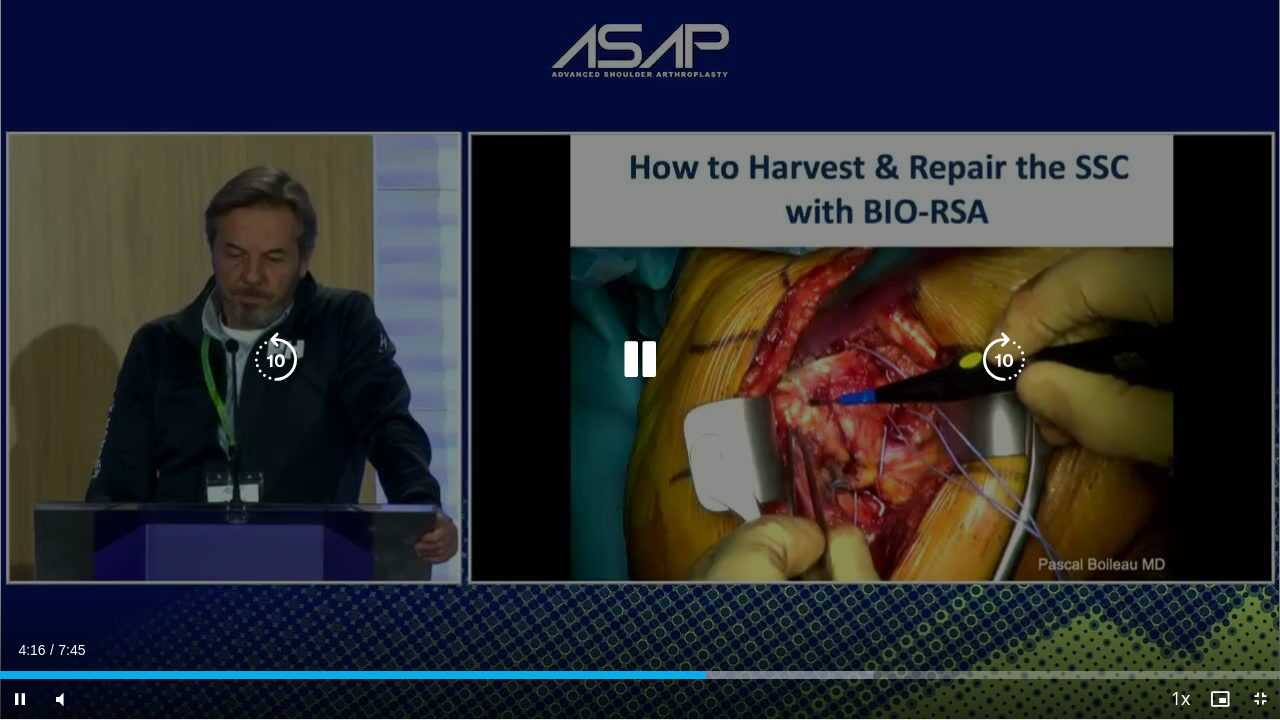 click on "**********" at bounding box center [640, 360] 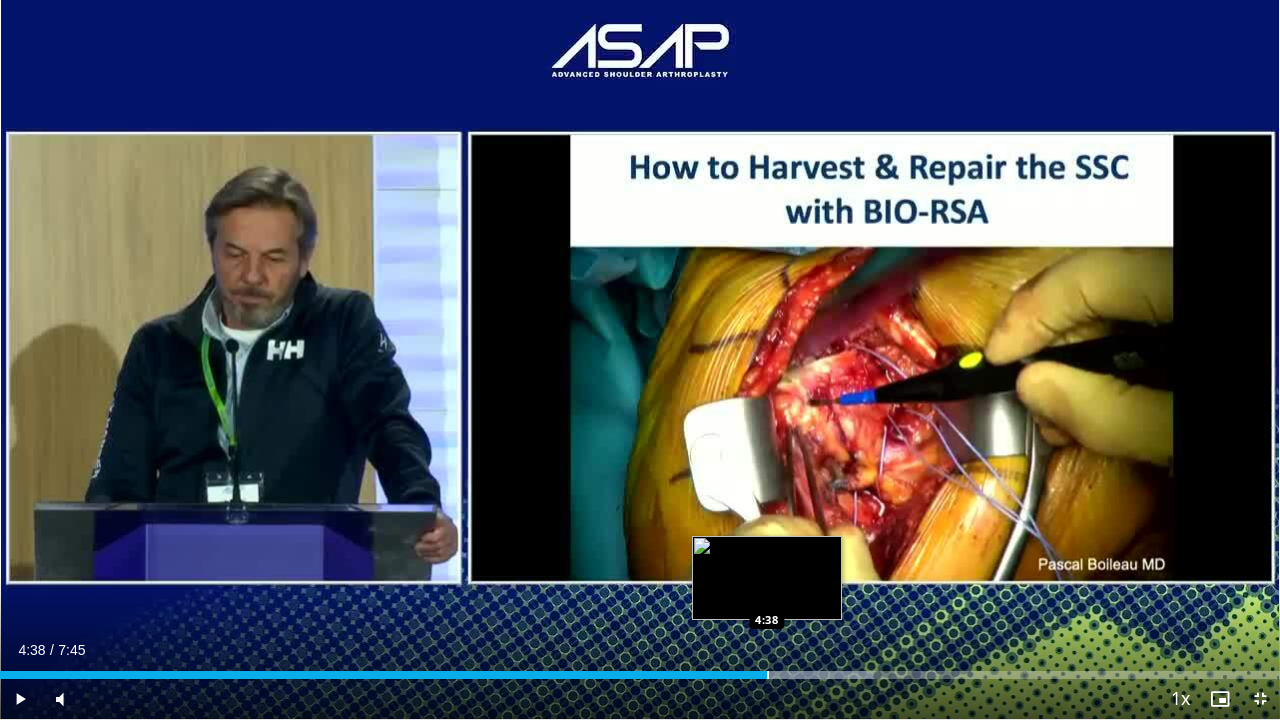 click on "Loaded :  68.21% 4:17 4:38" at bounding box center [640, 669] 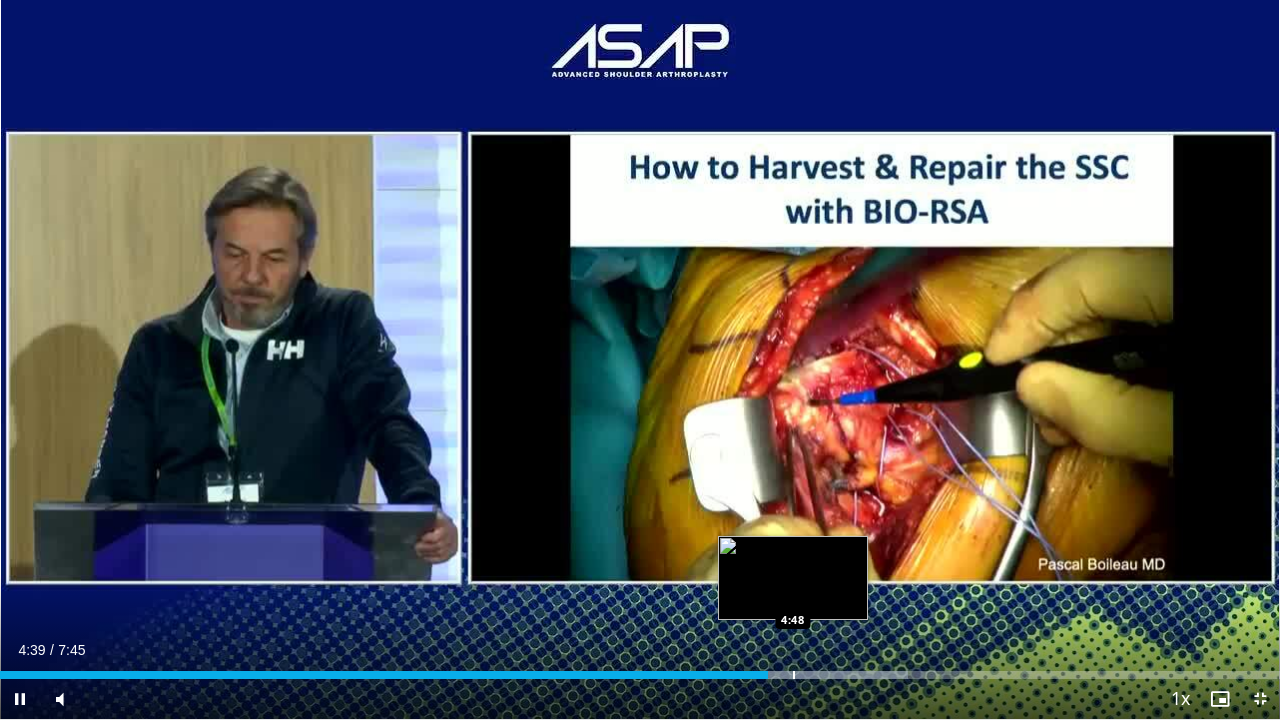 click on "Loaded :  70.92% 4:39 4:48" at bounding box center [640, 669] 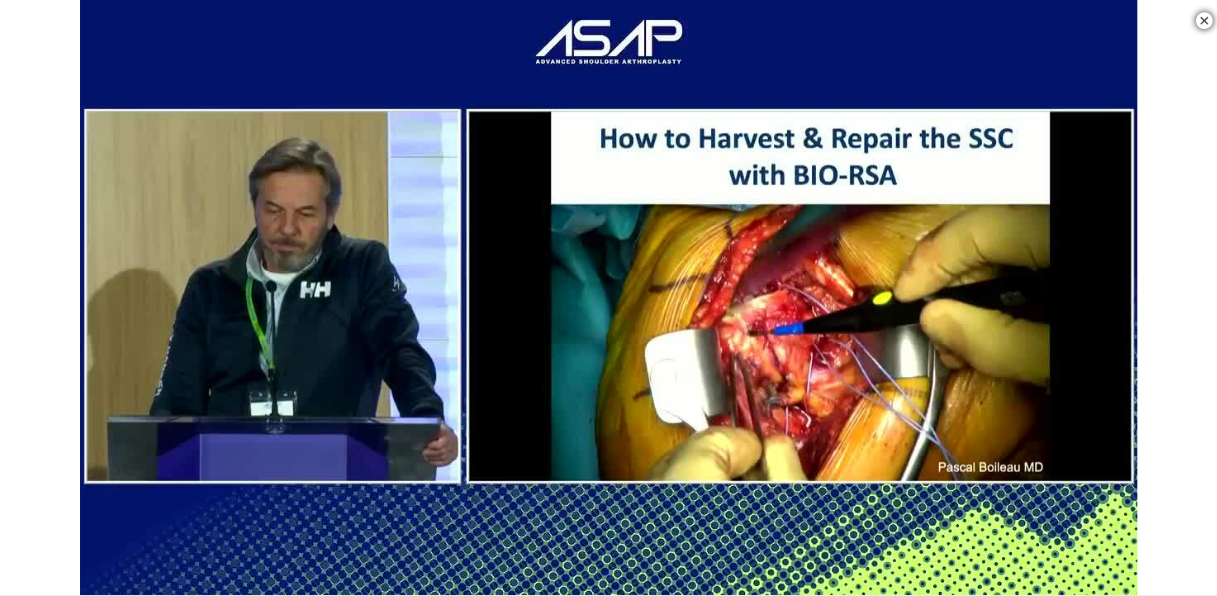 scroll, scrollTop: 609, scrollLeft: 0, axis: vertical 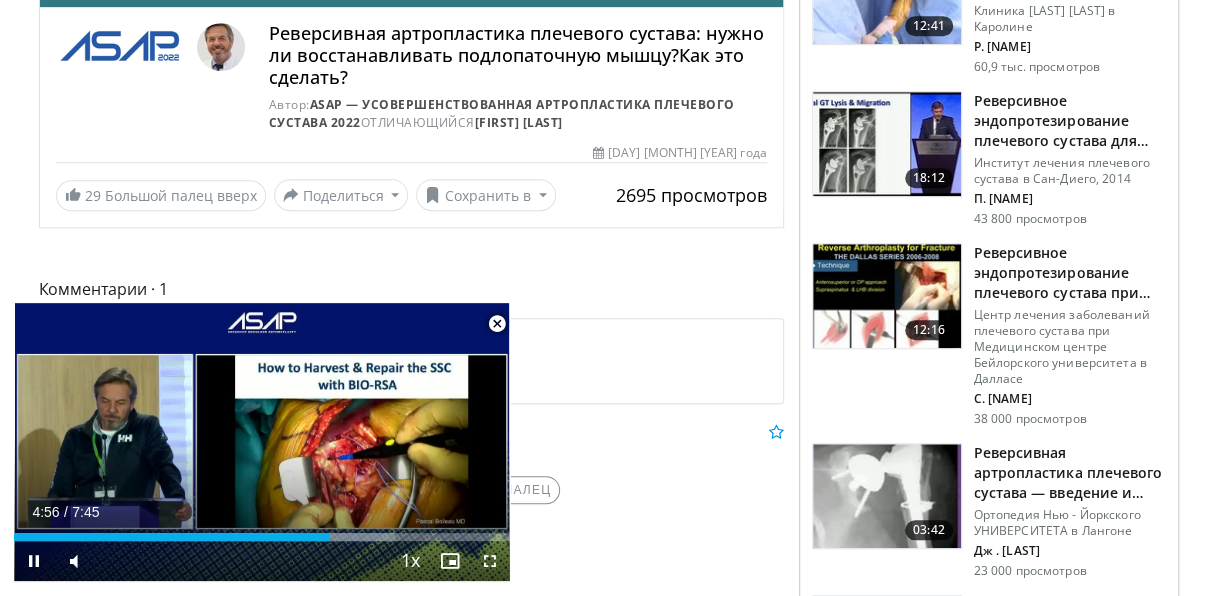 click at bounding box center [497, 324] 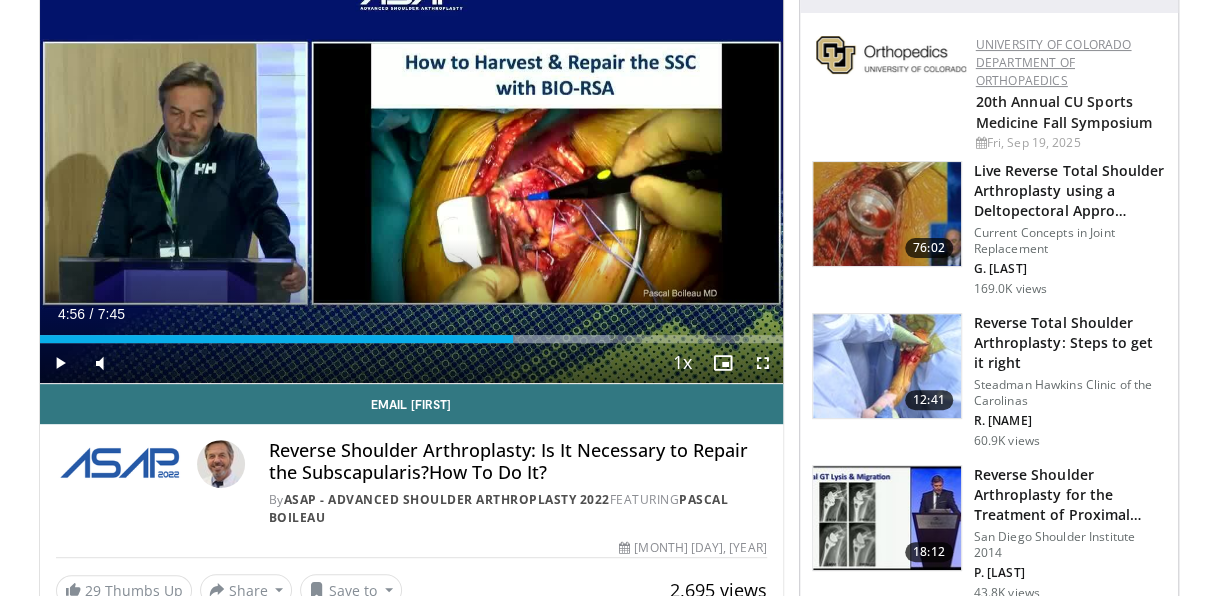 scroll, scrollTop: 188, scrollLeft: 0, axis: vertical 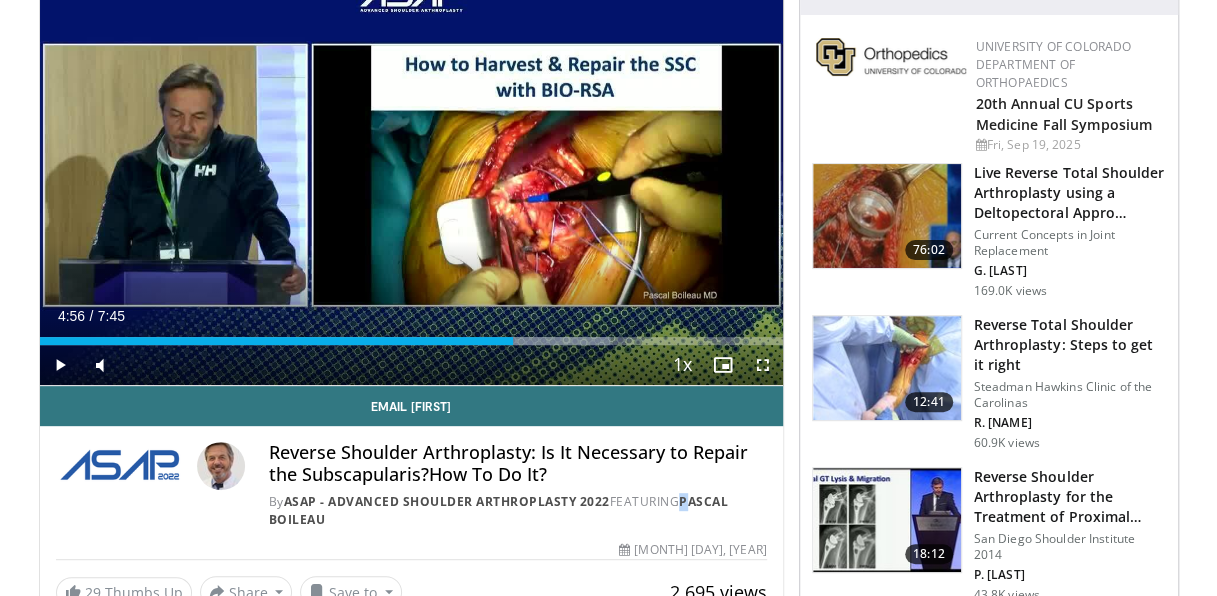 drag, startPoint x: 692, startPoint y: 510, endPoint x: 684, endPoint y: 503, distance: 10.630146 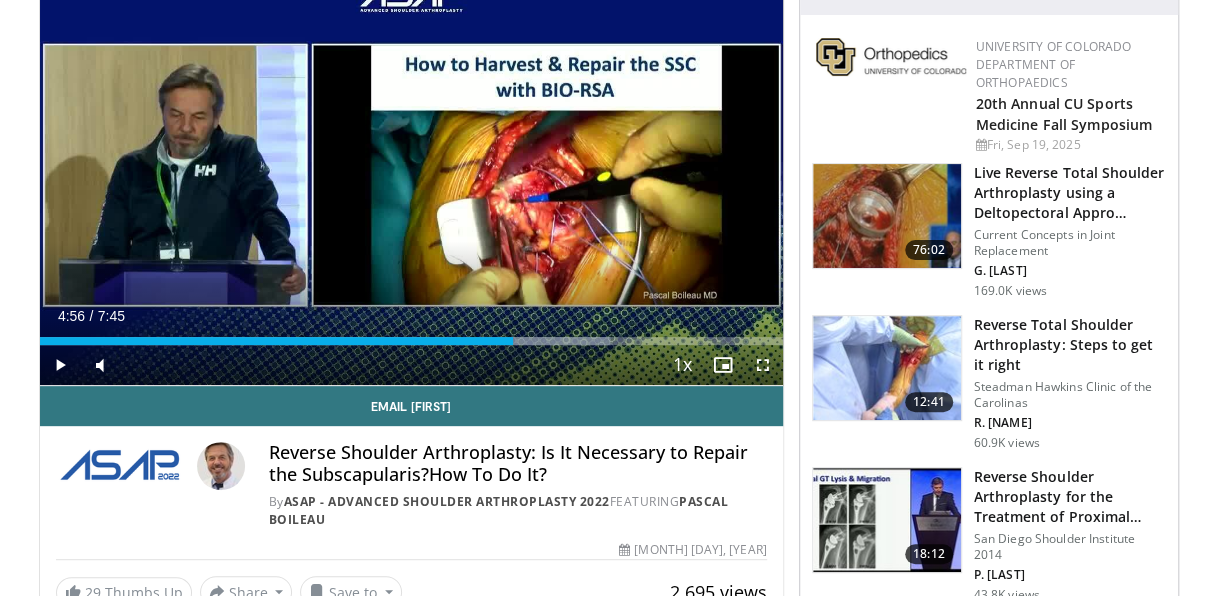 drag, startPoint x: 680, startPoint y: 500, endPoint x: 716, endPoint y: 522, distance: 42.190044 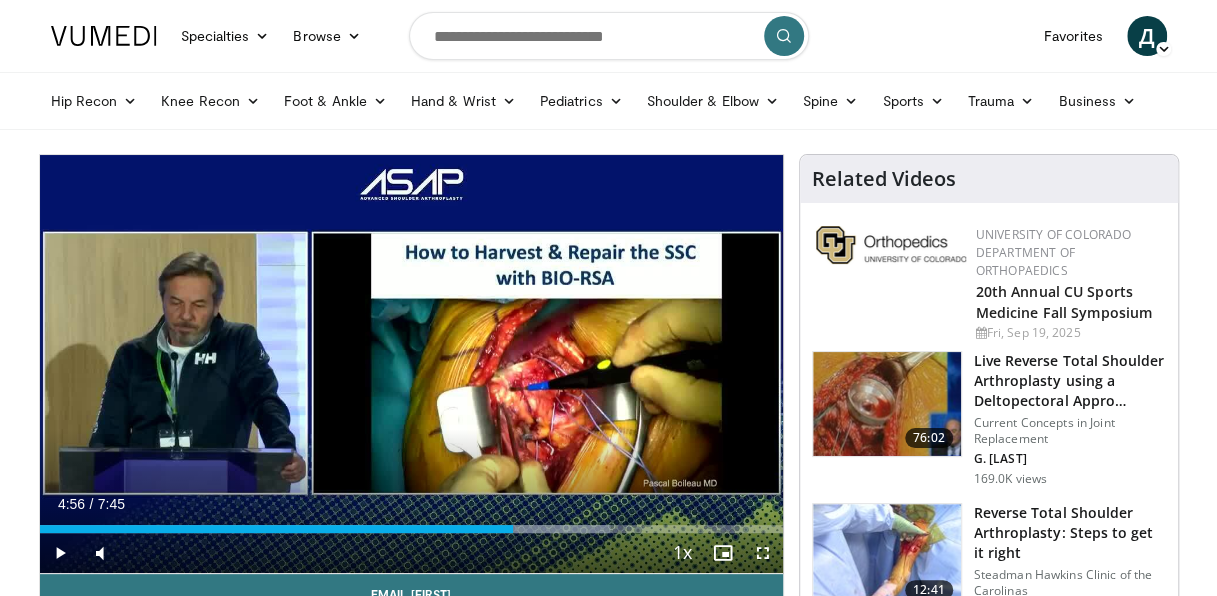 click at bounding box center [609, 36] 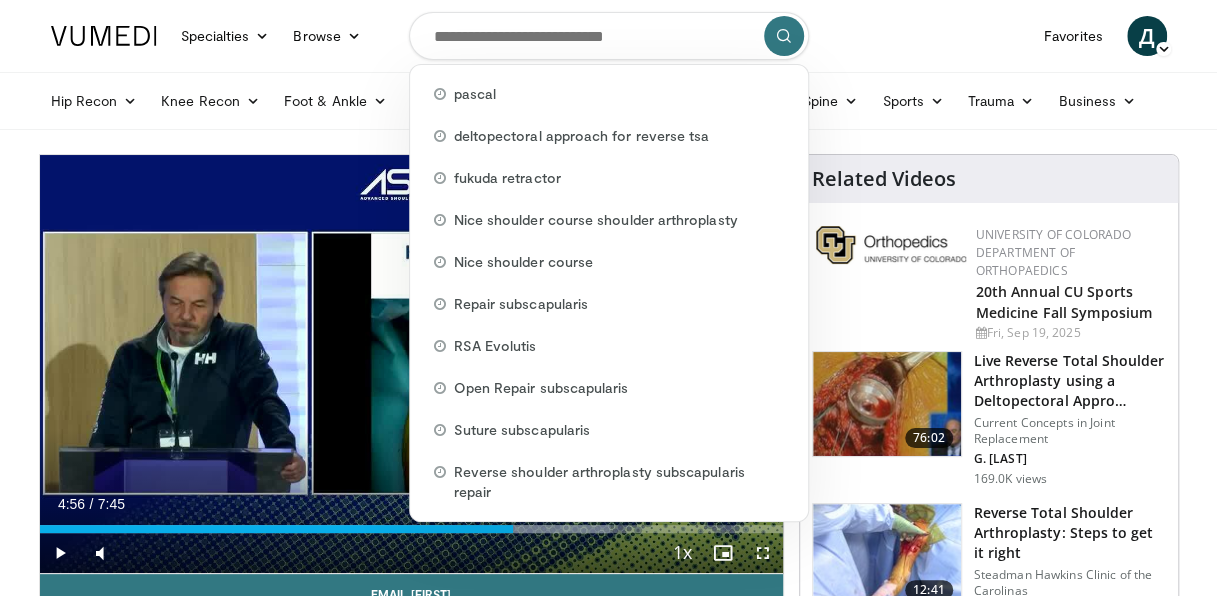 click at bounding box center (609, 36) 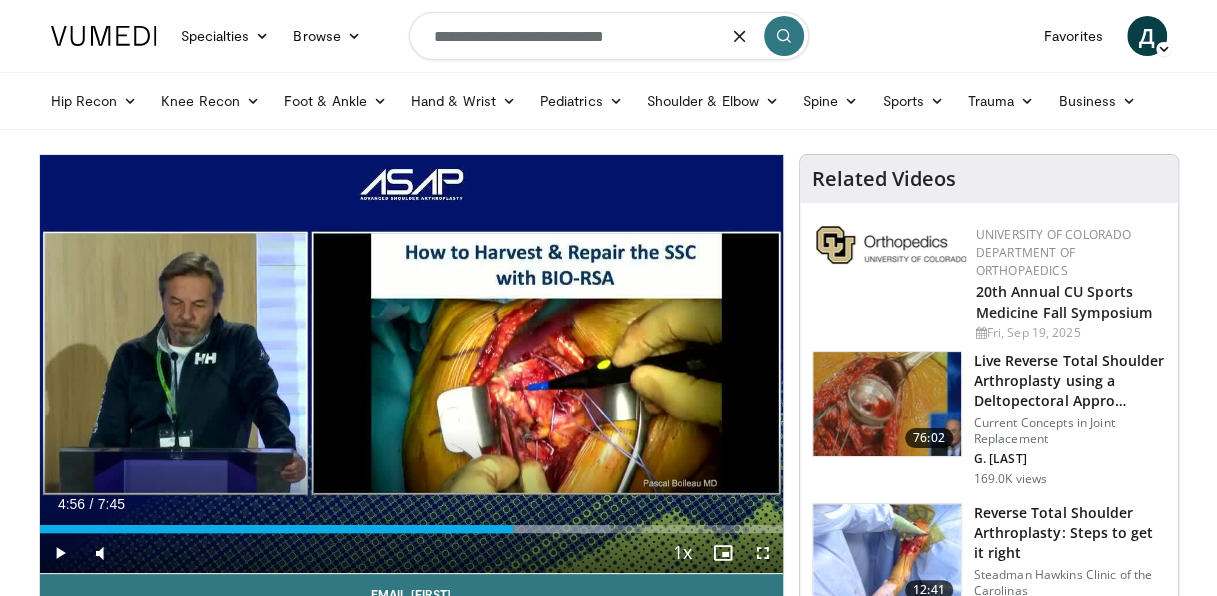 click on "**********" at bounding box center [609, 36] 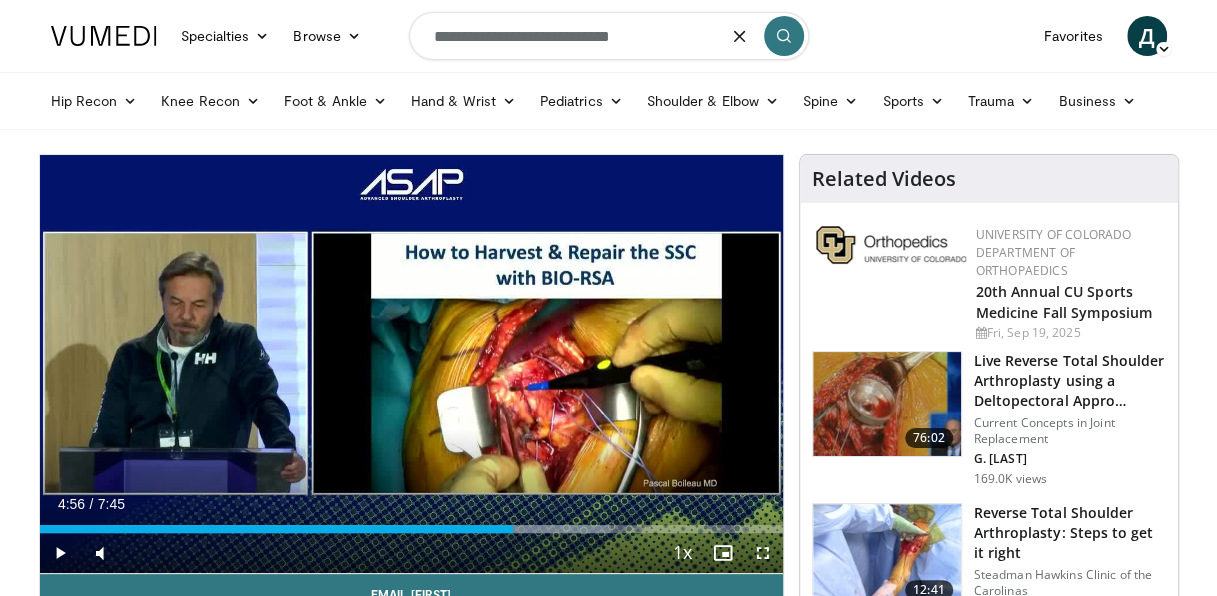 type on "**********" 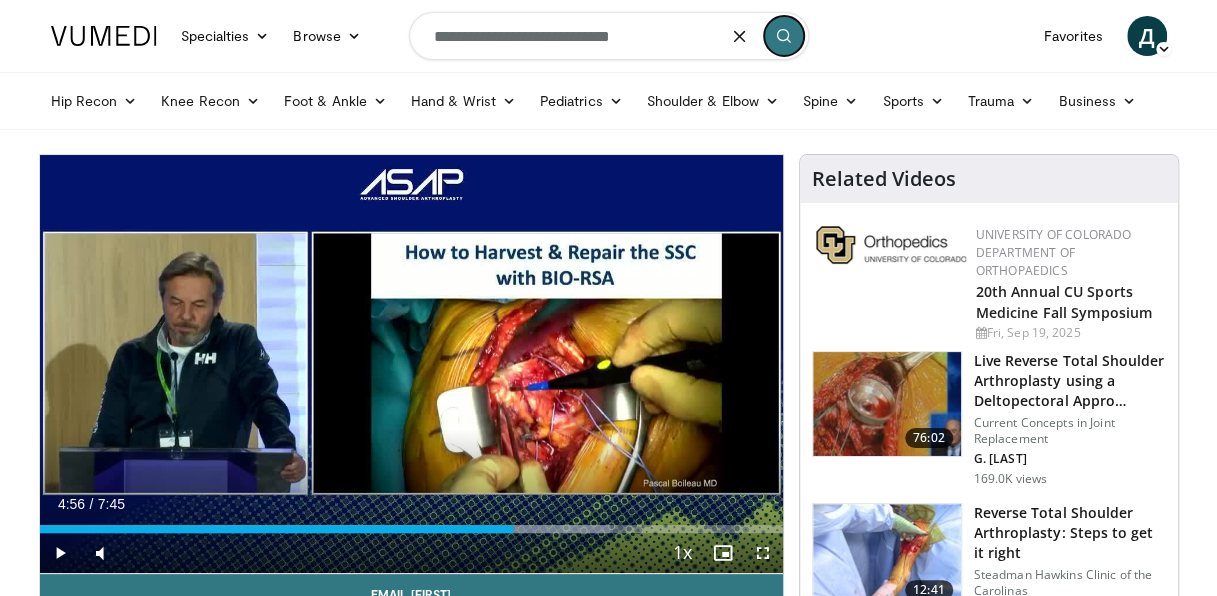 click at bounding box center [784, 36] 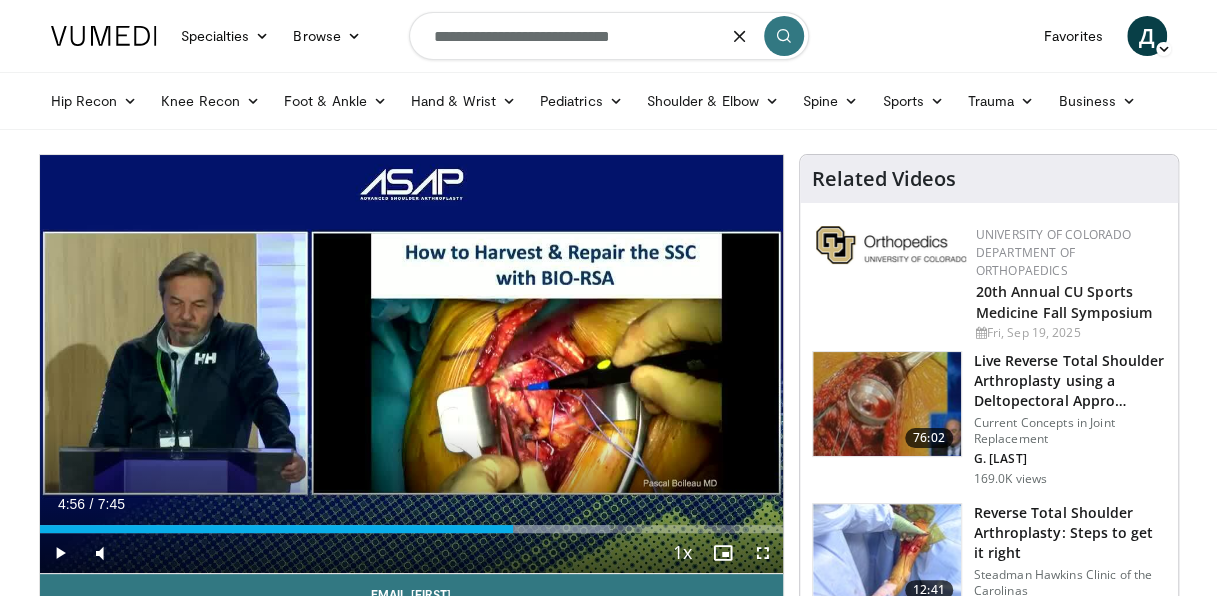 scroll, scrollTop: 295, scrollLeft: 0, axis: vertical 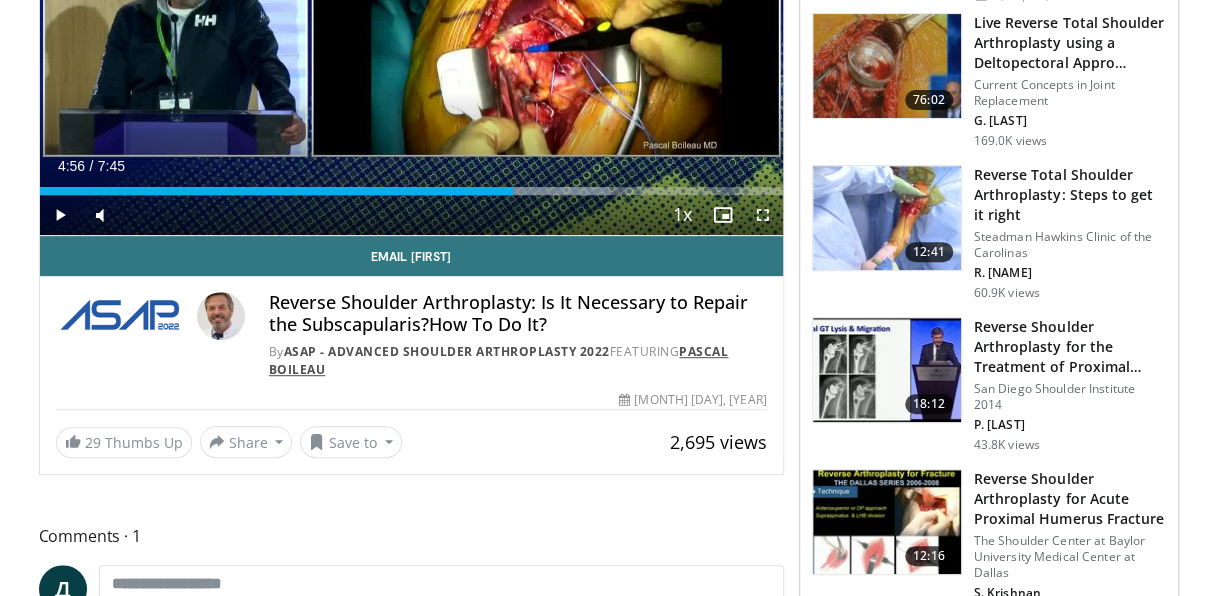 click on "Pascal Boileau" at bounding box center [499, 360] 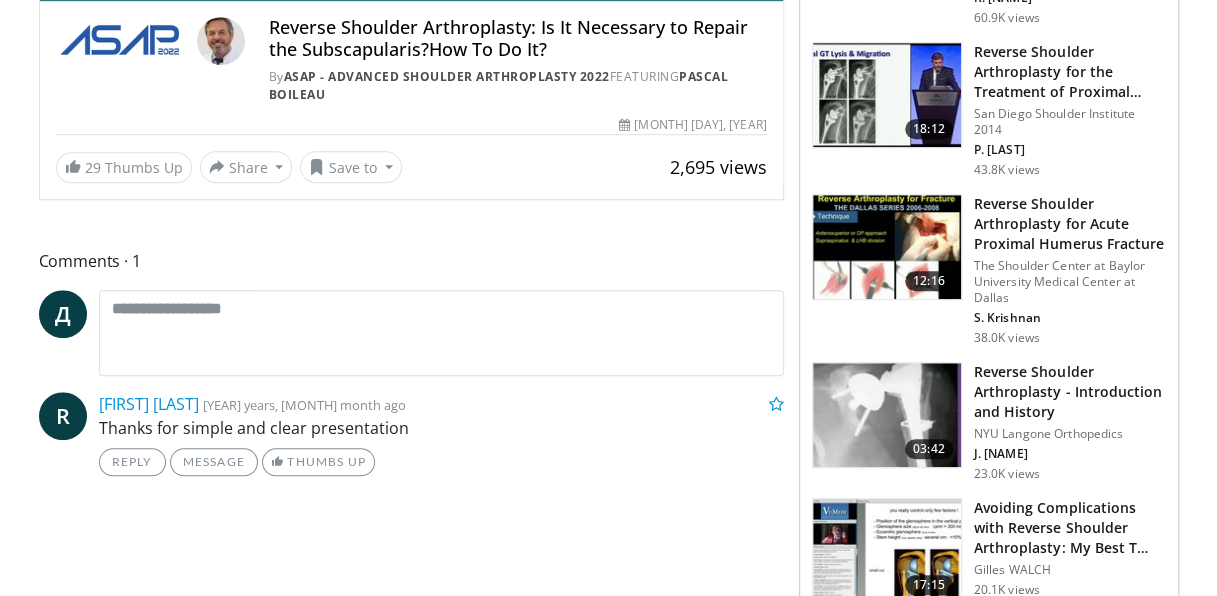 scroll, scrollTop: 616, scrollLeft: 0, axis: vertical 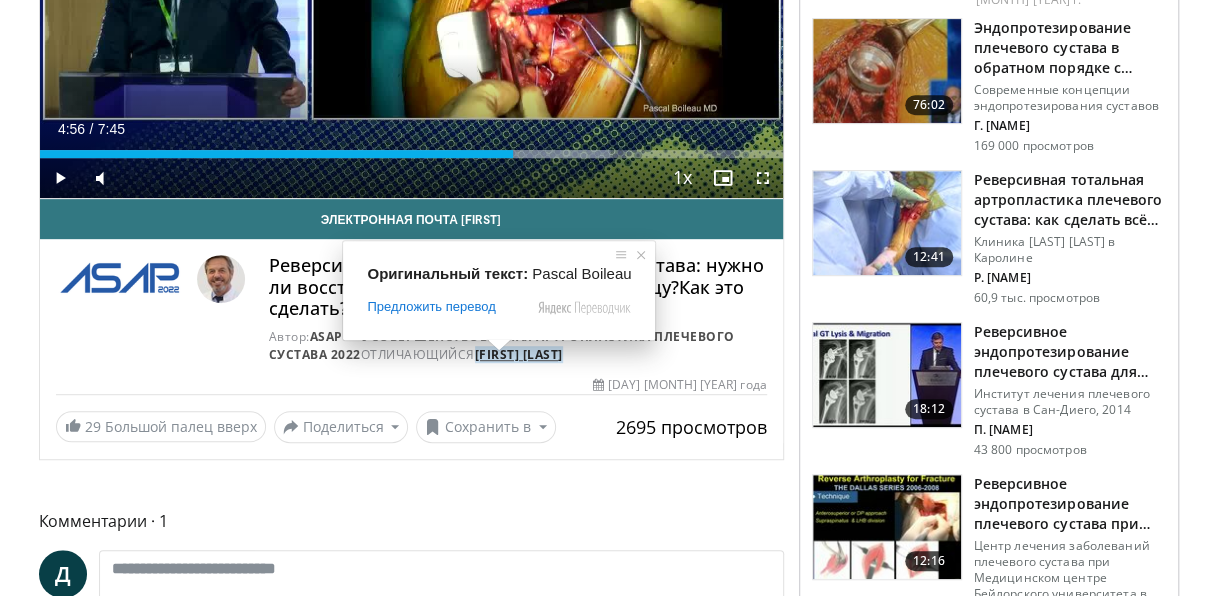 click on "[FIRST] [LAST]" at bounding box center (519, 354) 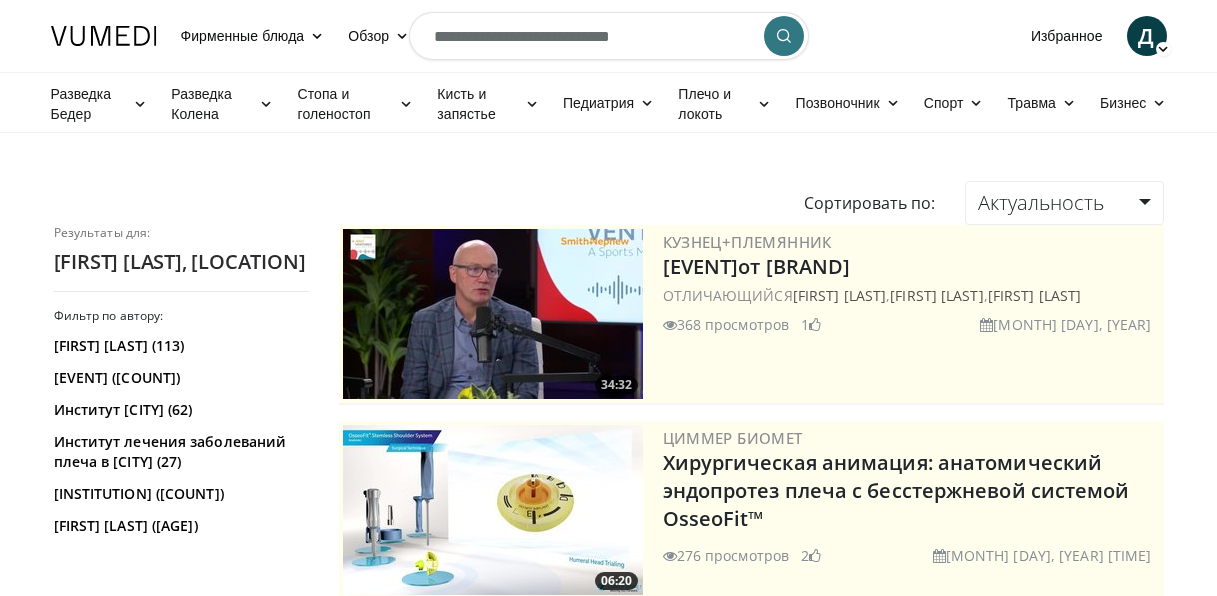scroll, scrollTop: 0, scrollLeft: 0, axis: both 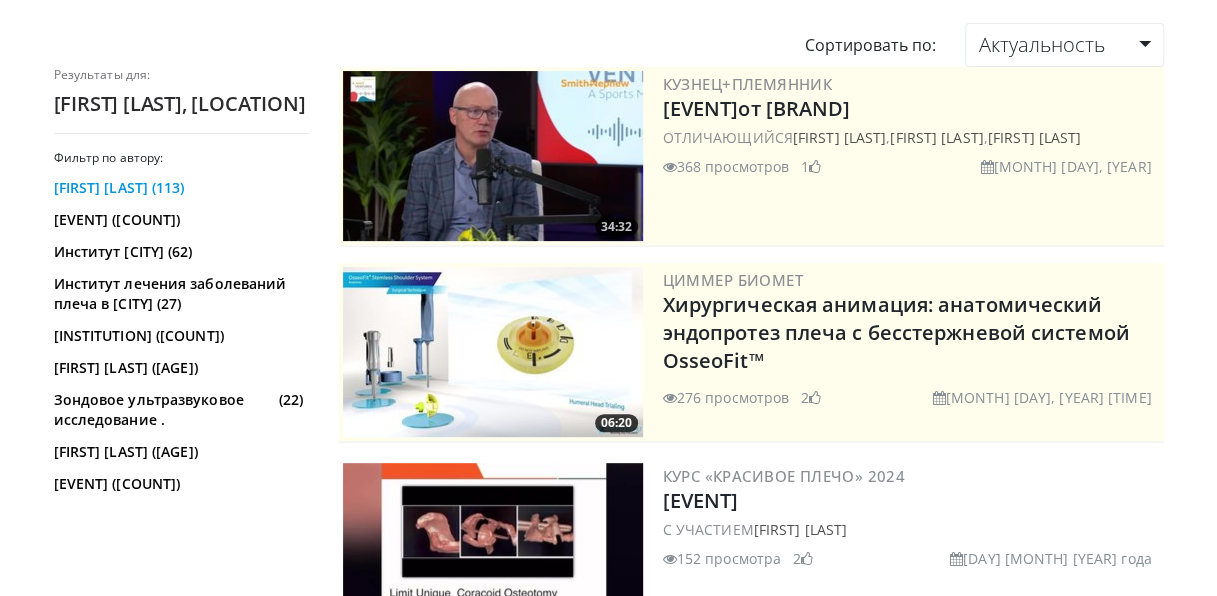 click on "[FIRST] [LAST] (113)" at bounding box center (119, 188) 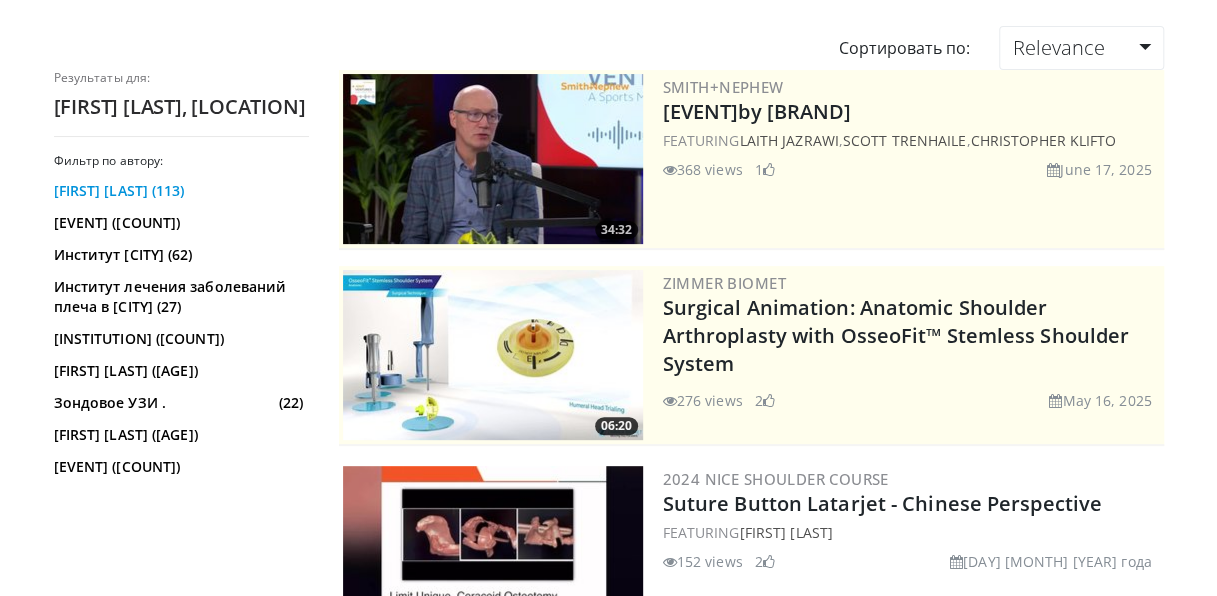 scroll, scrollTop: 158, scrollLeft: 0, axis: vertical 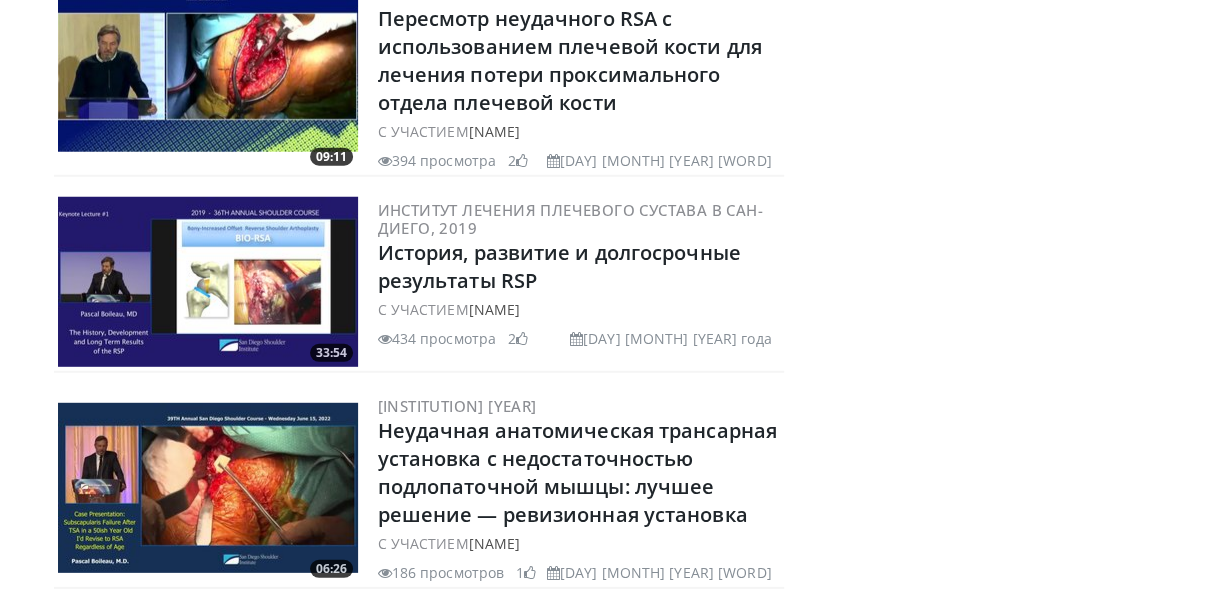 click at bounding box center [208, 488] 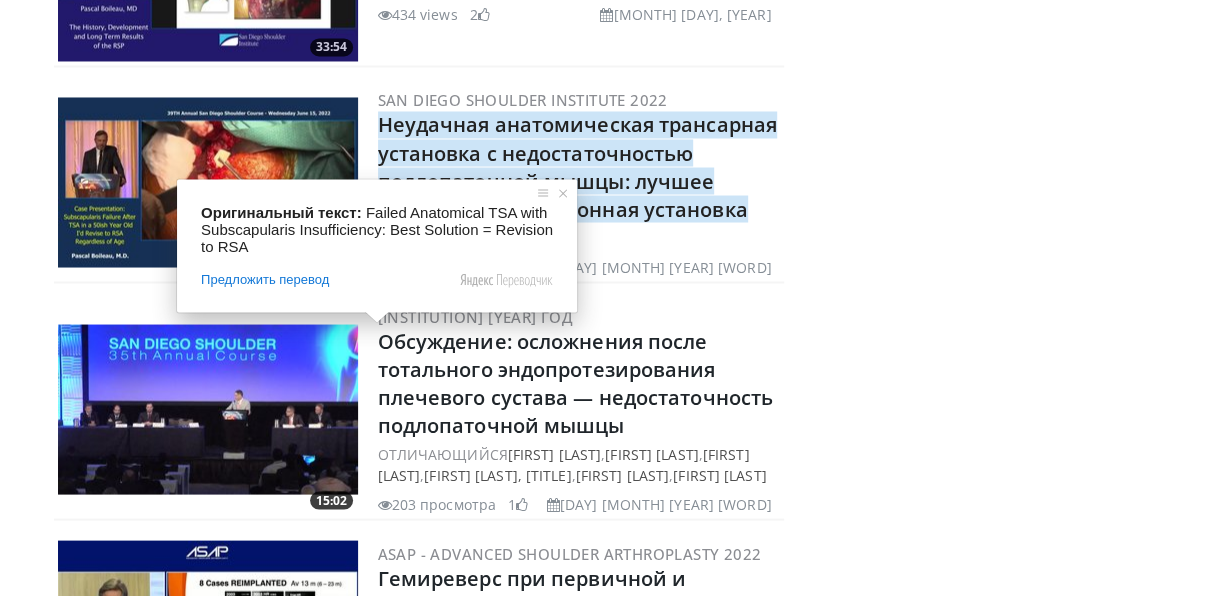 scroll, scrollTop: 20067, scrollLeft: 0, axis: vertical 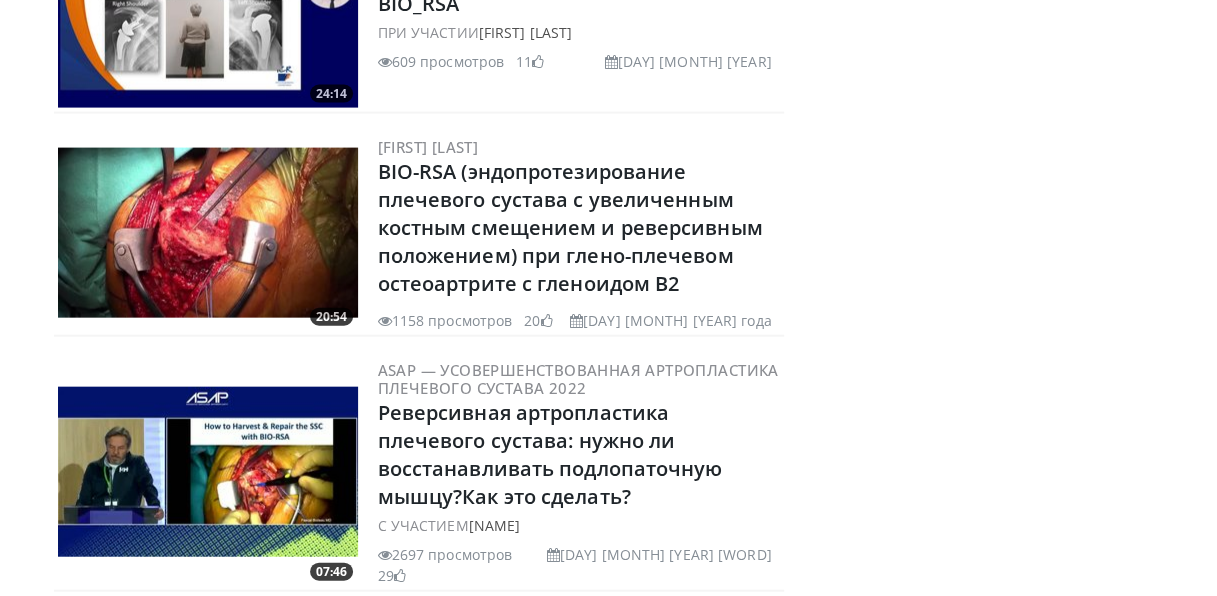 click at bounding box center [208, 472] 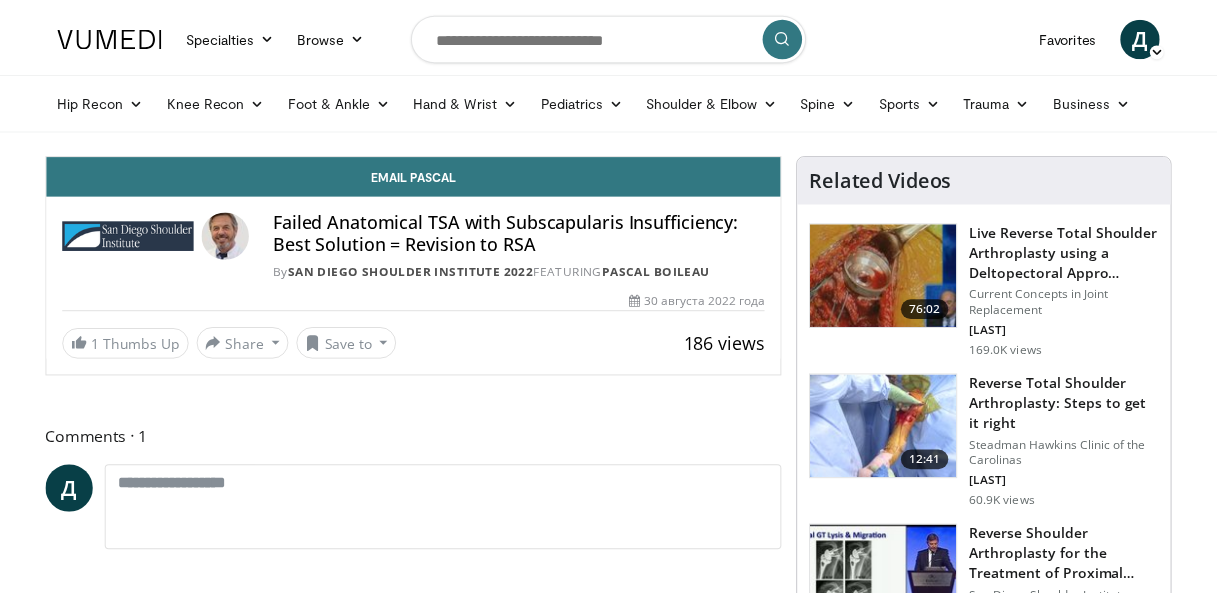 scroll, scrollTop: 0, scrollLeft: 0, axis: both 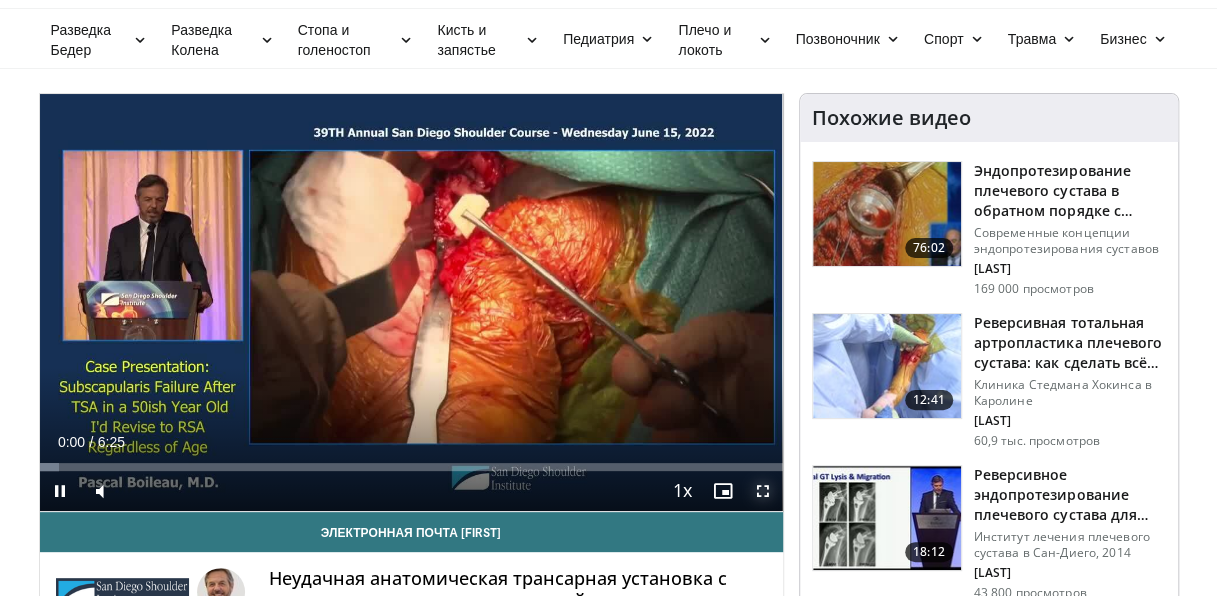 click at bounding box center (763, 491) 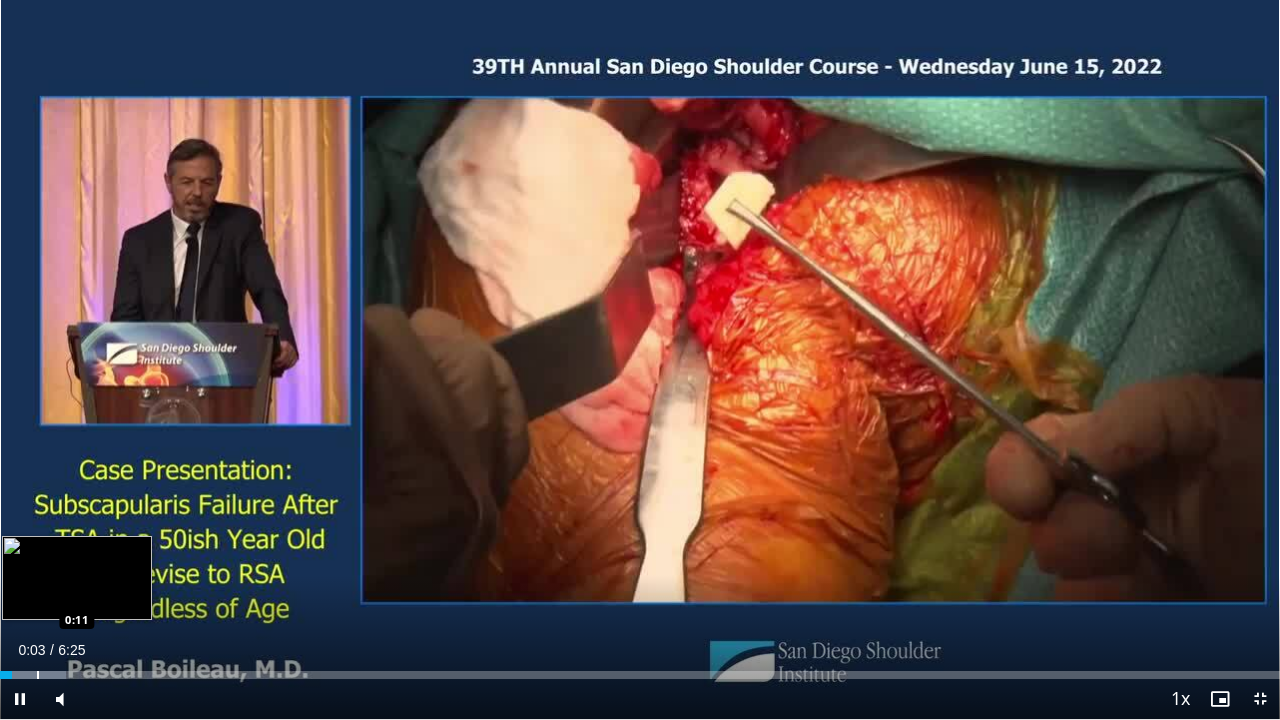 click on "Loaded :  5.19% 0:03 0:11" at bounding box center (640, 669) 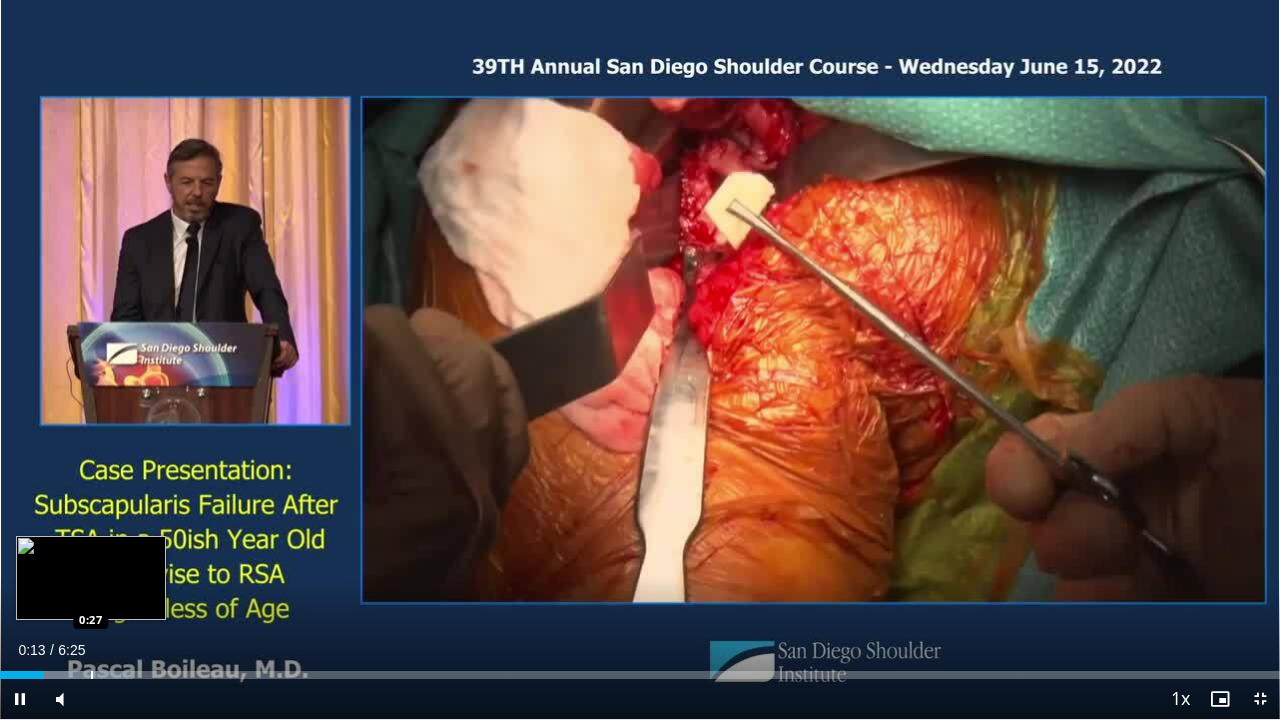 click at bounding box center [92, 675] 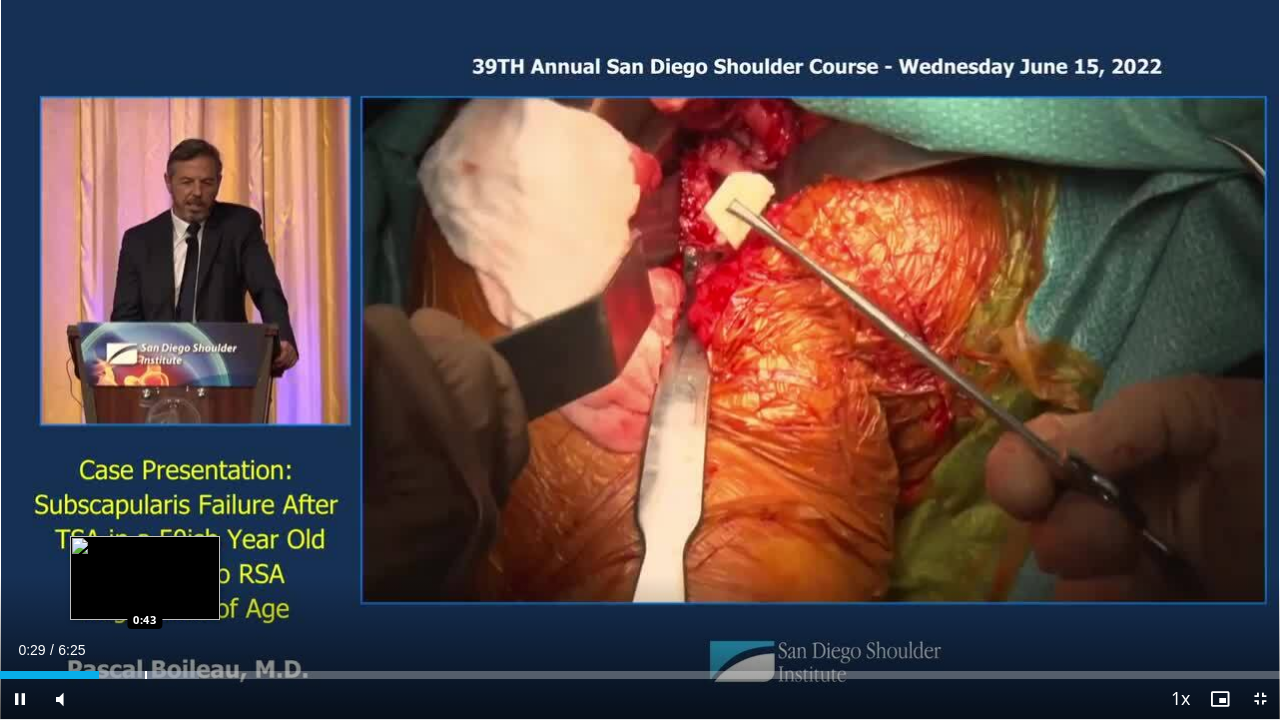click at bounding box center [146, 675] 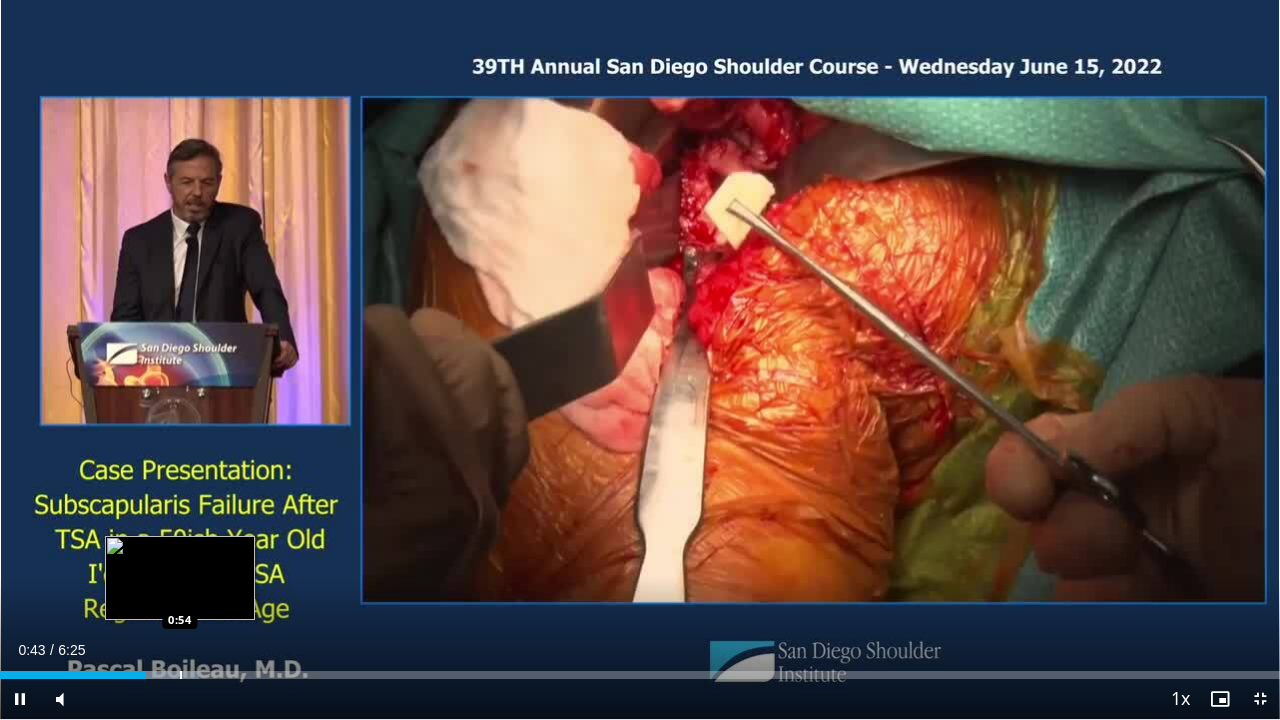 click at bounding box center (181, 675) 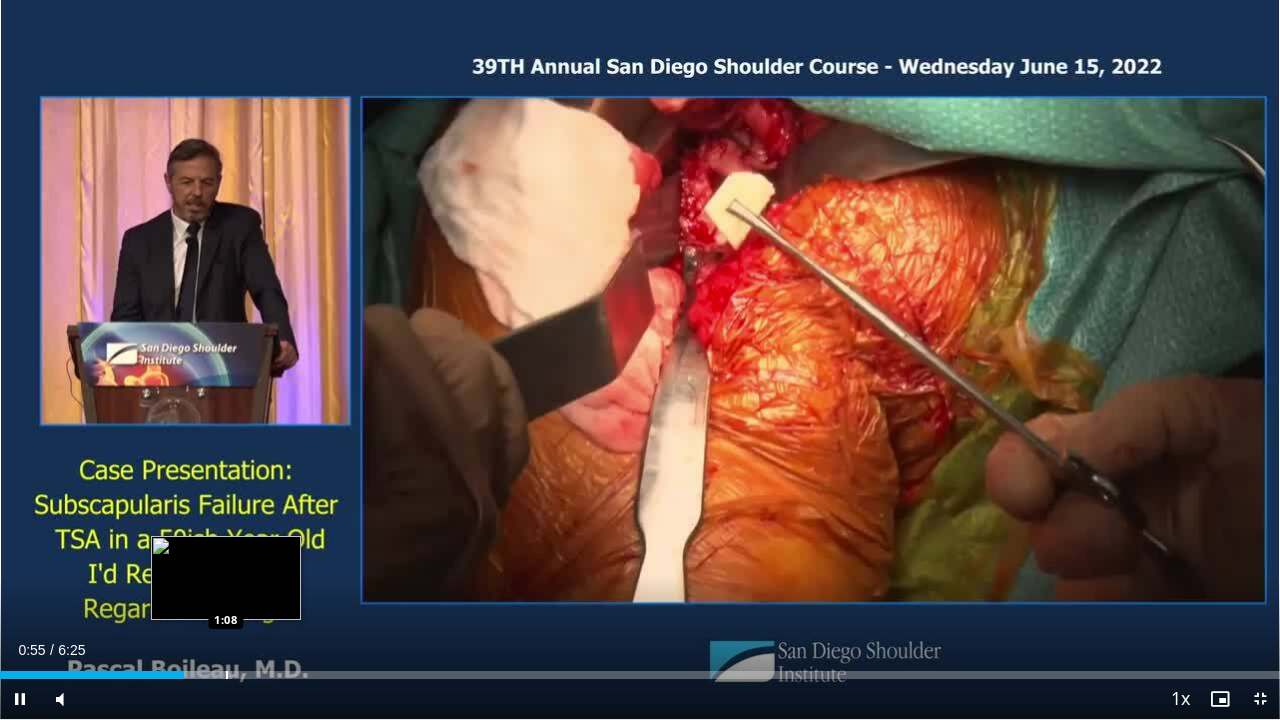 click at bounding box center (227, 675) 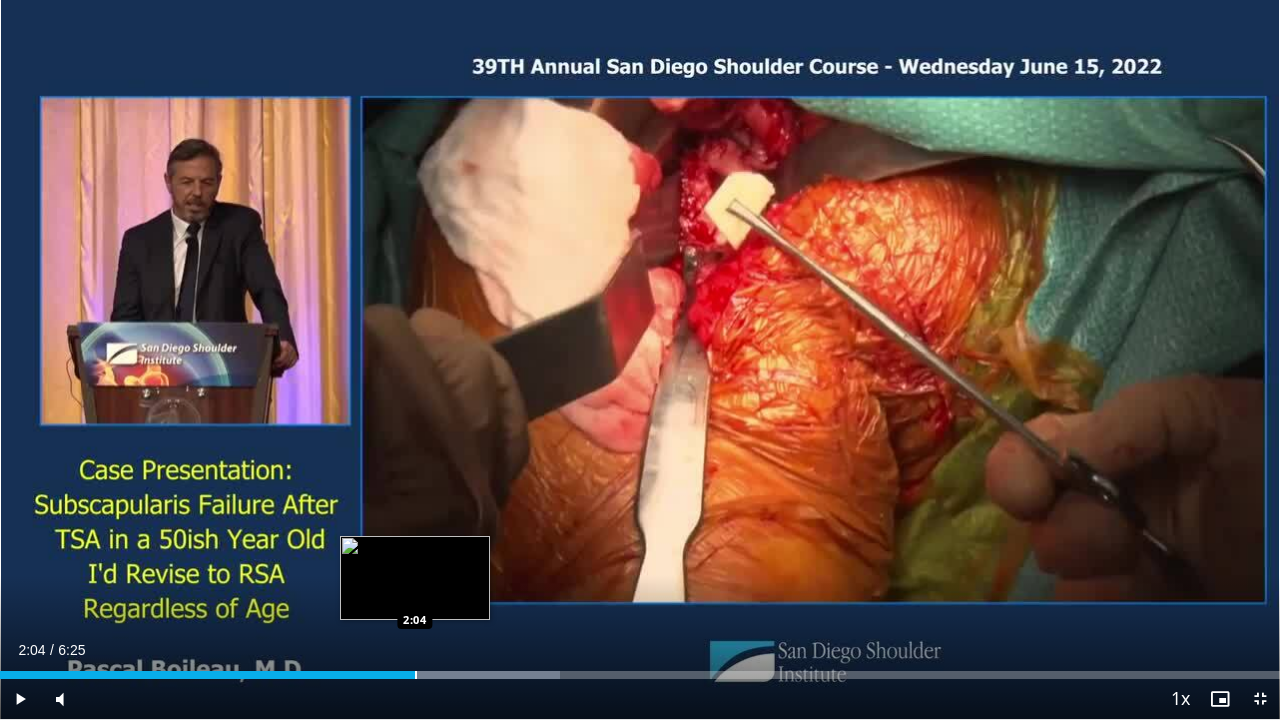 click on "Loaded :  43.72% 2:04 2:04" at bounding box center [640, 669] 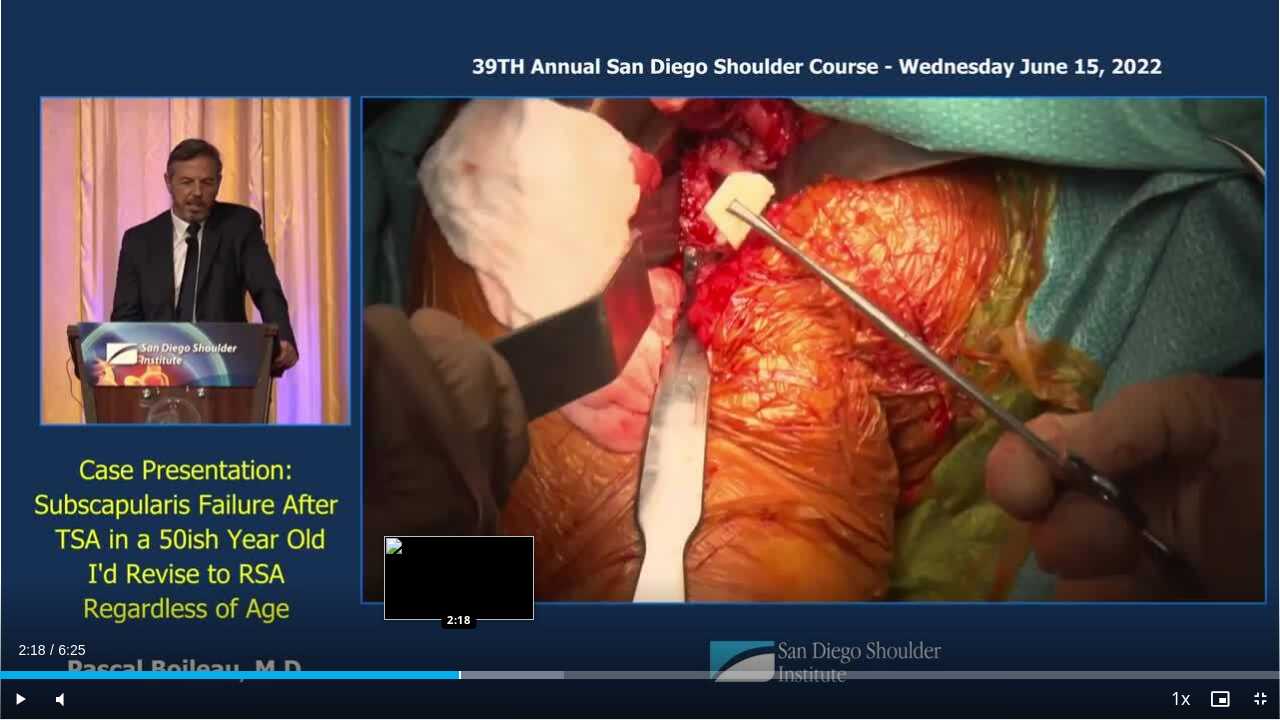 click on "Loaded :  44.09% 2:06 2:18" at bounding box center [640, 669] 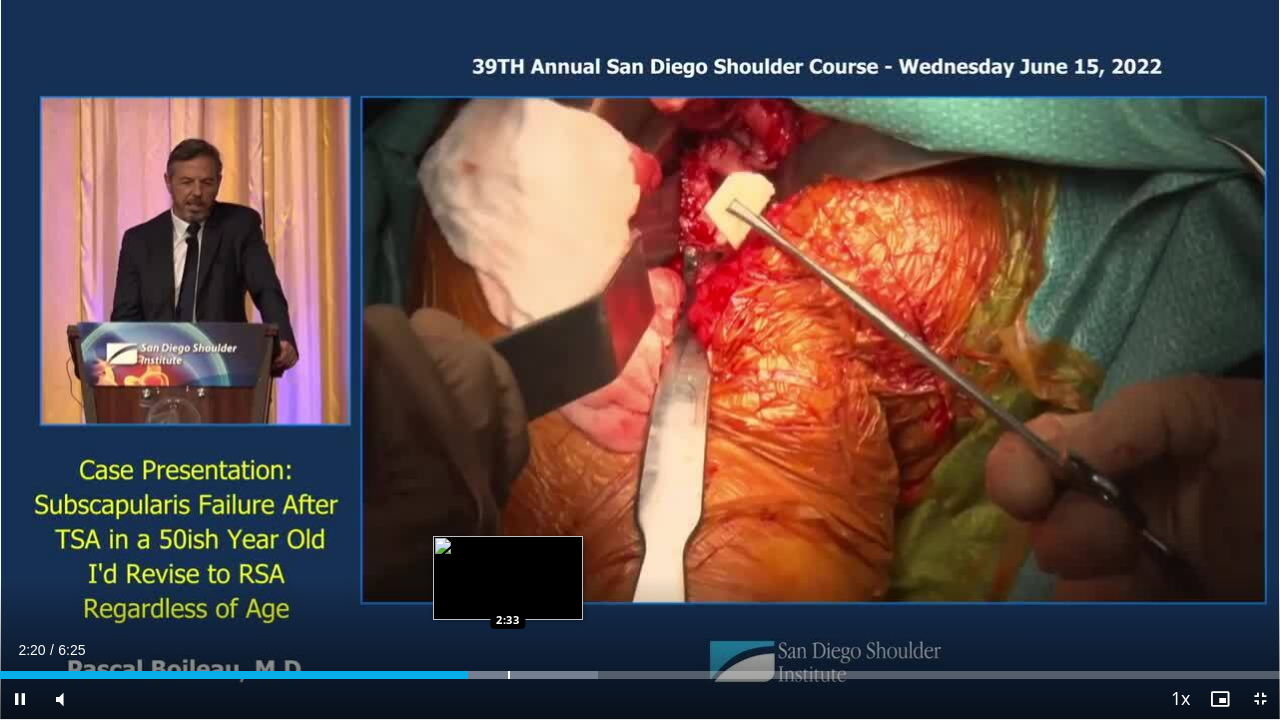 click at bounding box center [509, 675] 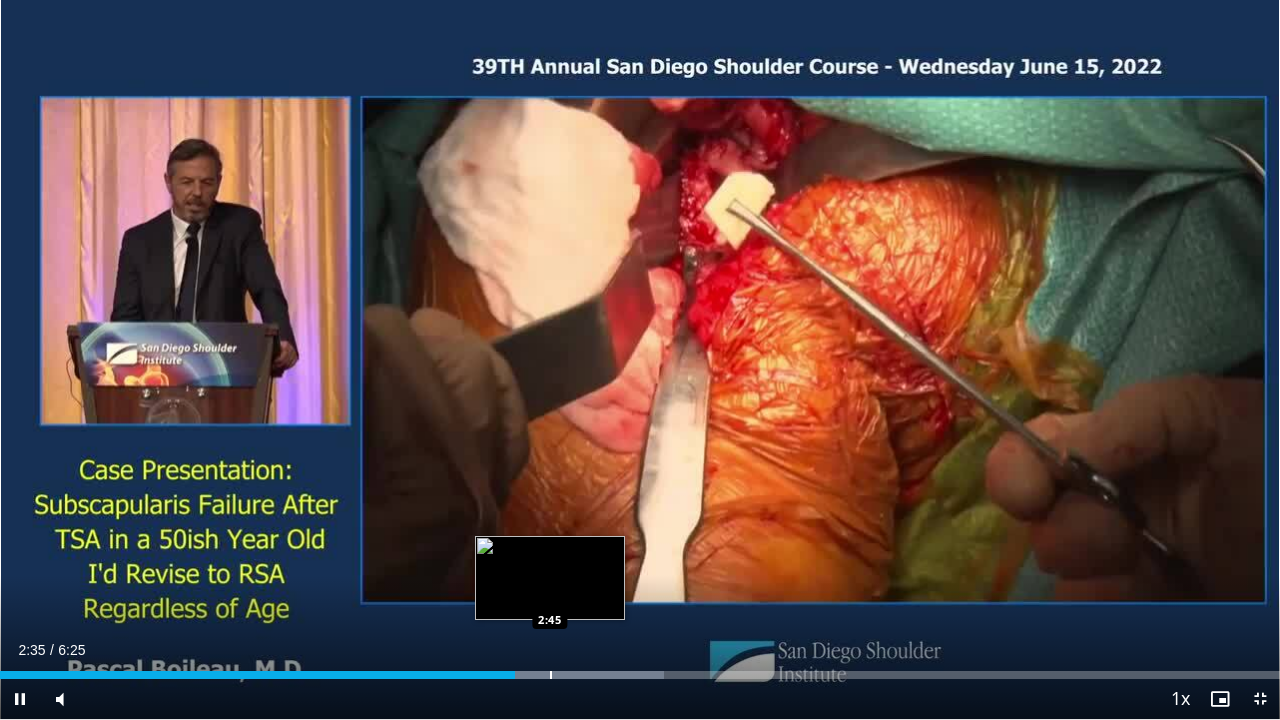 click at bounding box center [551, 675] 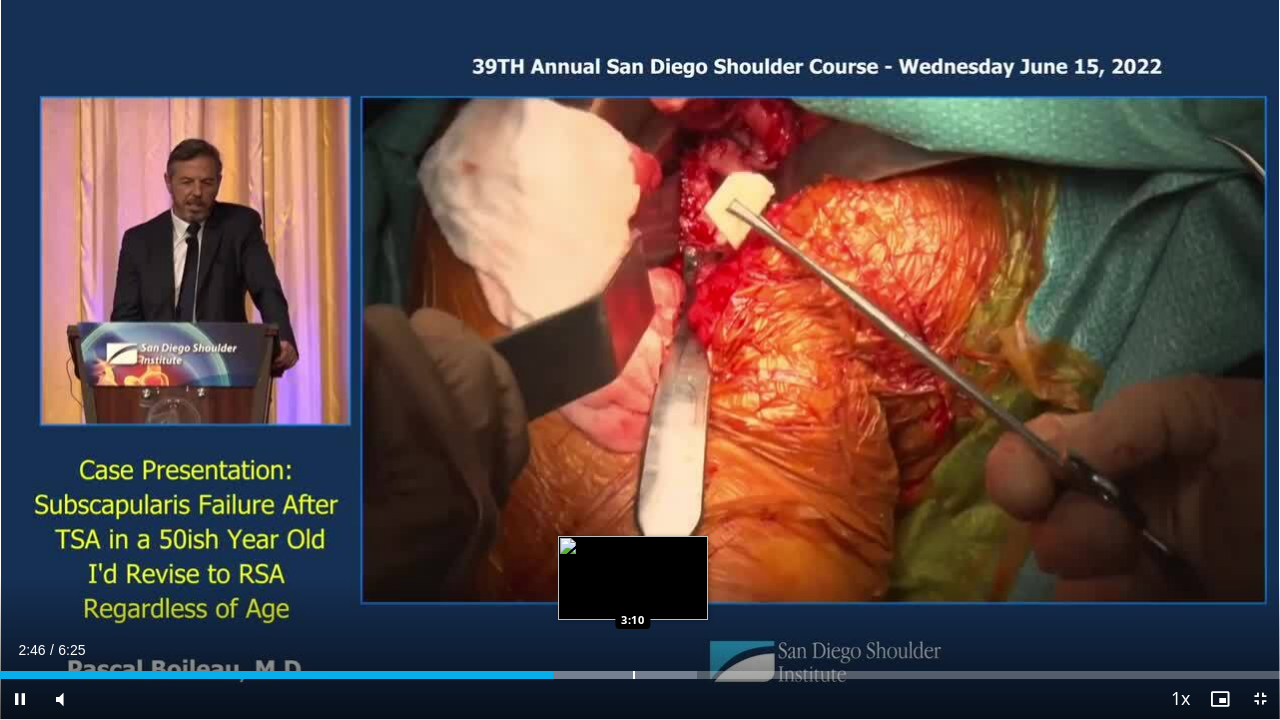 click on "Loaded :  54.47% 2:46 3:10" at bounding box center [640, 669] 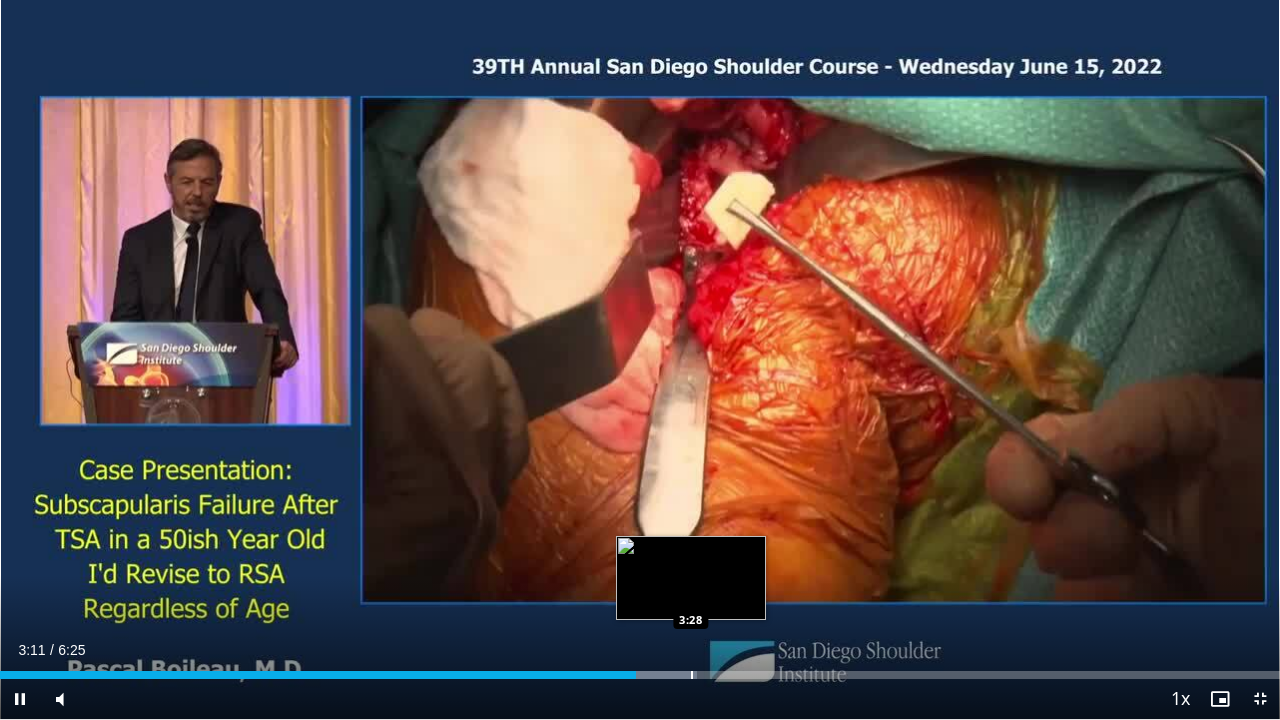 click on "Loaded :  54.47% 3:11 3:28" at bounding box center [640, 669] 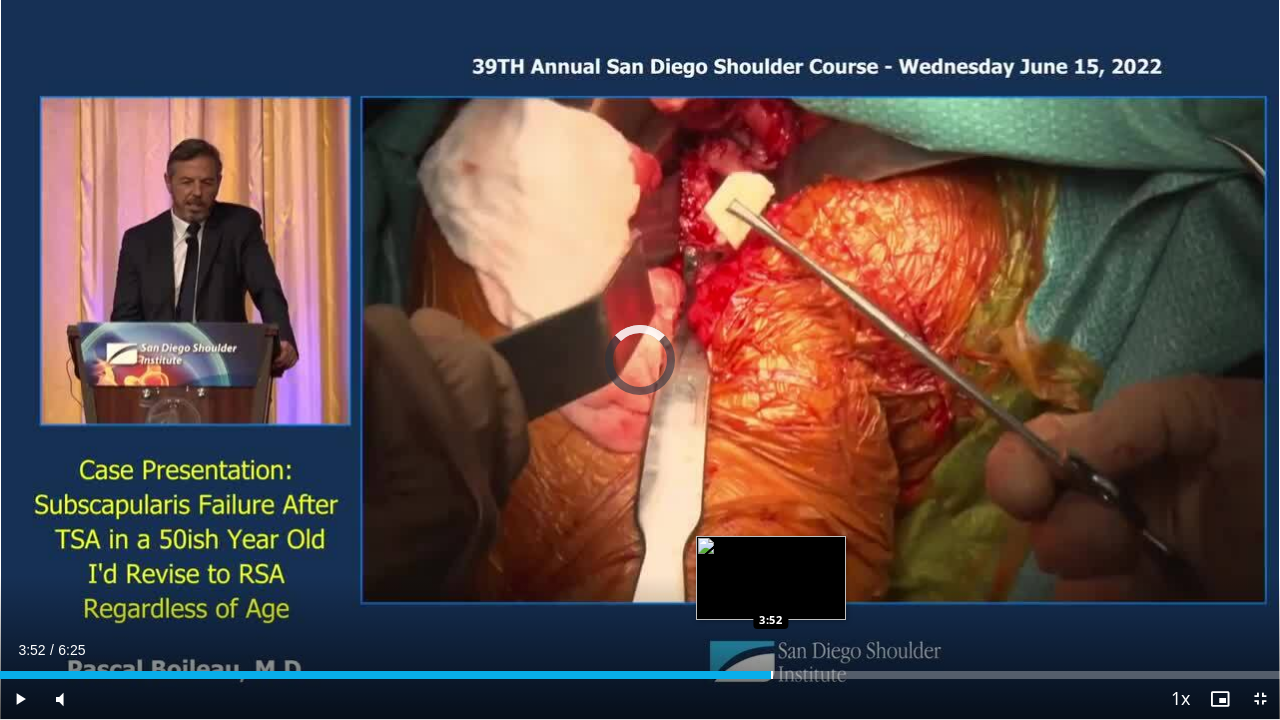 click on "Loaded :  57.06% 3:29 3:52" at bounding box center (640, 669) 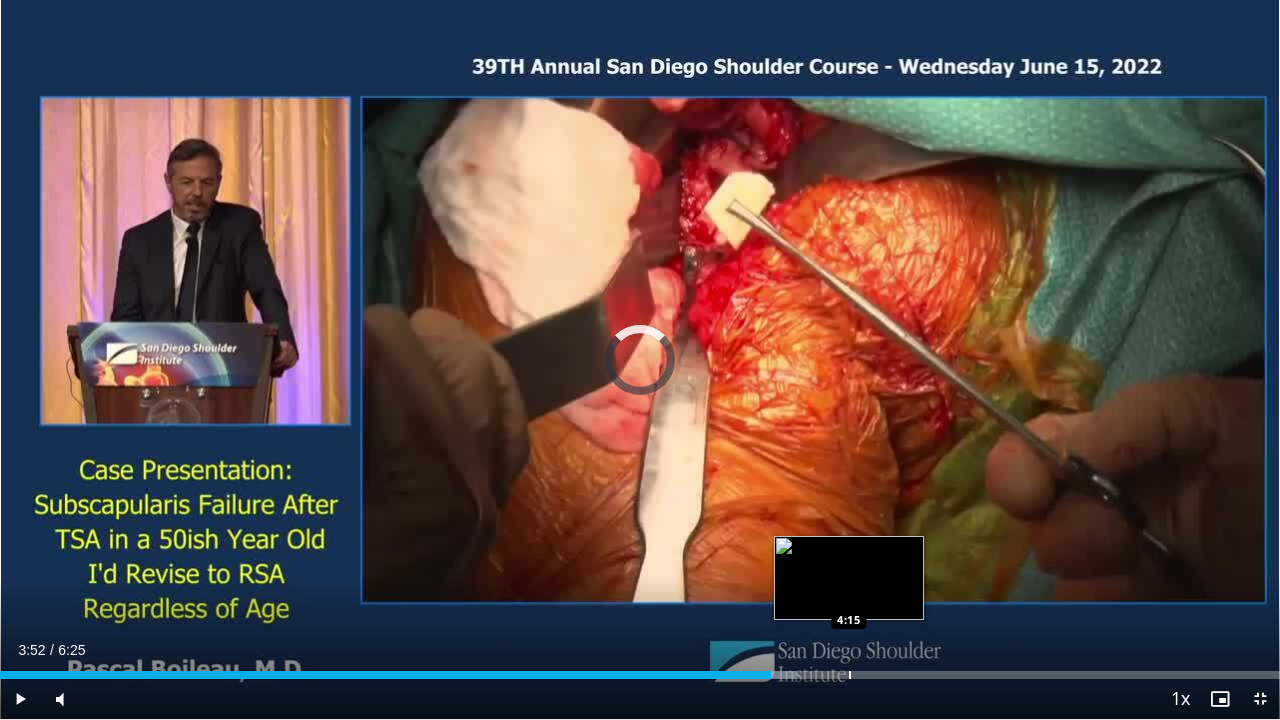 click on "Loaded :  62.25% 3:52 4:15" at bounding box center (640, 669) 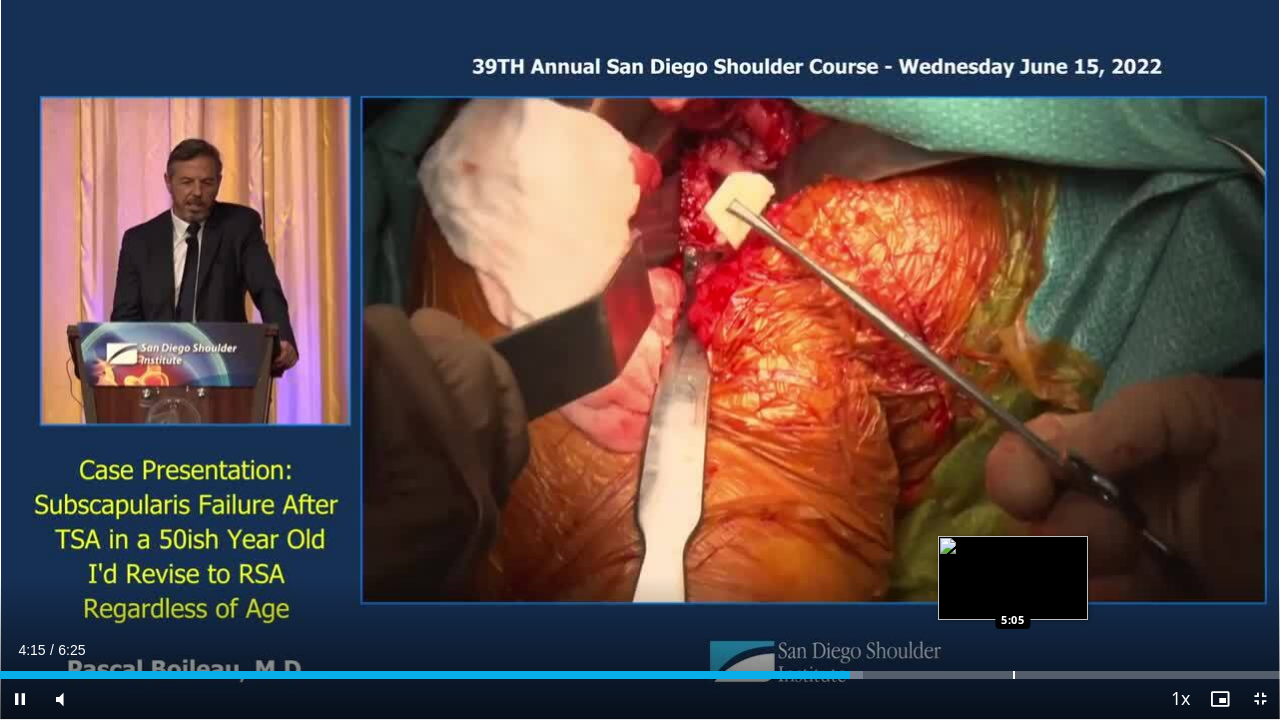click at bounding box center [1014, 675] 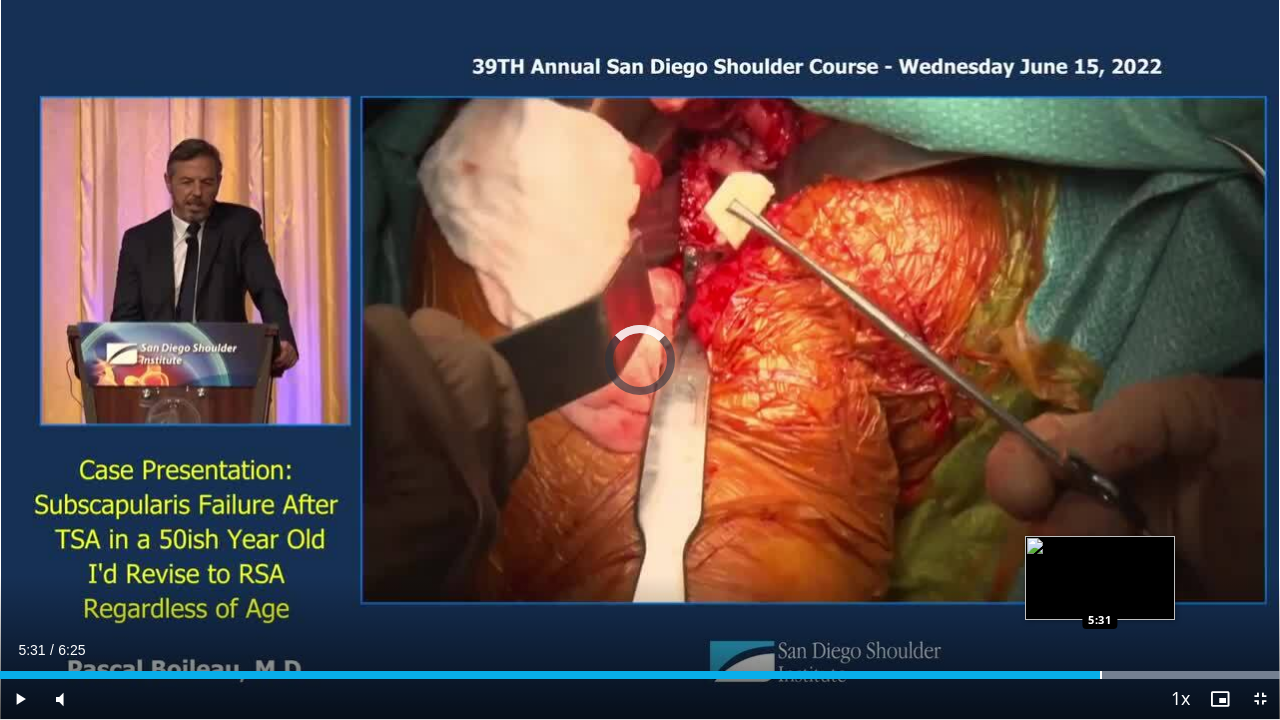 click at bounding box center [1101, 675] 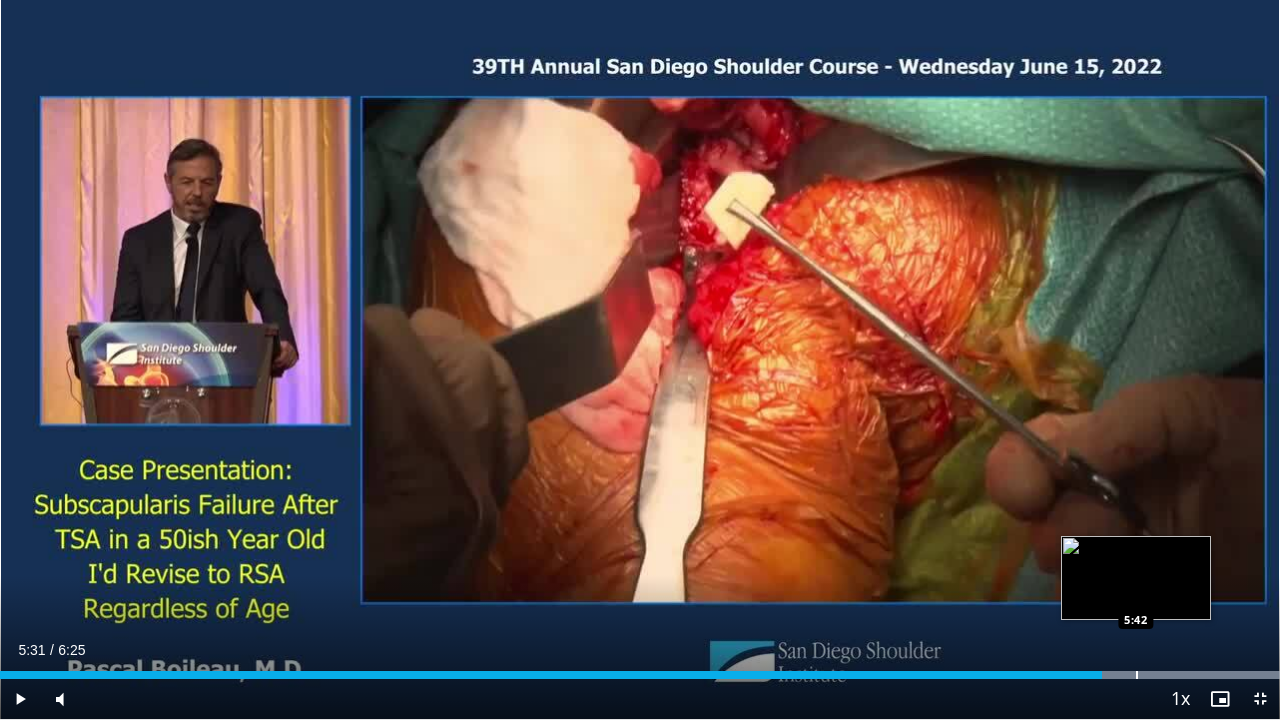 click at bounding box center (1137, 675) 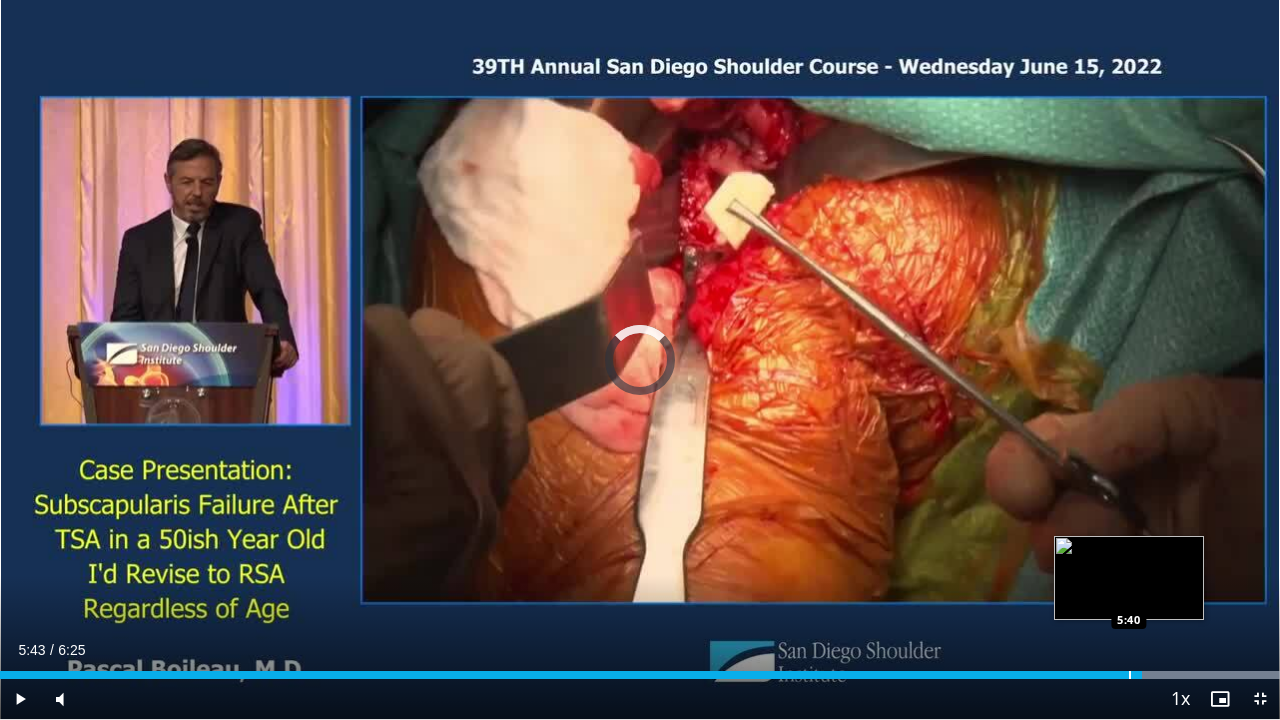 click at bounding box center (1130, 675) 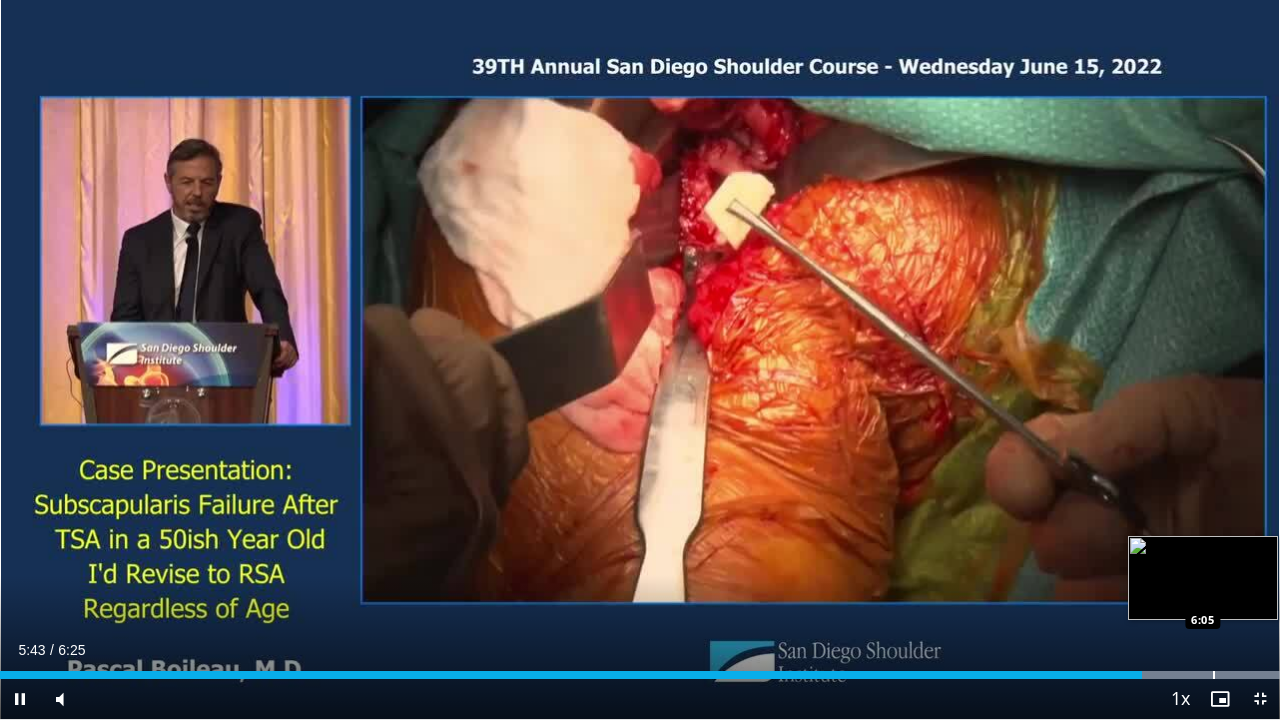 click on "Loaded :  100.00% 5:44 6:05" at bounding box center (640, 669) 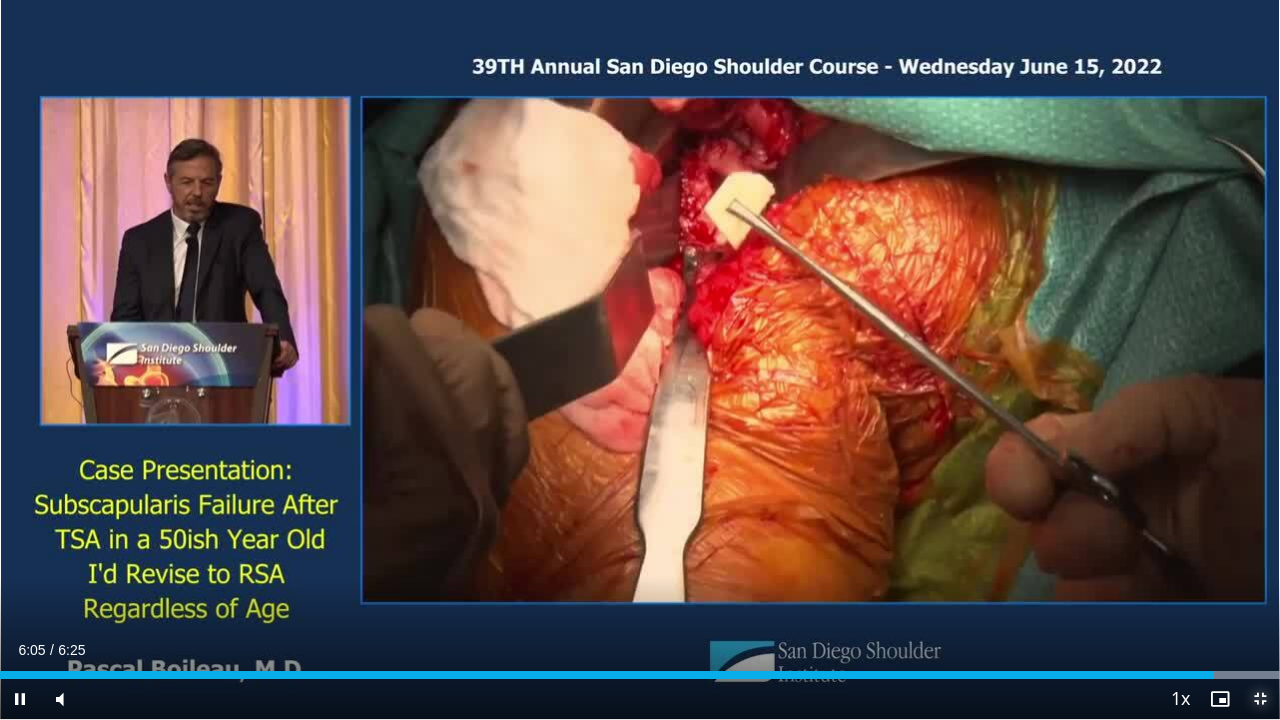 click at bounding box center (1260, 699) 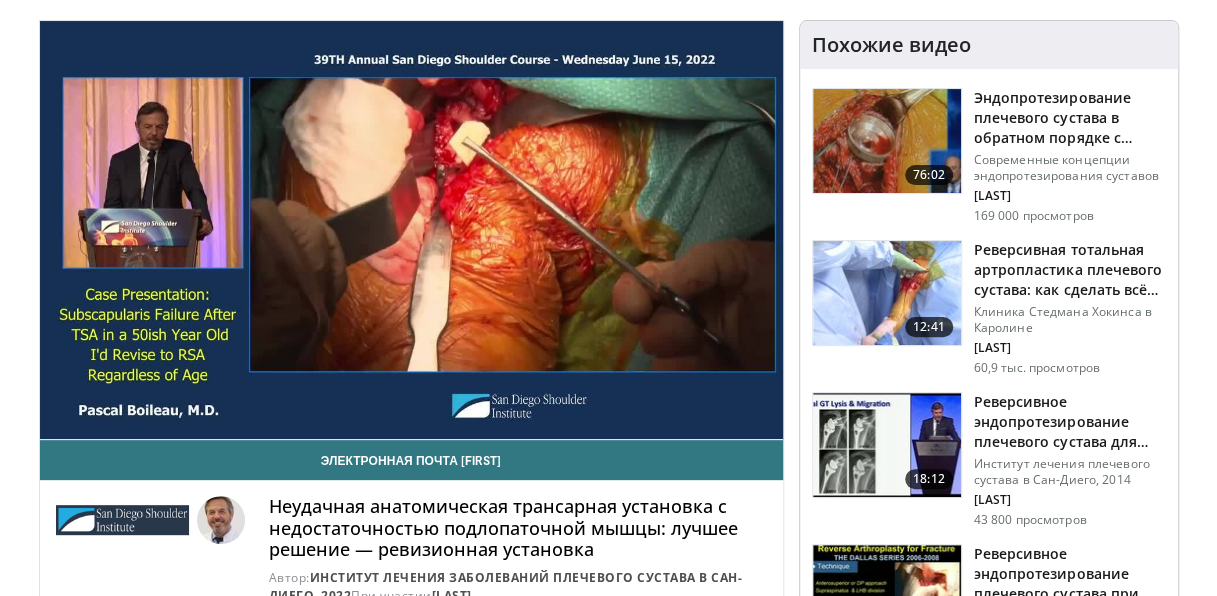 scroll, scrollTop: 7, scrollLeft: 0, axis: vertical 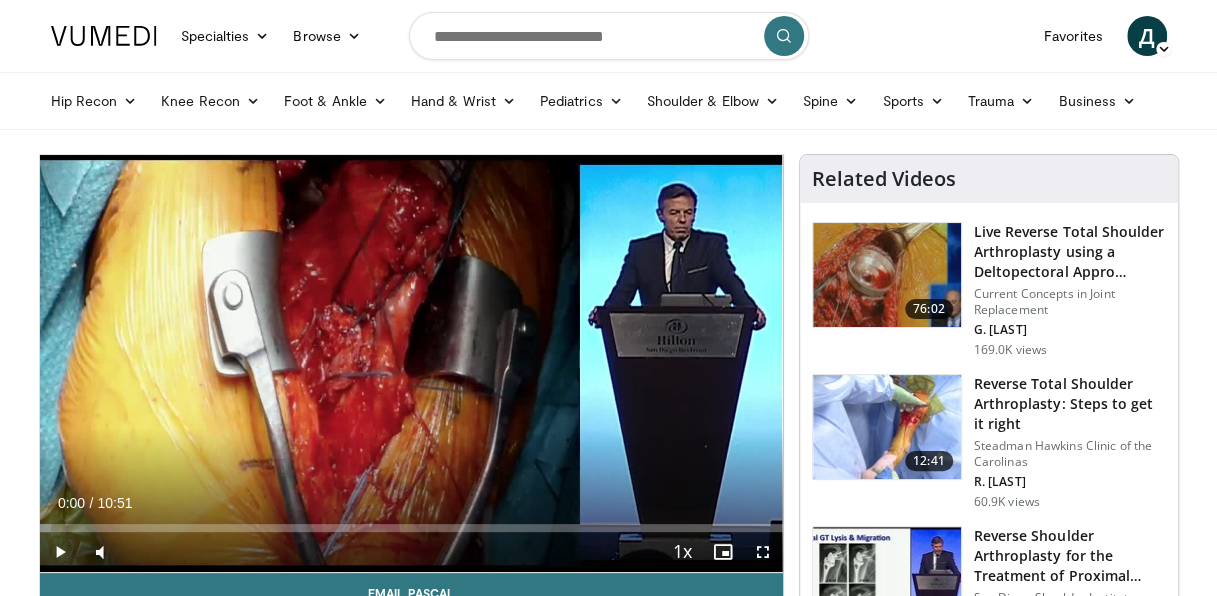 click at bounding box center [609, 36] 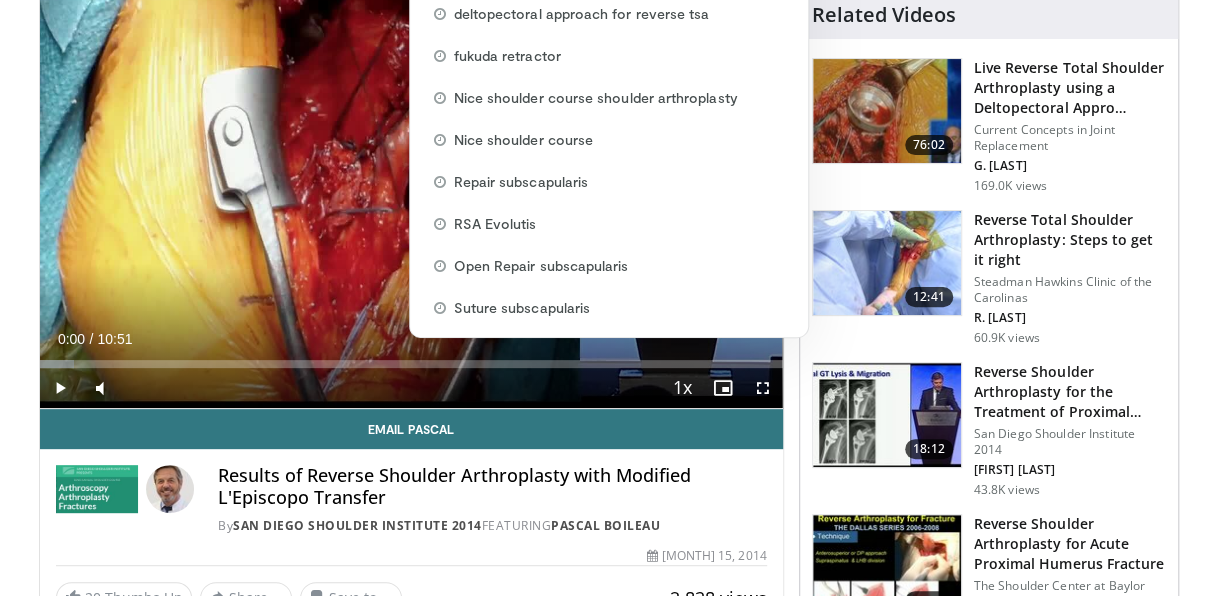 scroll, scrollTop: 156, scrollLeft: 0, axis: vertical 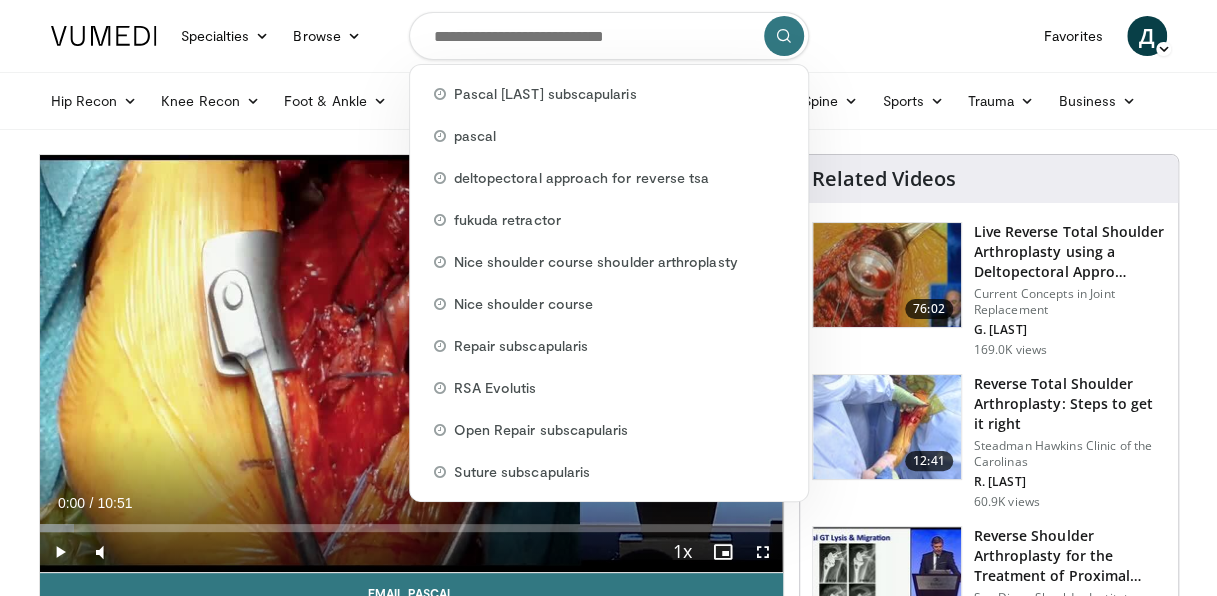 click at bounding box center (609, 36) 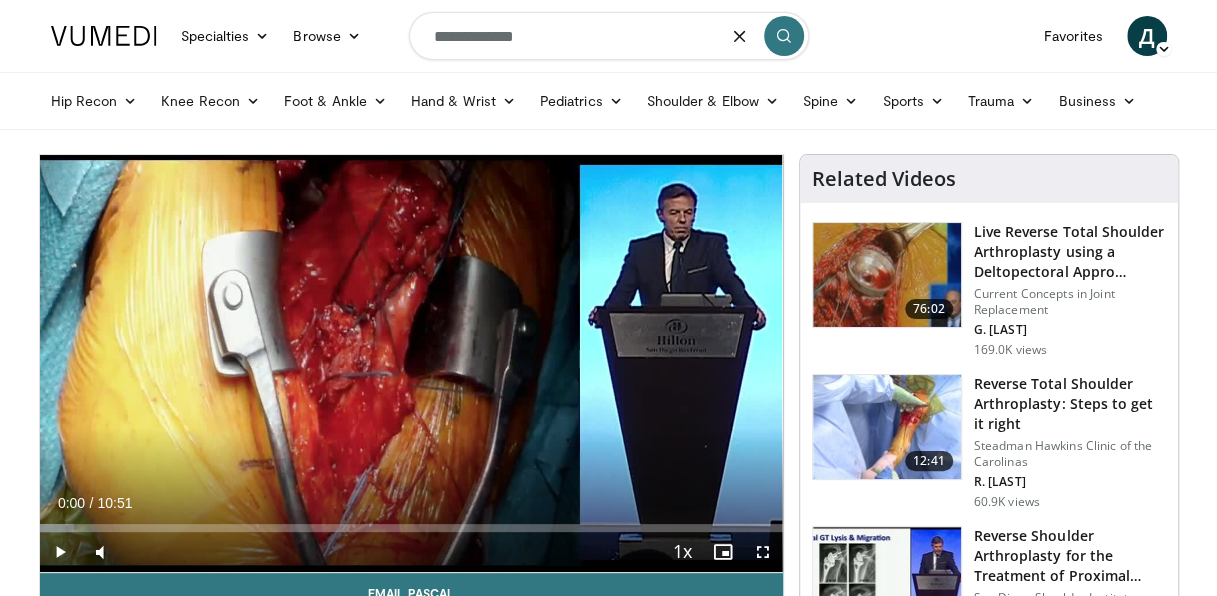 type on "**********" 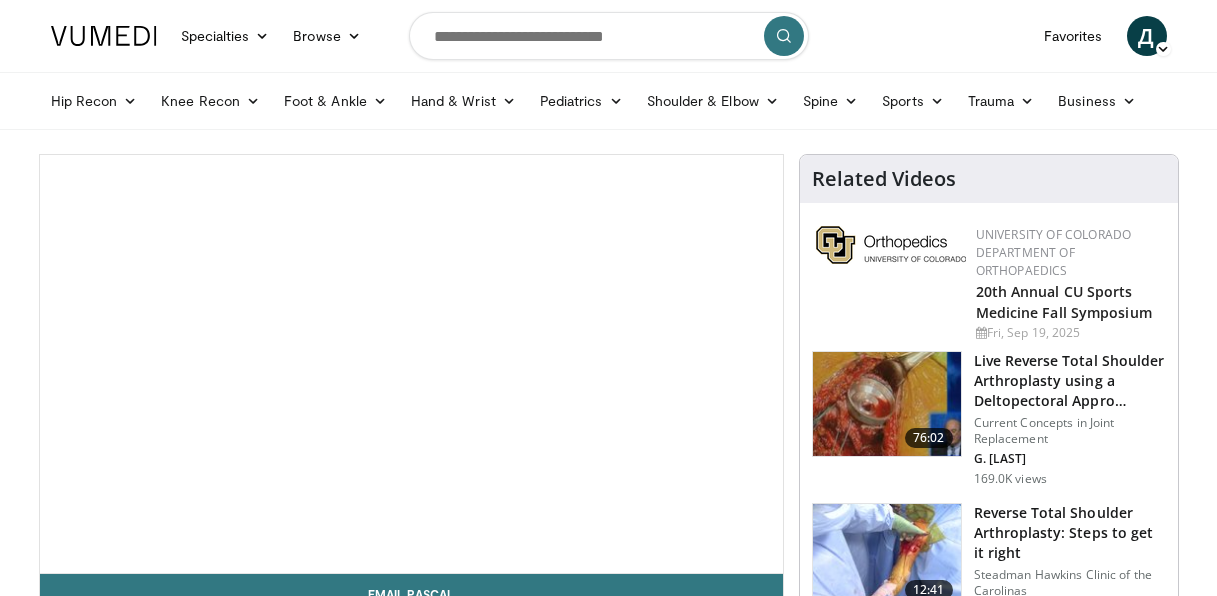 scroll, scrollTop: 0, scrollLeft: 0, axis: both 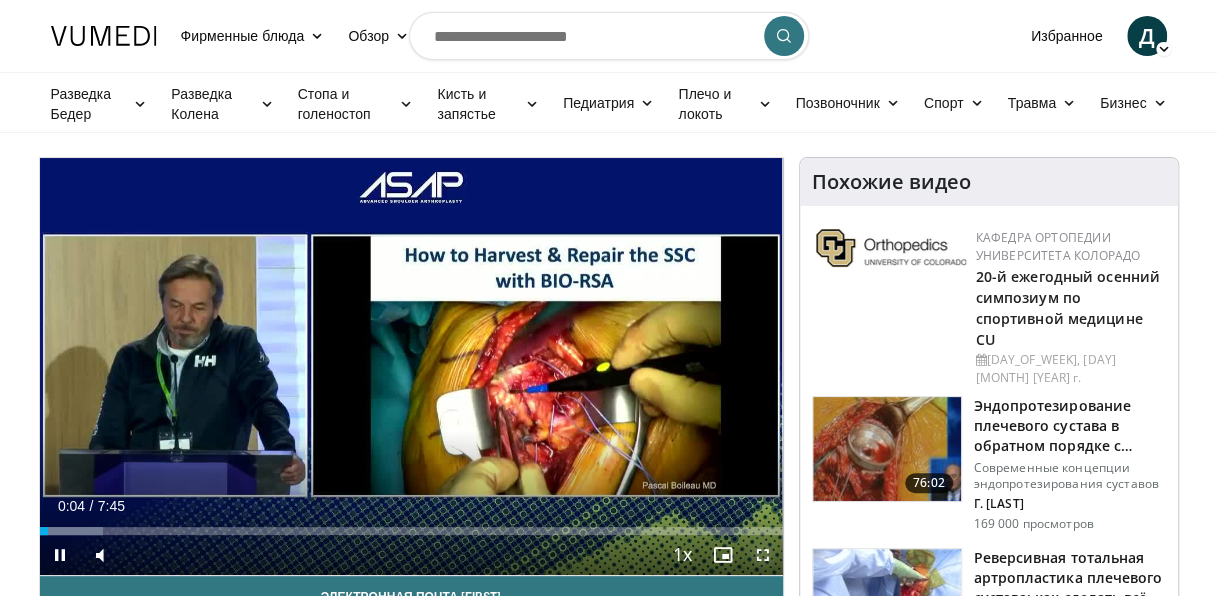click at bounding box center [763, 555] 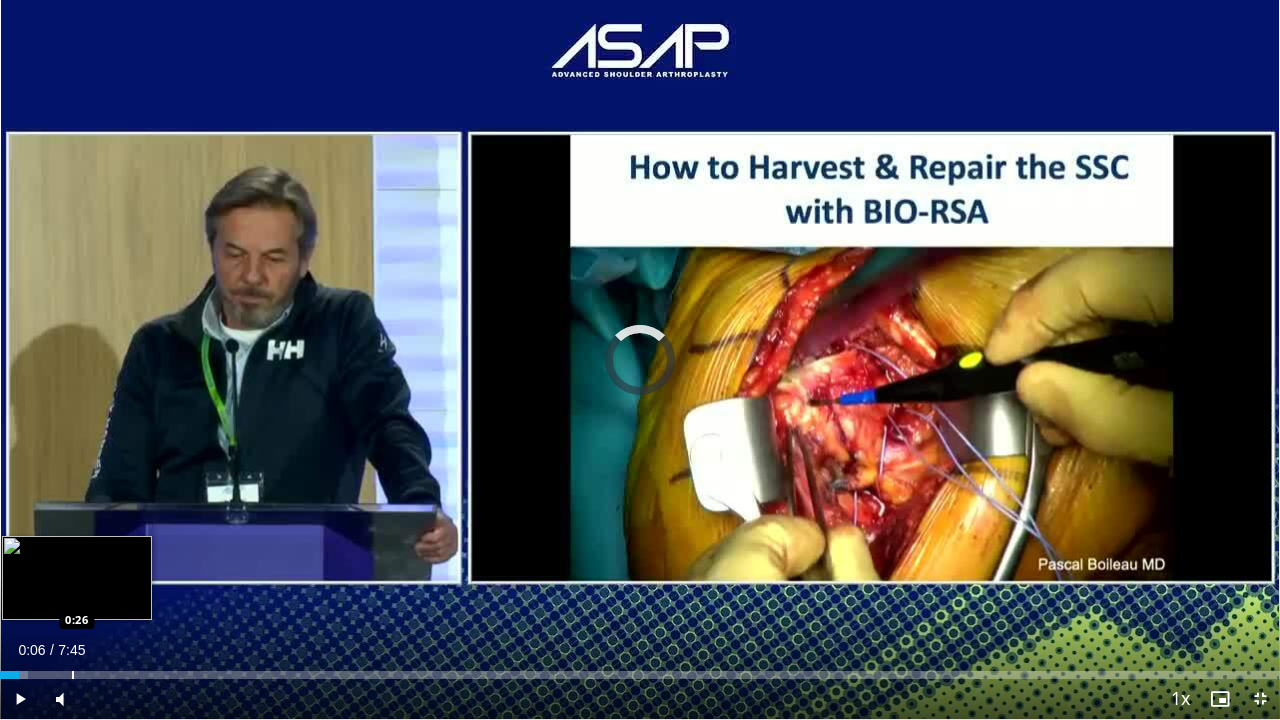 click at bounding box center [73, 675] 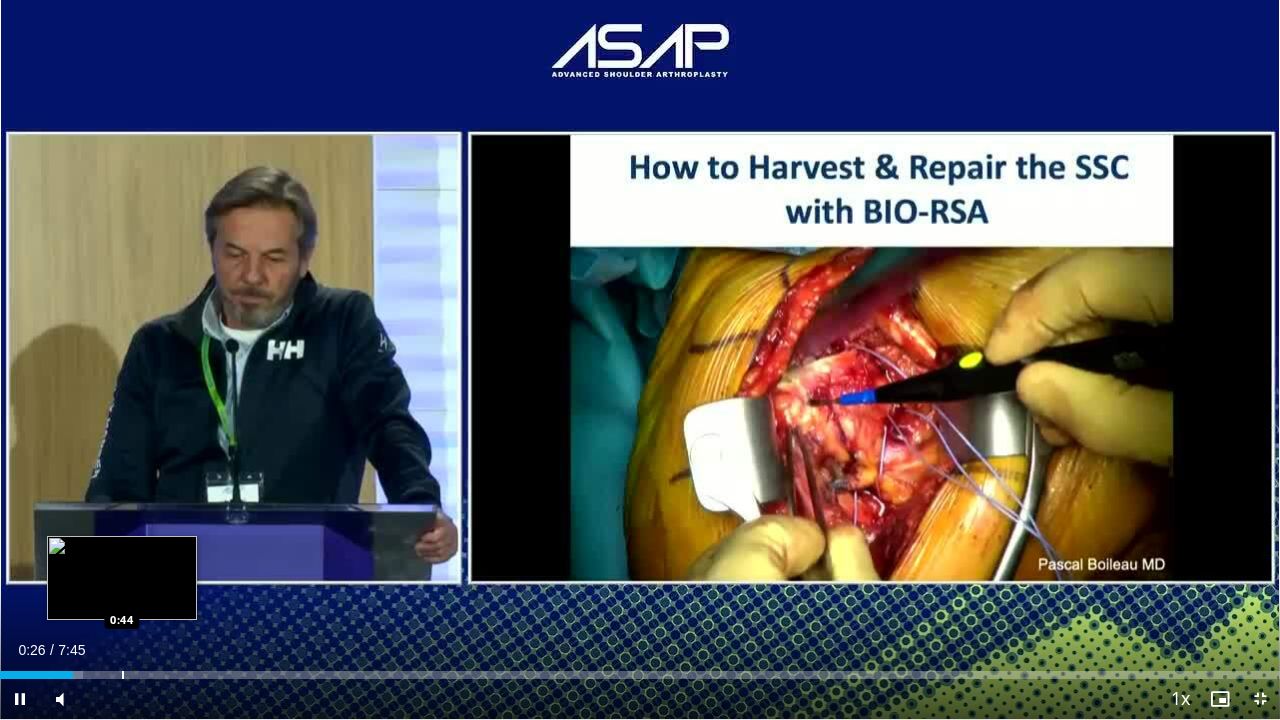 click at bounding box center (123, 675) 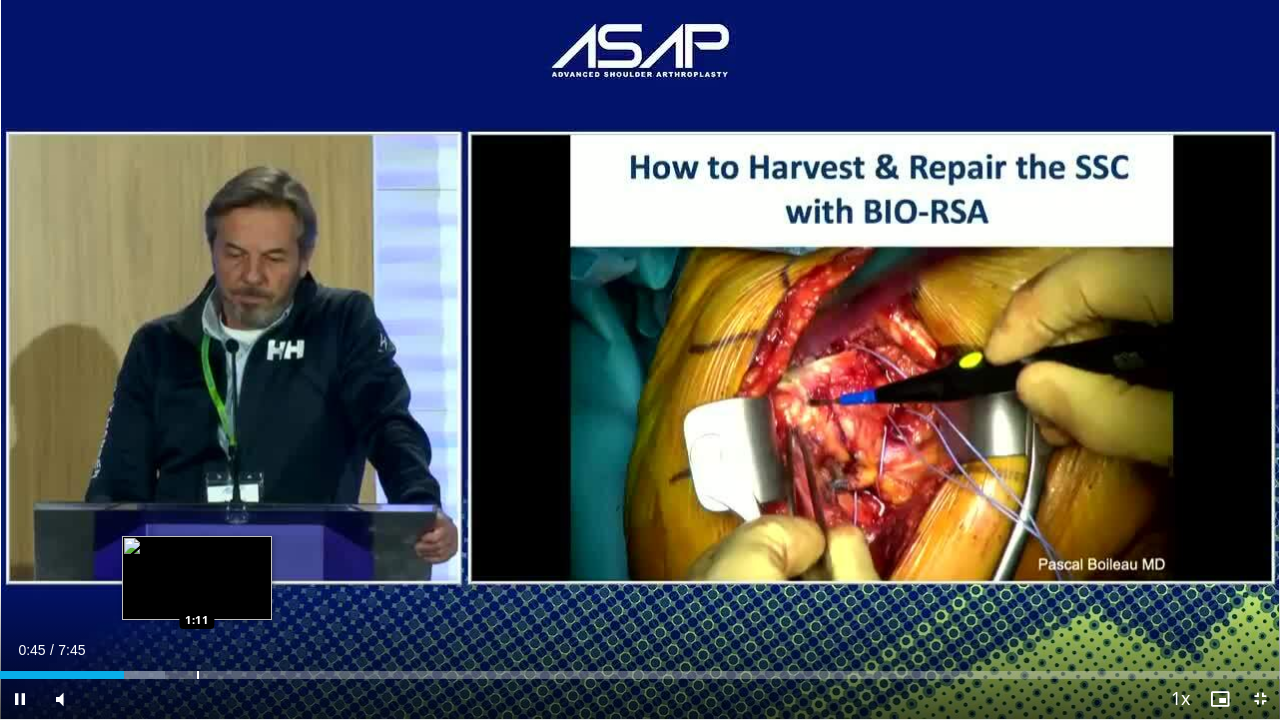 click at bounding box center (198, 675) 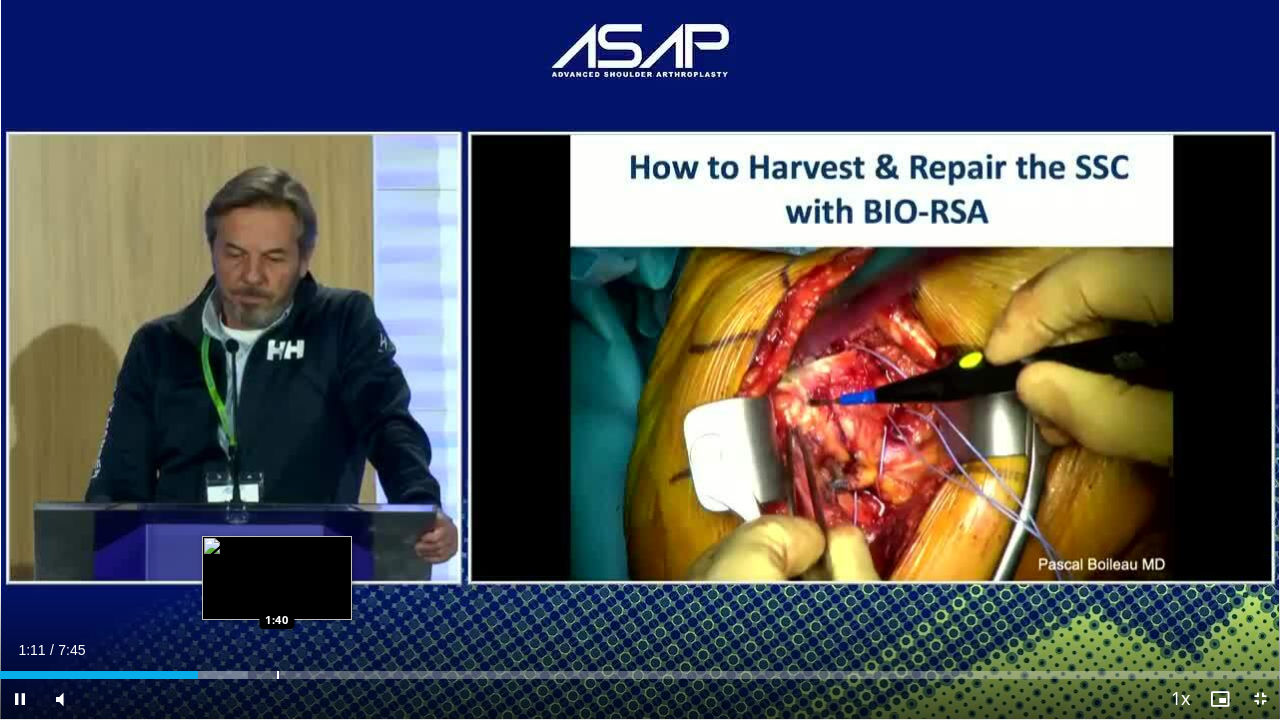 click at bounding box center [278, 675] 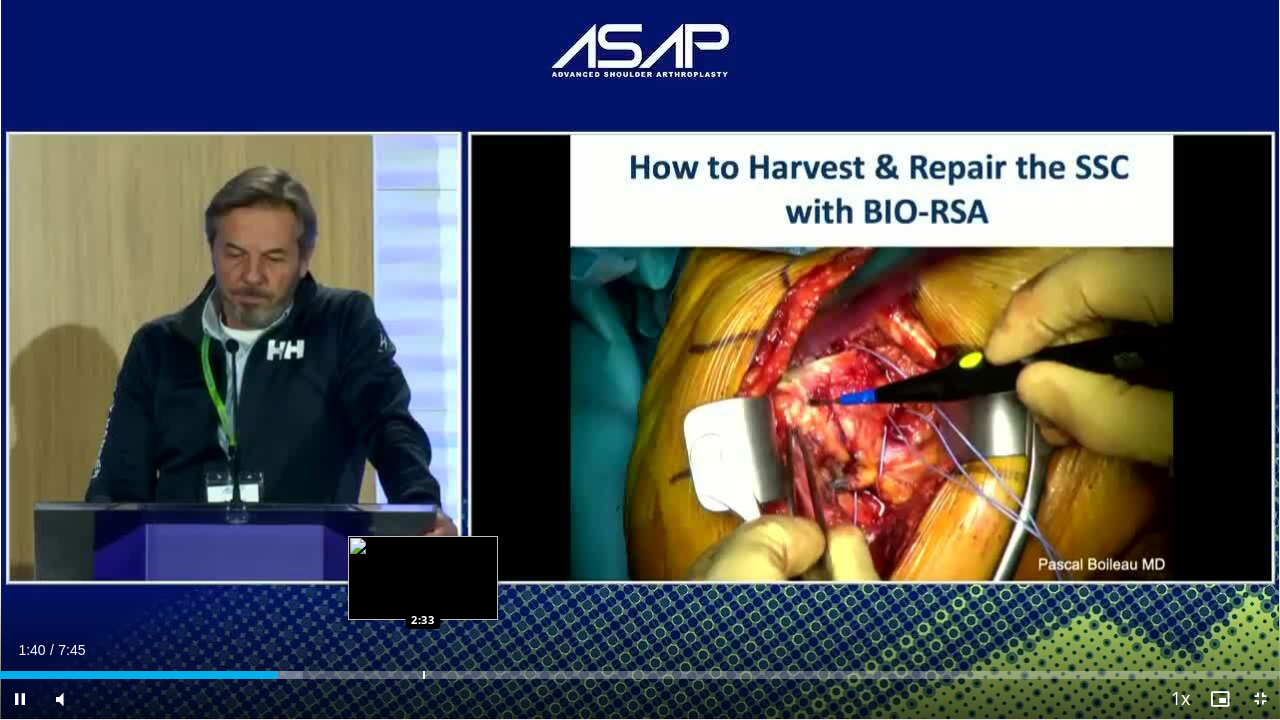 click on "Loaded :  23.64% 1:41 2:33" at bounding box center [640, 669] 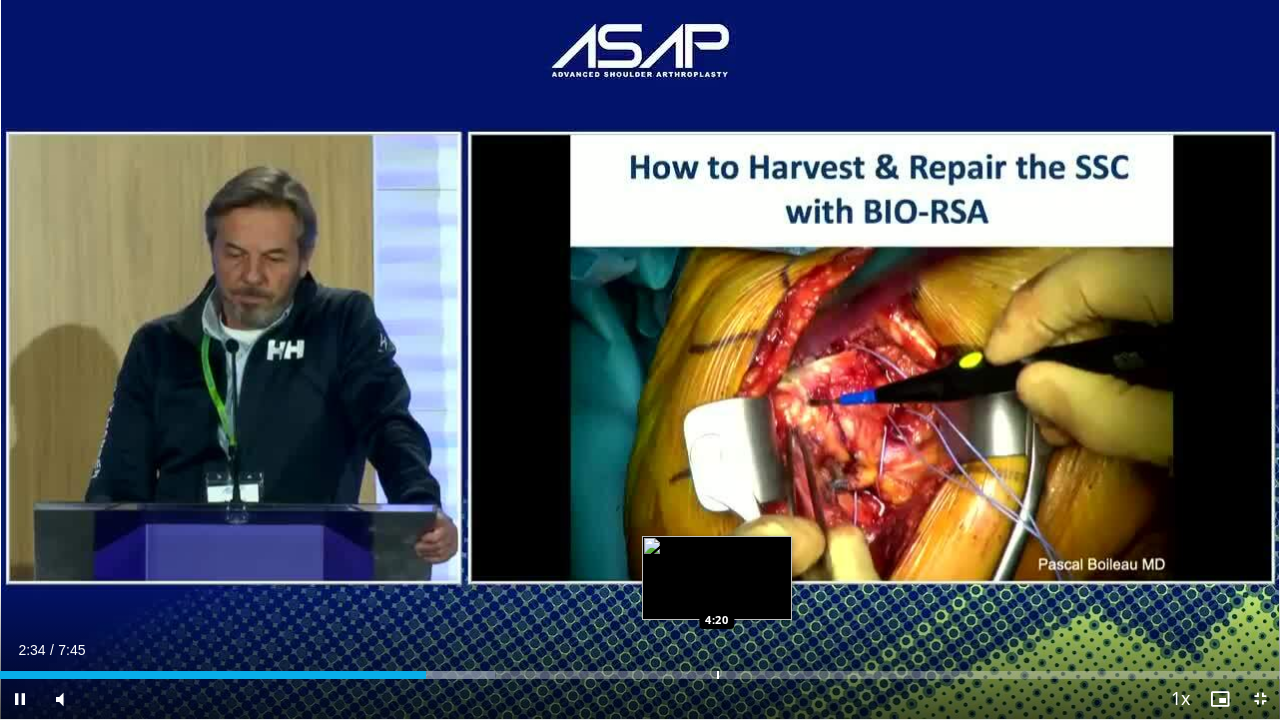 click at bounding box center [718, 675] 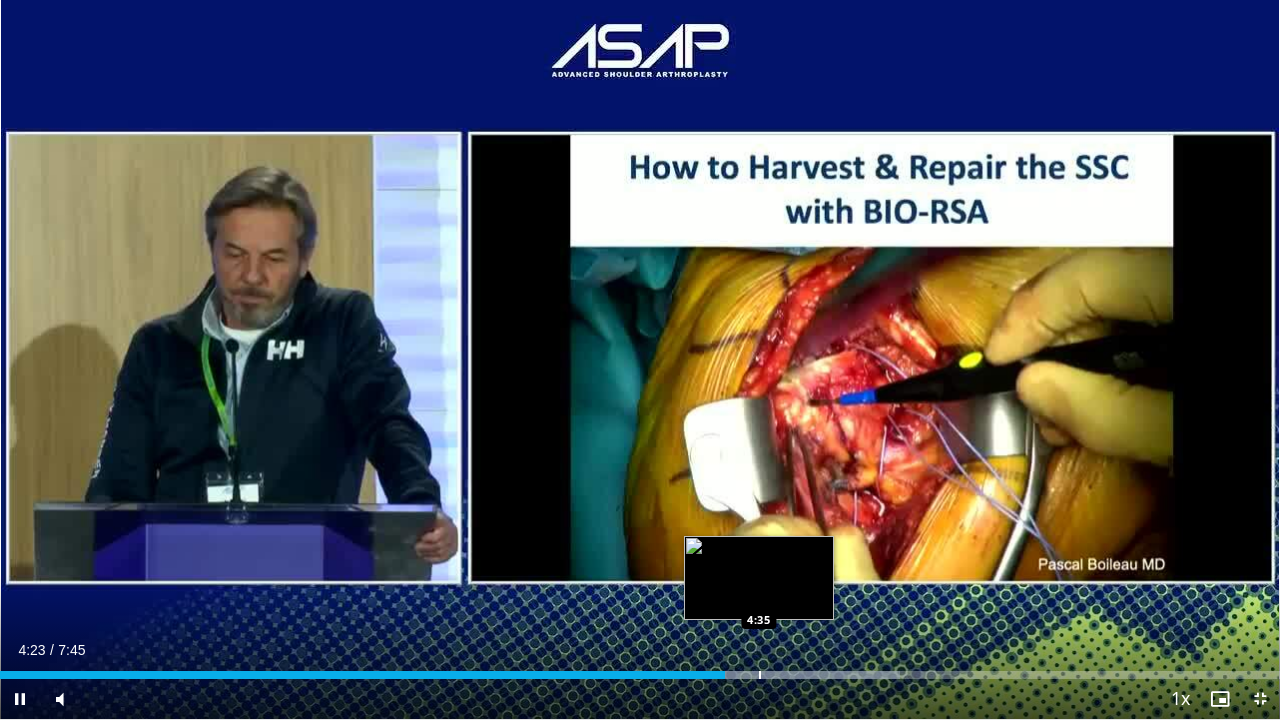click at bounding box center [760, 675] 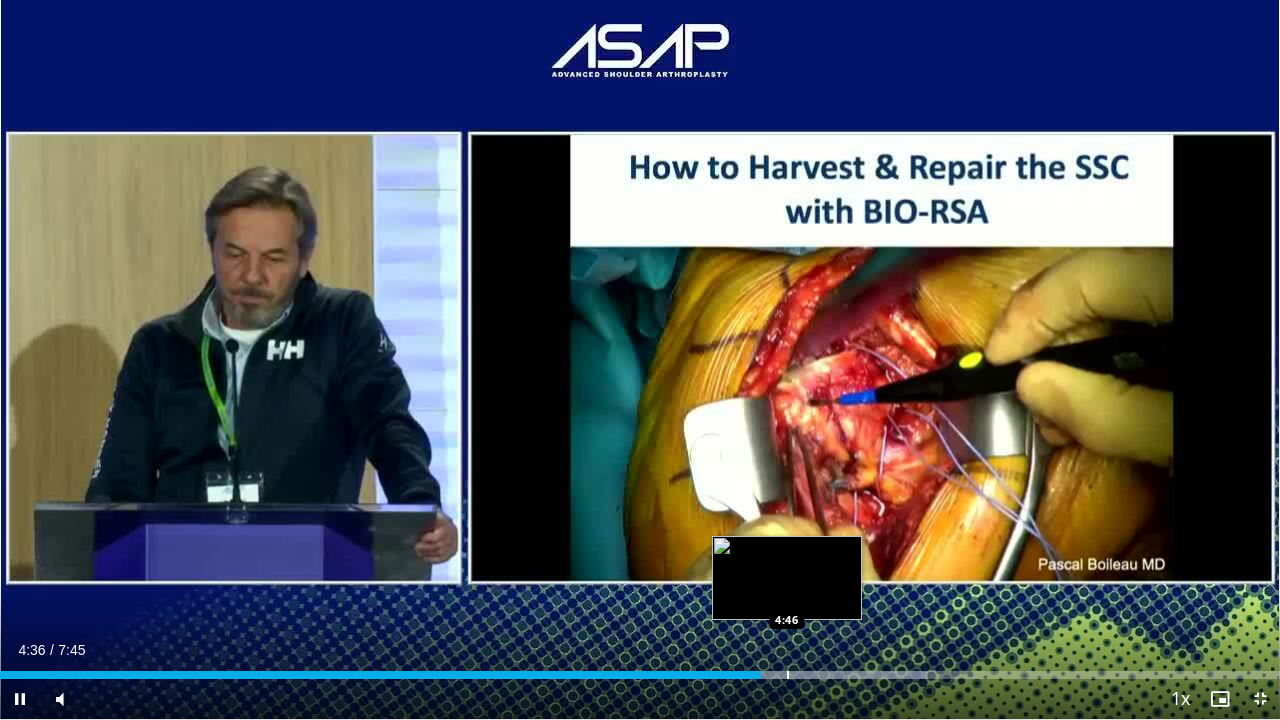 click at bounding box center (788, 675) 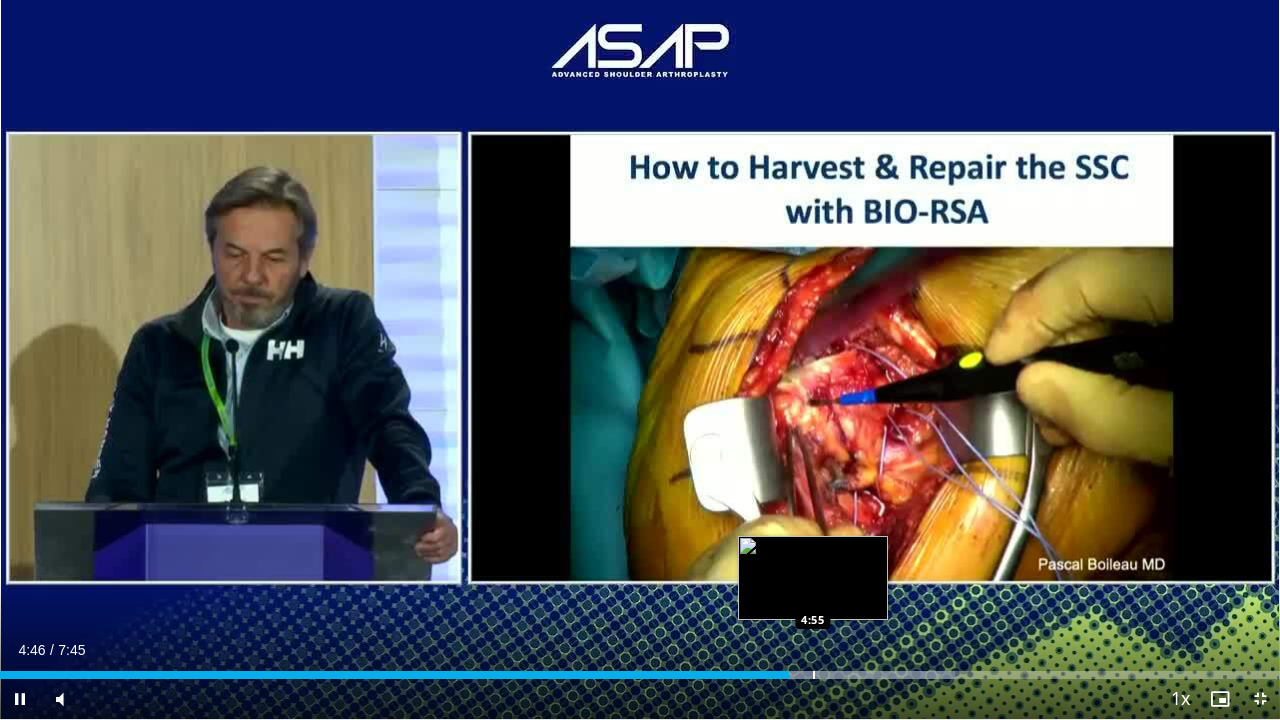 click at bounding box center (814, 675) 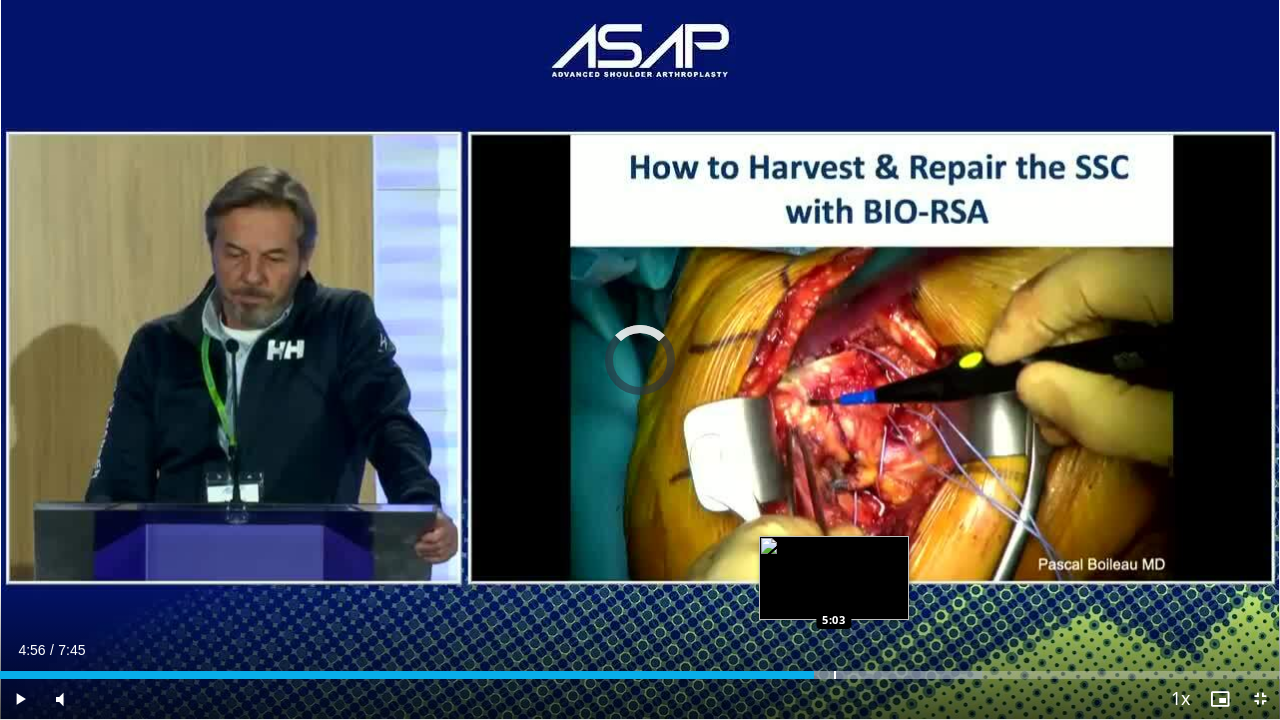 click at bounding box center (835, 675) 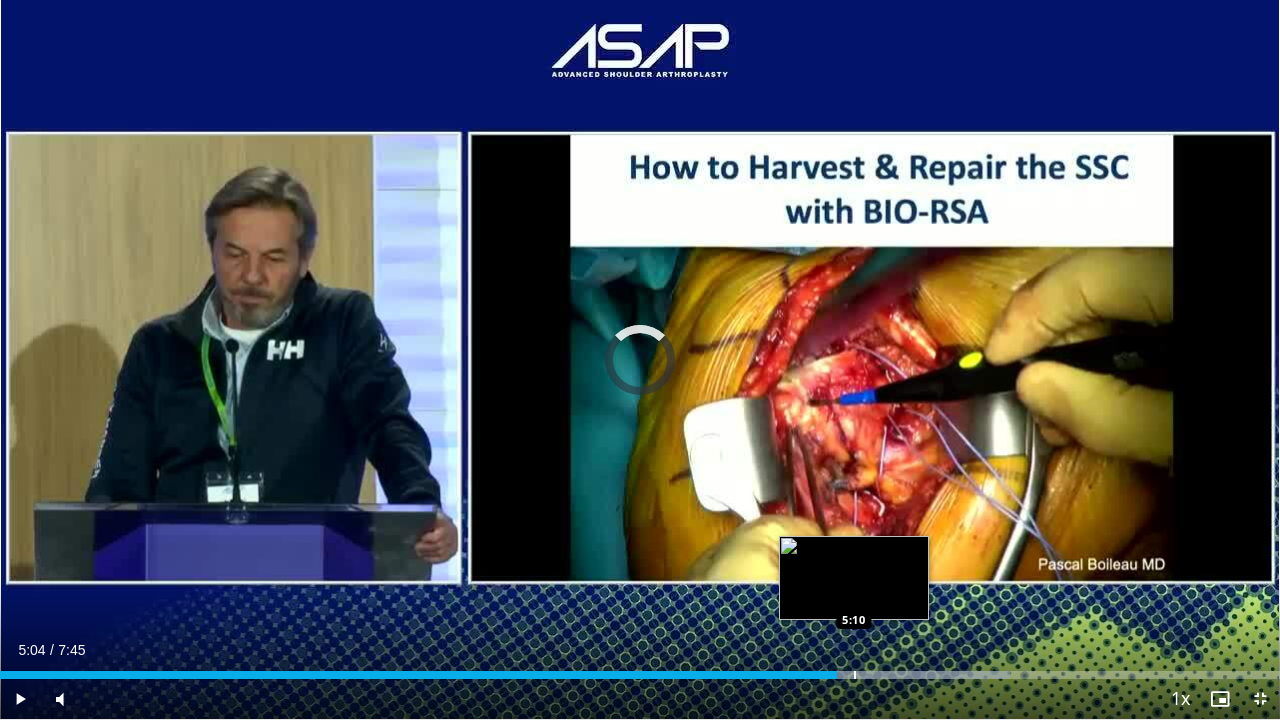 click at bounding box center [855, 675] 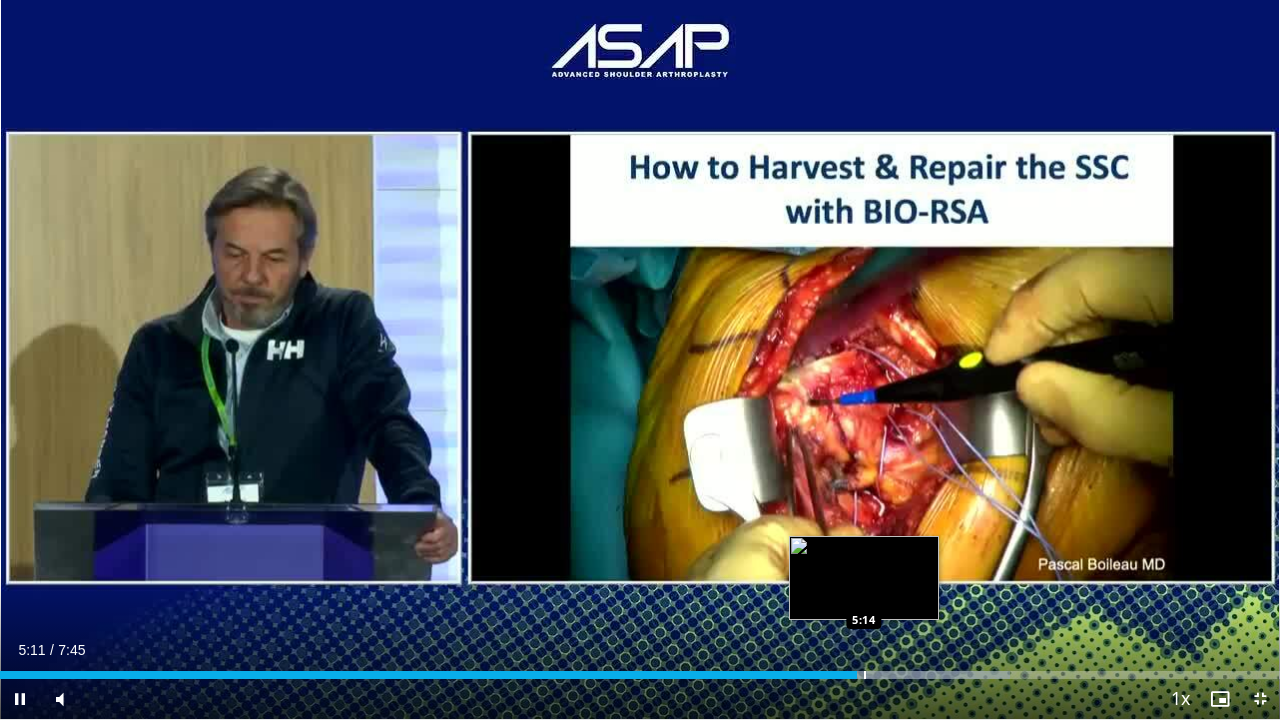 click on "**********" at bounding box center (640, 360) 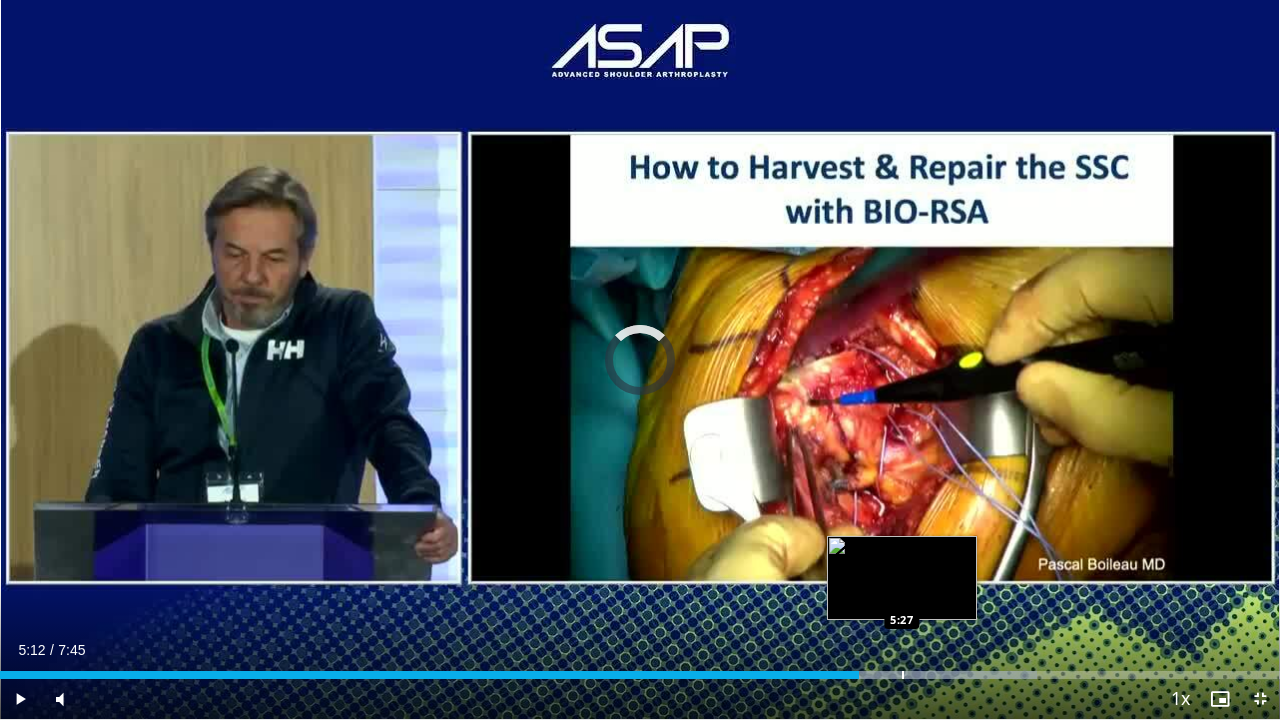 click at bounding box center (903, 675) 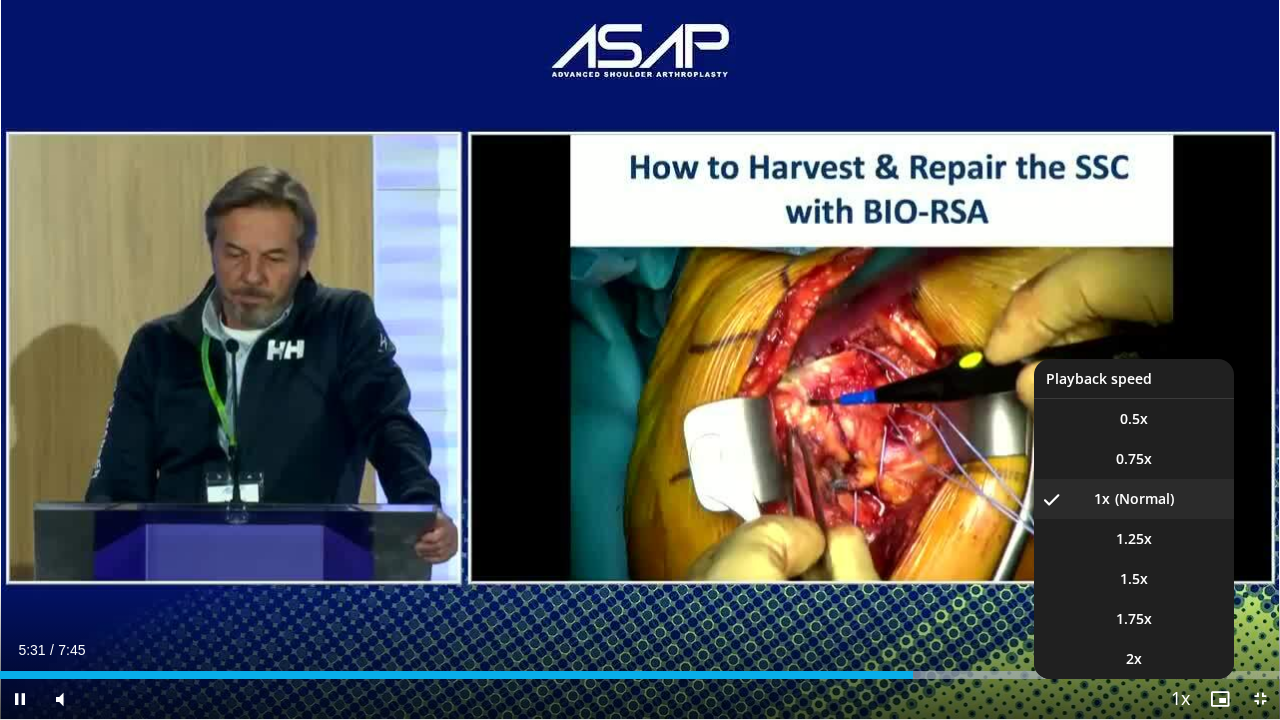 click at bounding box center [1180, 700] 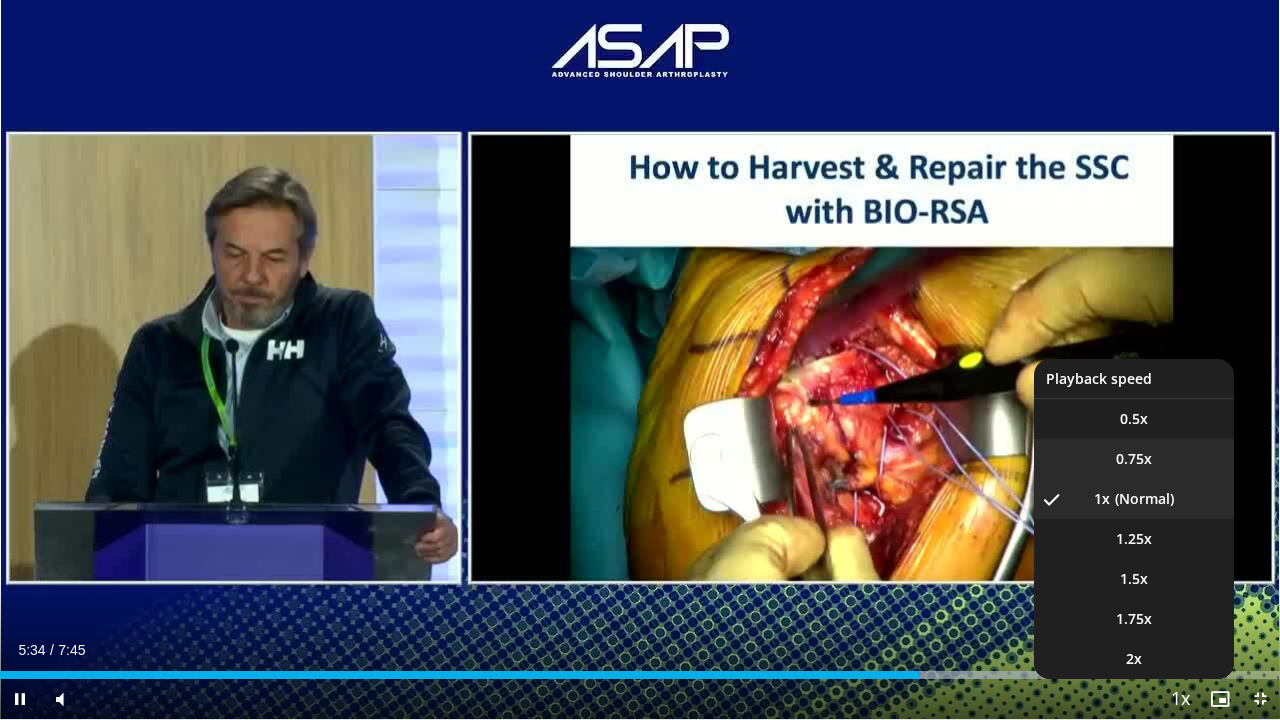 click on "0.75x" at bounding box center (1134, 459) 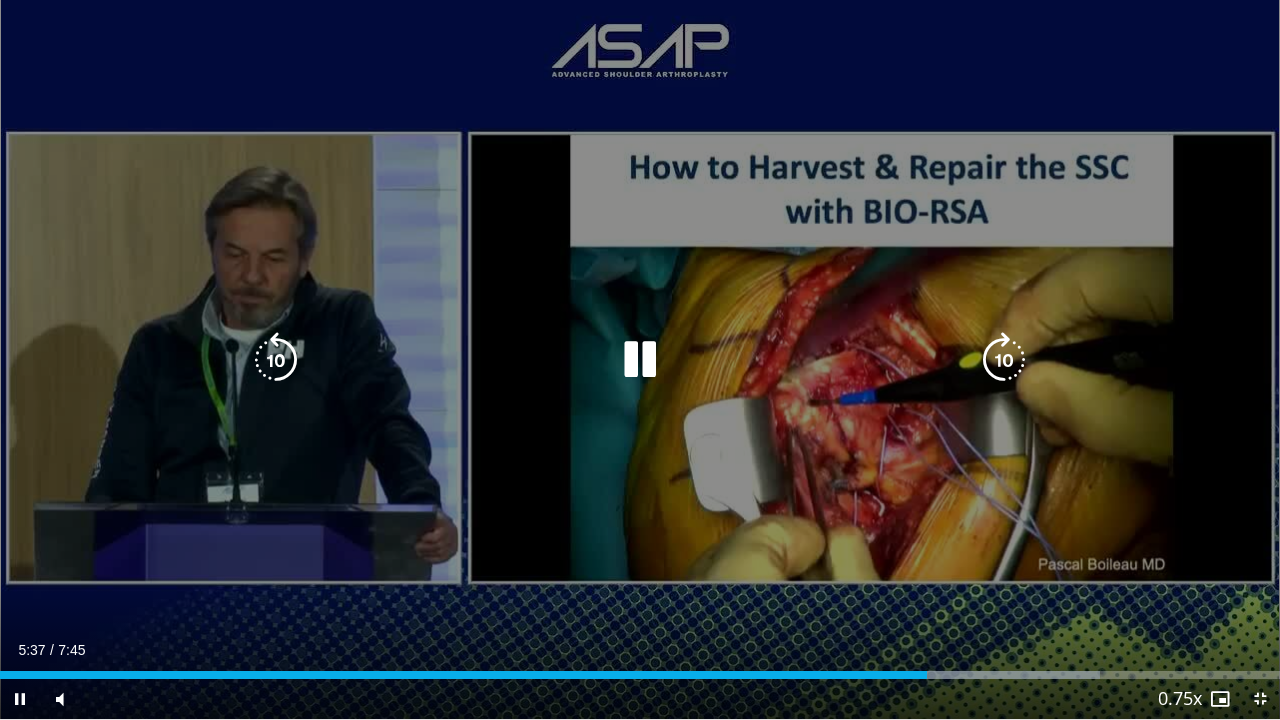 click on "10 seconds
Tap to unmute" at bounding box center [640, 359] 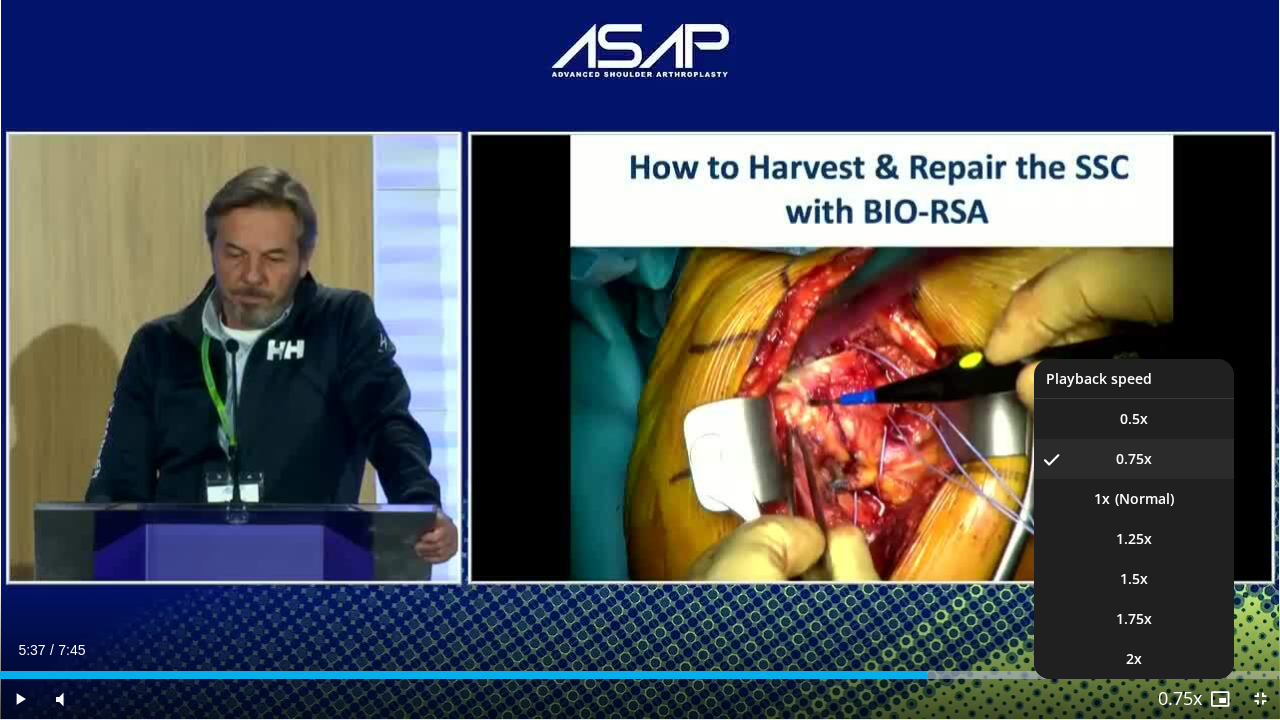 click at bounding box center [1180, 700] 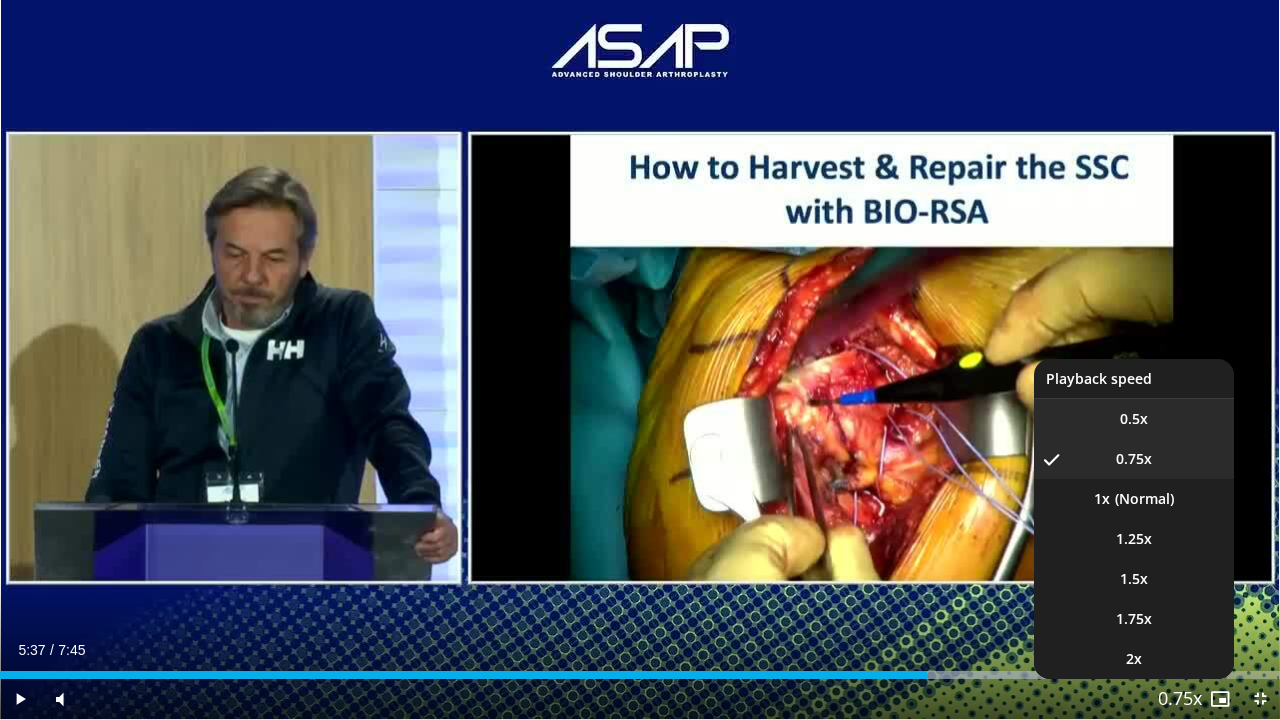 click on "0.5x" at bounding box center (1134, 419) 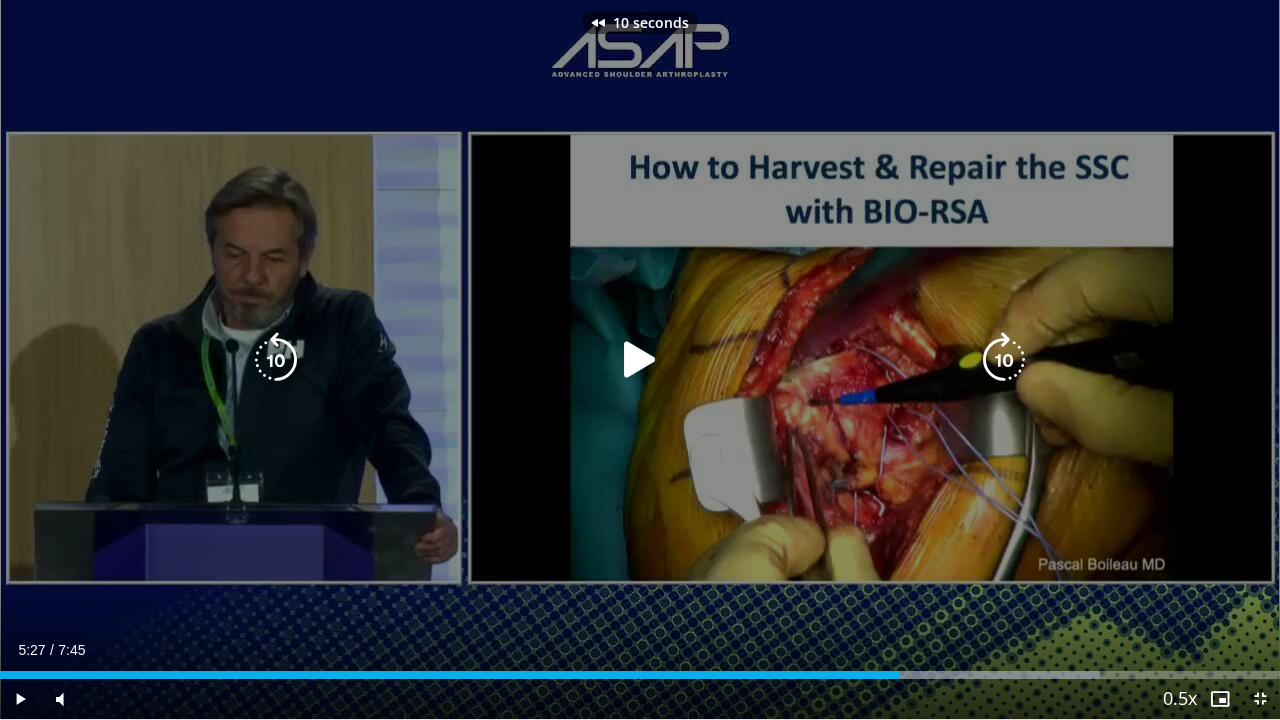 click at bounding box center (640, 360) 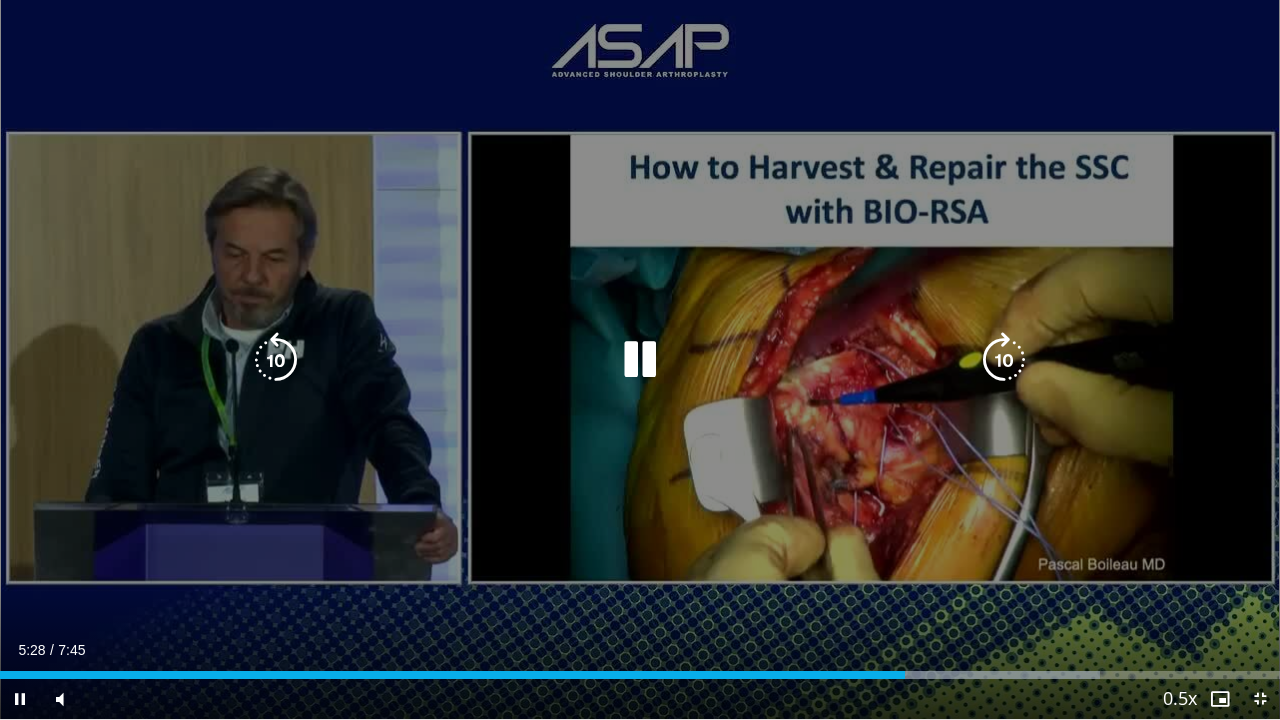 type 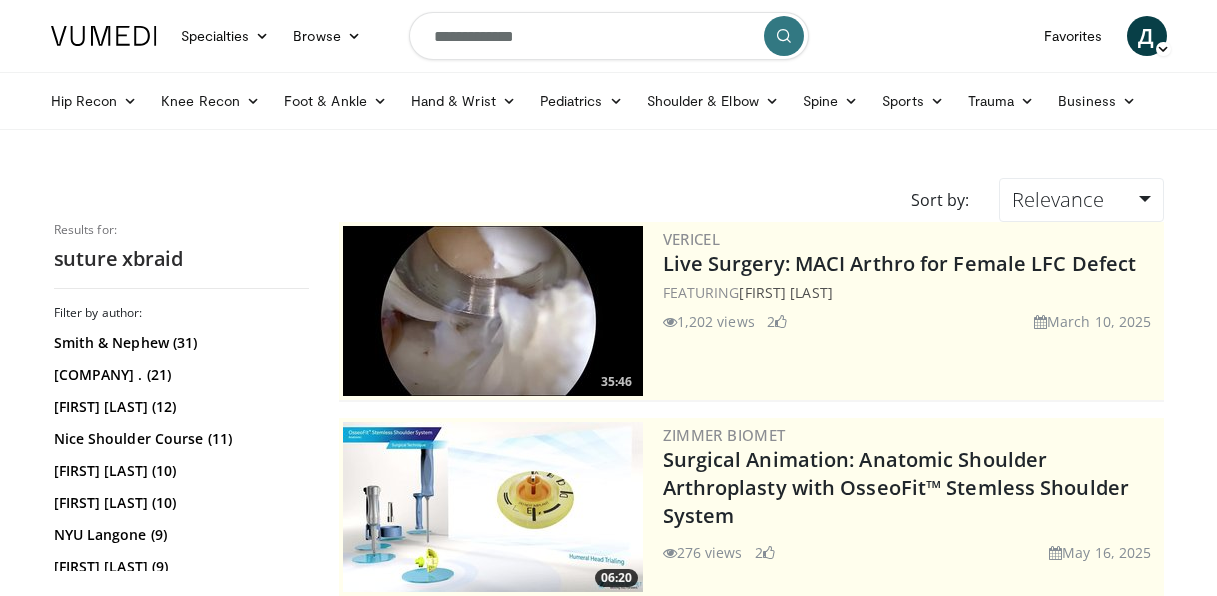 scroll, scrollTop: 0, scrollLeft: 0, axis: both 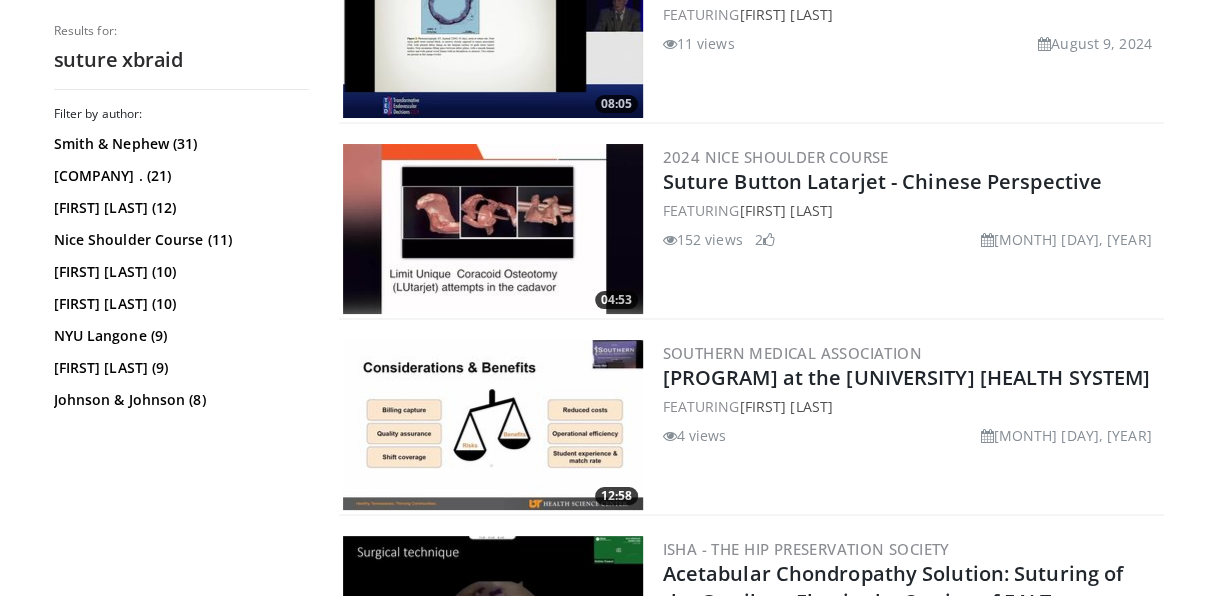 drag, startPoint x: 1231, startPoint y: 62, endPoint x: 1231, endPoint y: 413, distance: 351 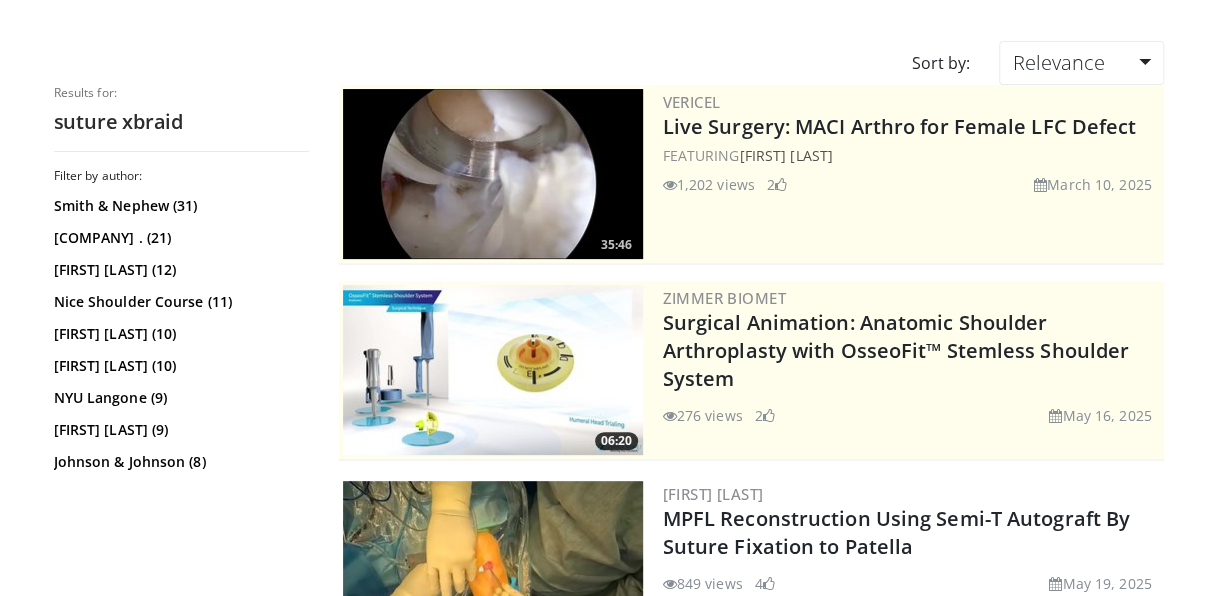 scroll, scrollTop: 48, scrollLeft: 0, axis: vertical 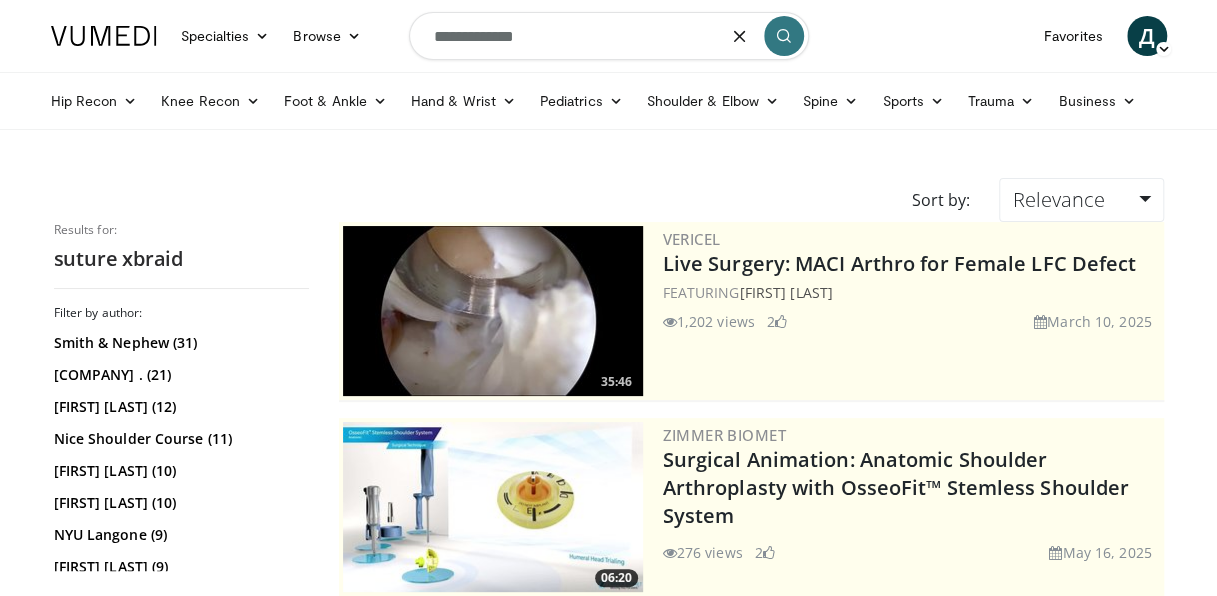 click on "**********" at bounding box center [609, 36] 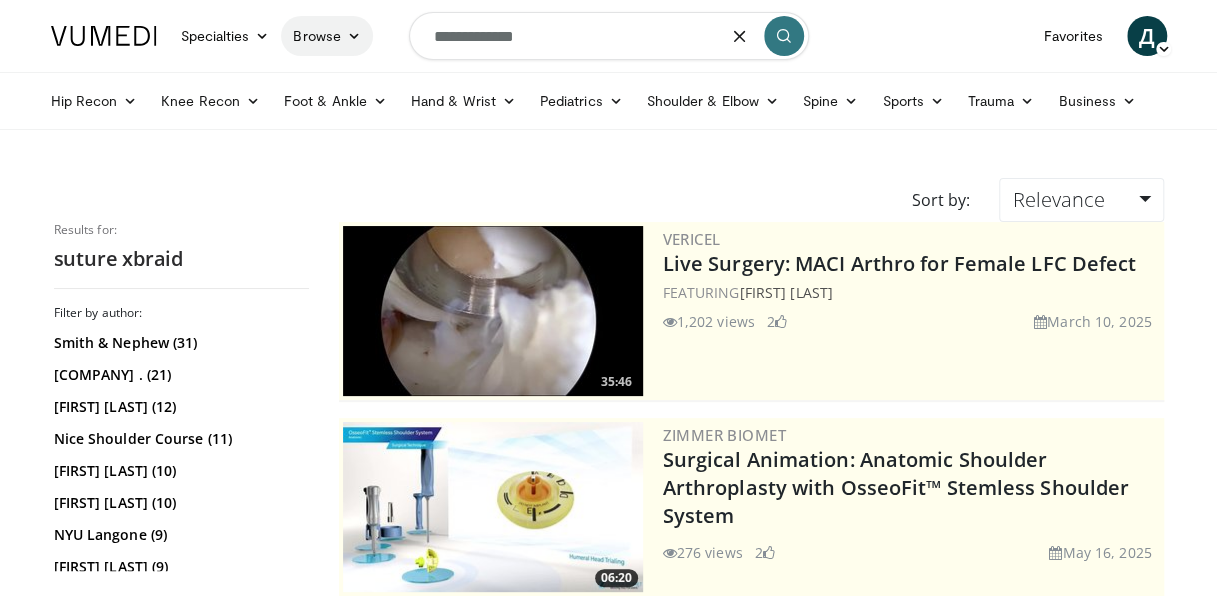 drag, startPoint x: 482, startPoint y: 44, endPoint x: 343, endPoint y: 54, distance: 139.35925 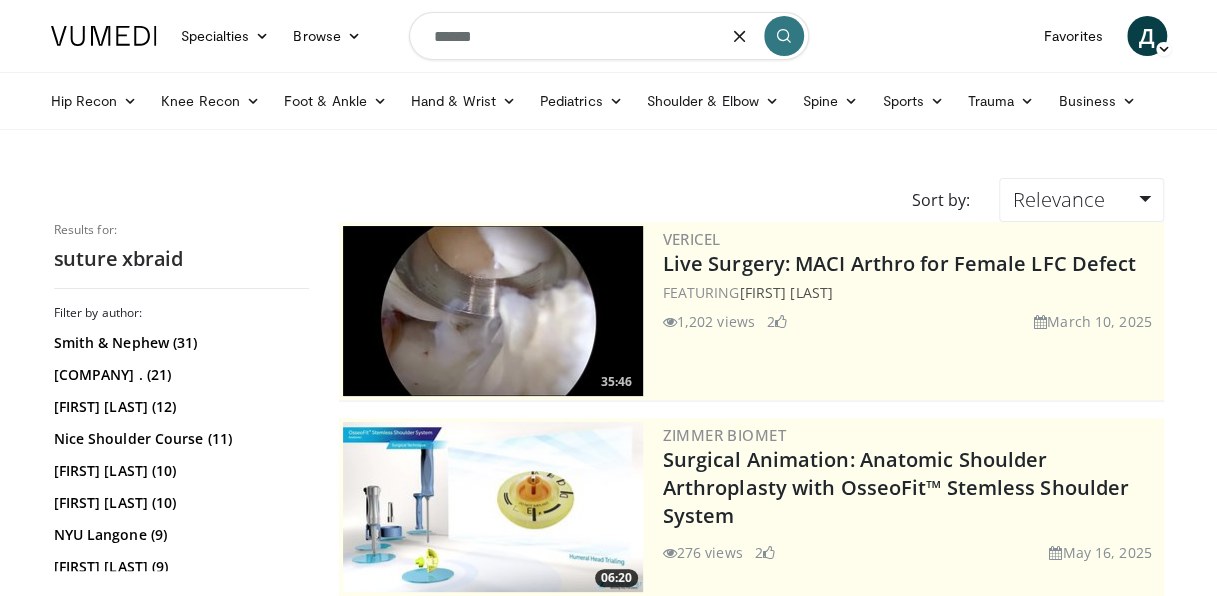 click on "******" at bounding box center (609, 36) 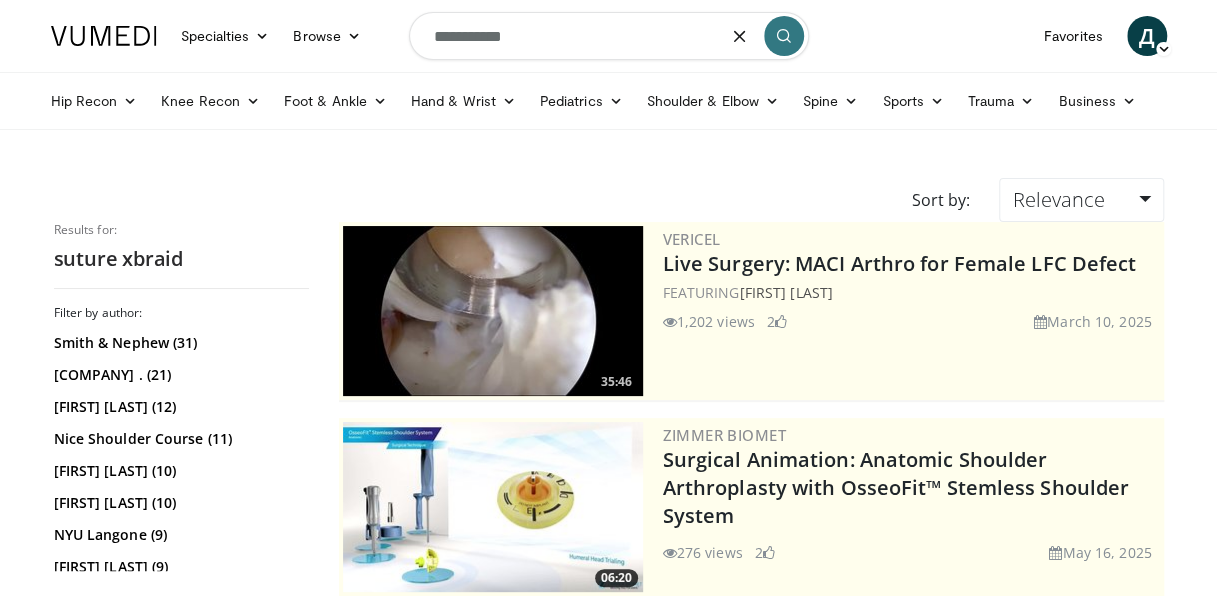 type on "**********" 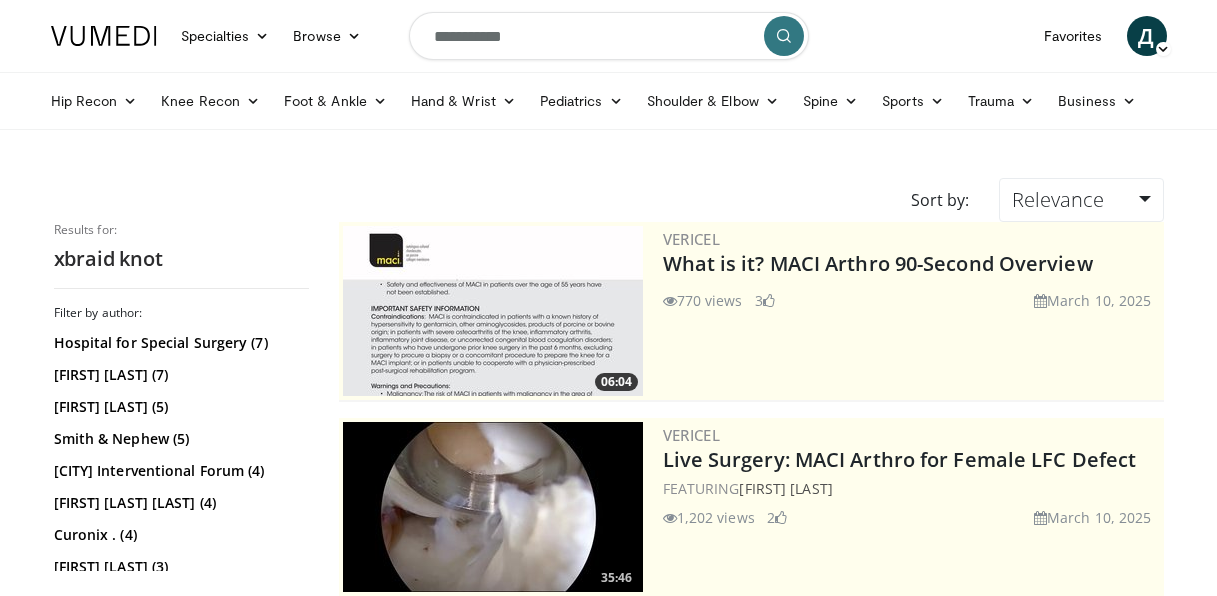 scroll, scrollTop: 0, scrollLeft: 0, axis: both 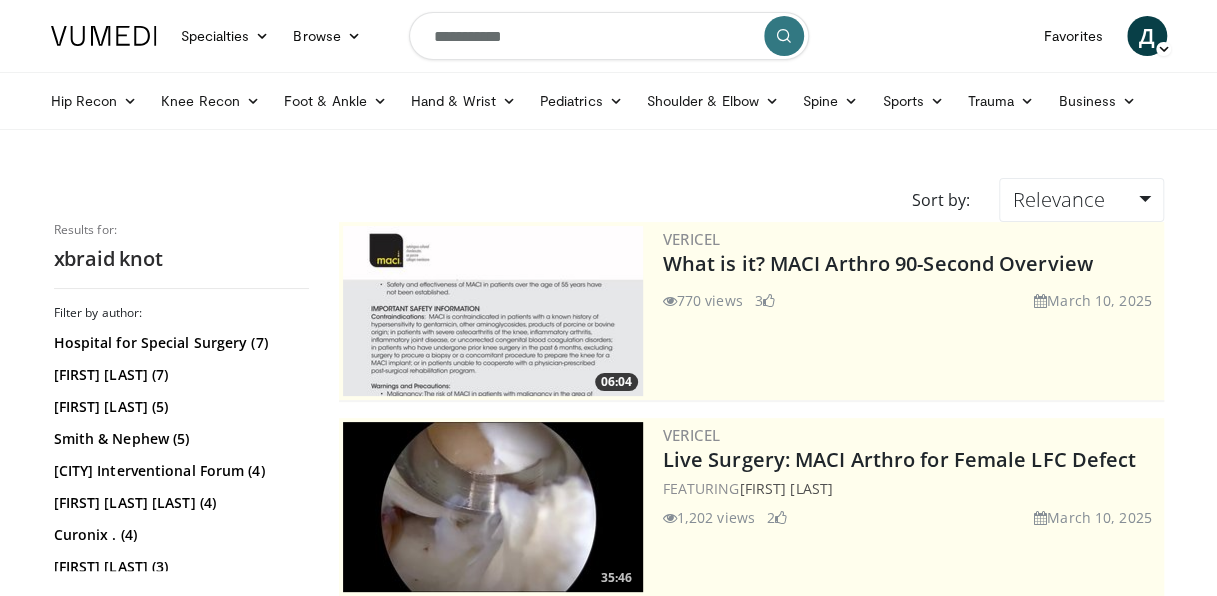 click on "**********" at bounding box center (609, 36) 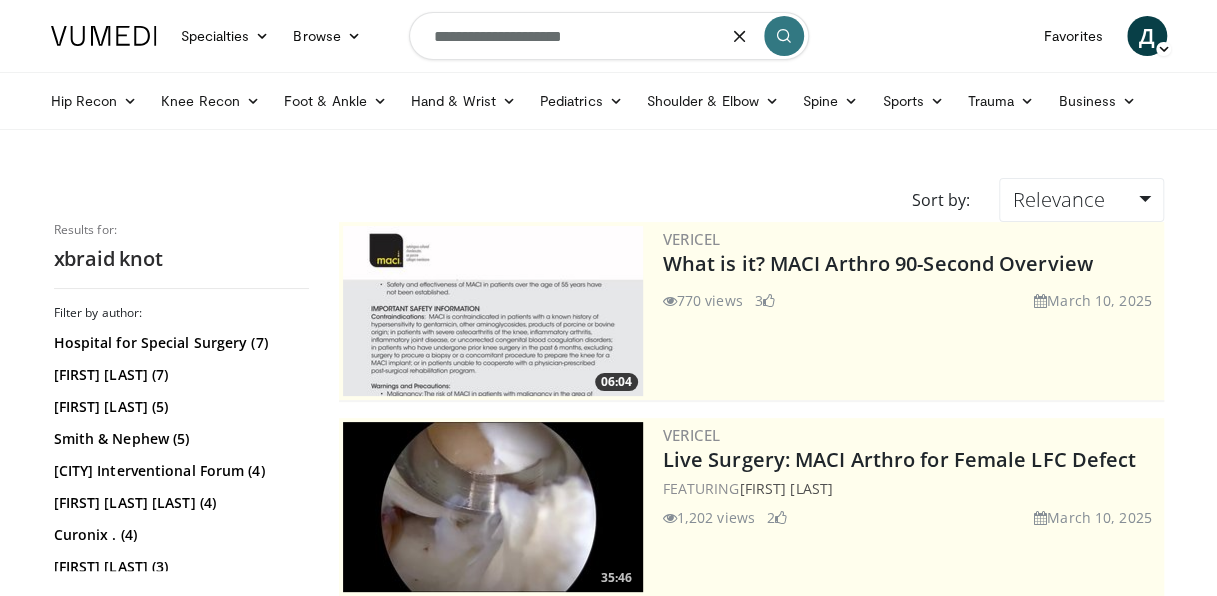 type on "**********" 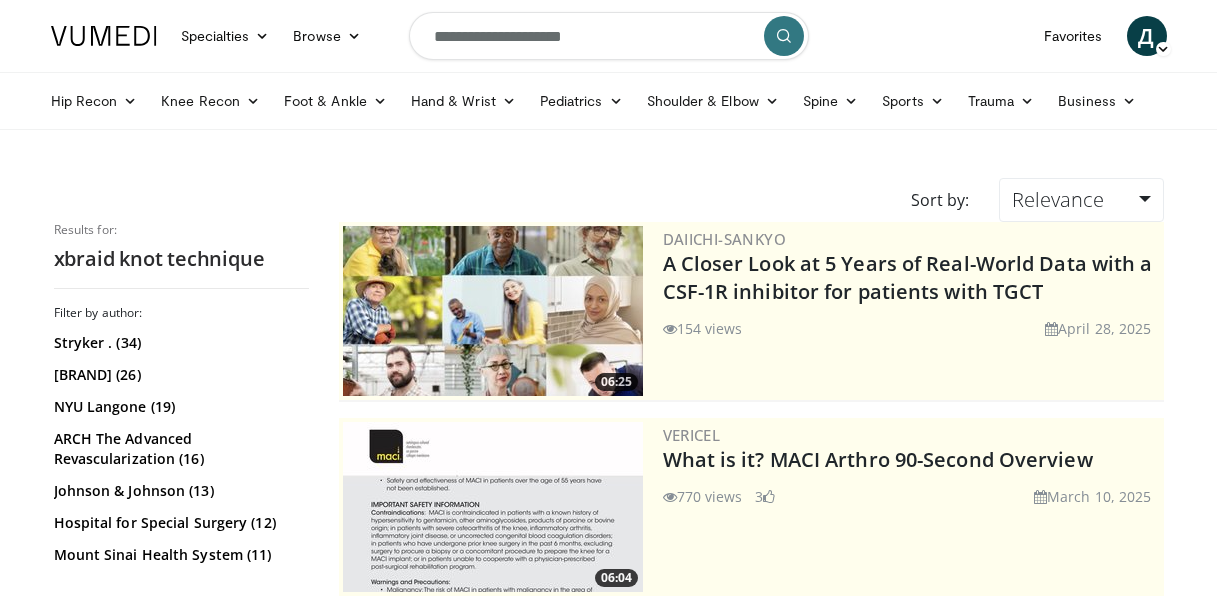 scroll, scrollTop: 0, scrollLeft: 0, axis: both 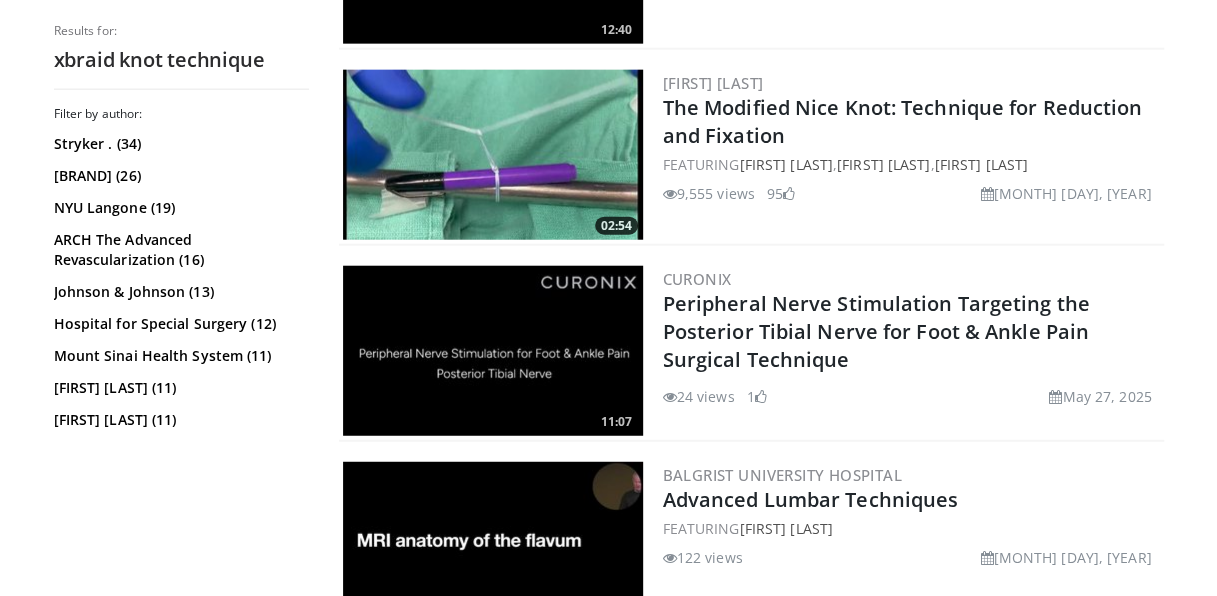 click at bounding box center (493, 155) 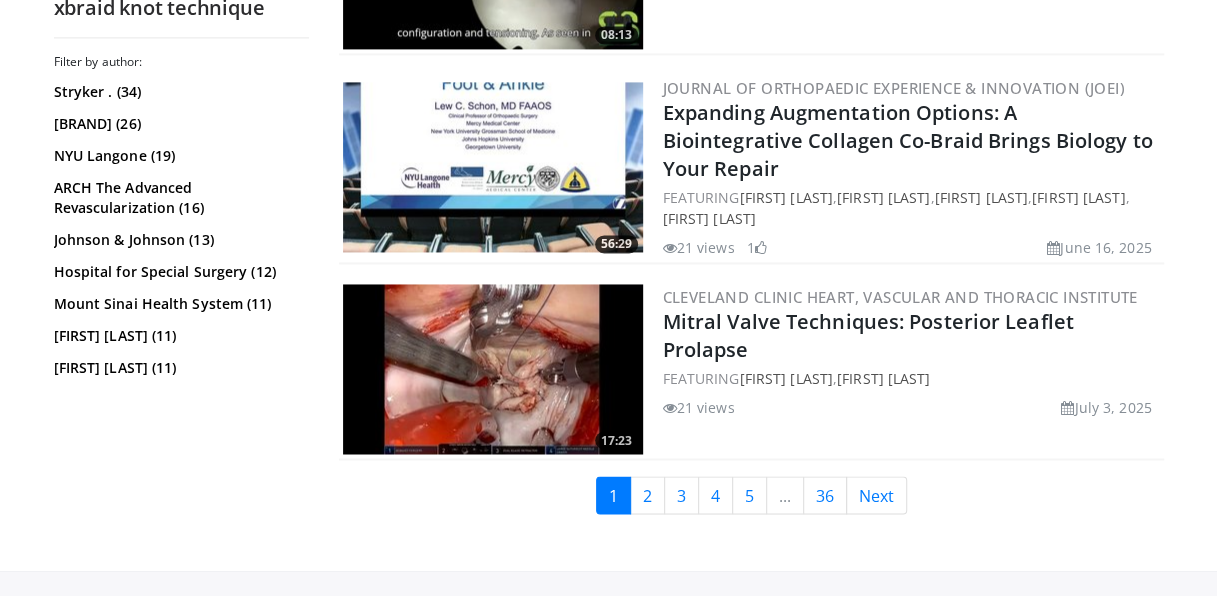 scroll, scrollTop: 5113, scrollLeft: 0, axis: vertical 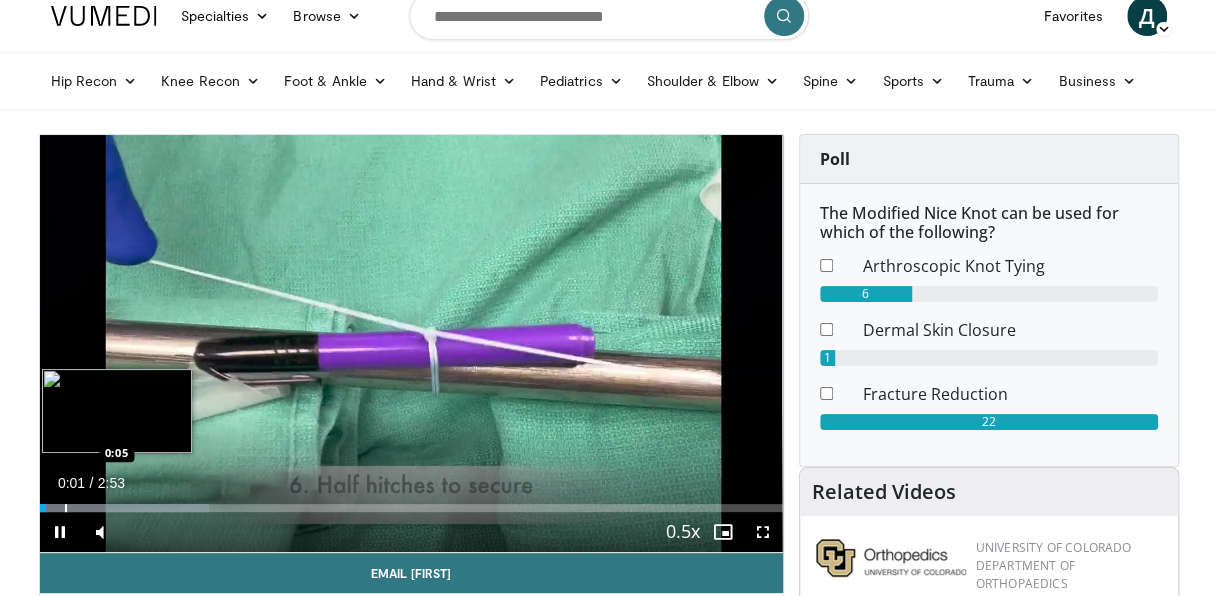 click on "Loaded :  22.80% 0:01 0:05" at bounding box center [411, 502] 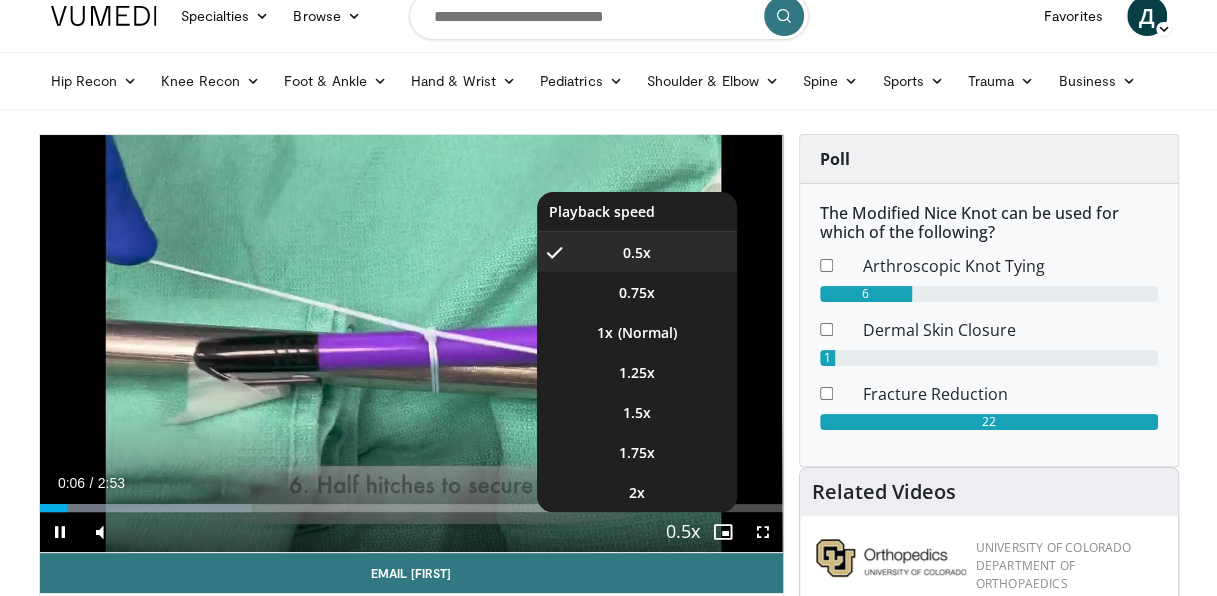 click at bounding box center (683, 533) 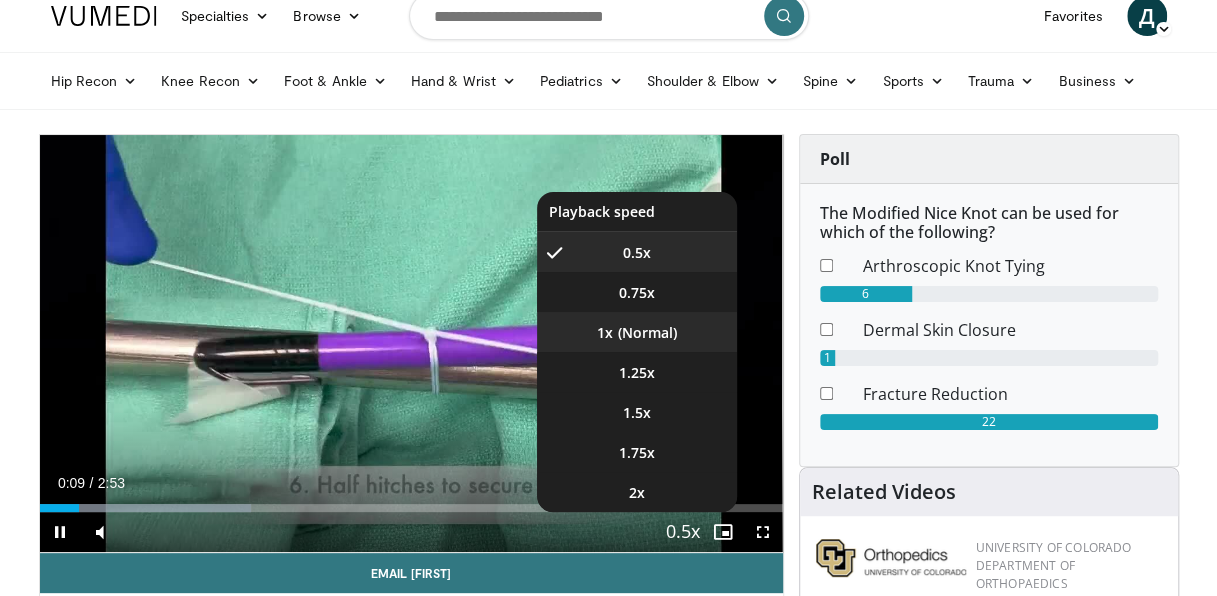 click on "1x" at bounding box center (637, 332) 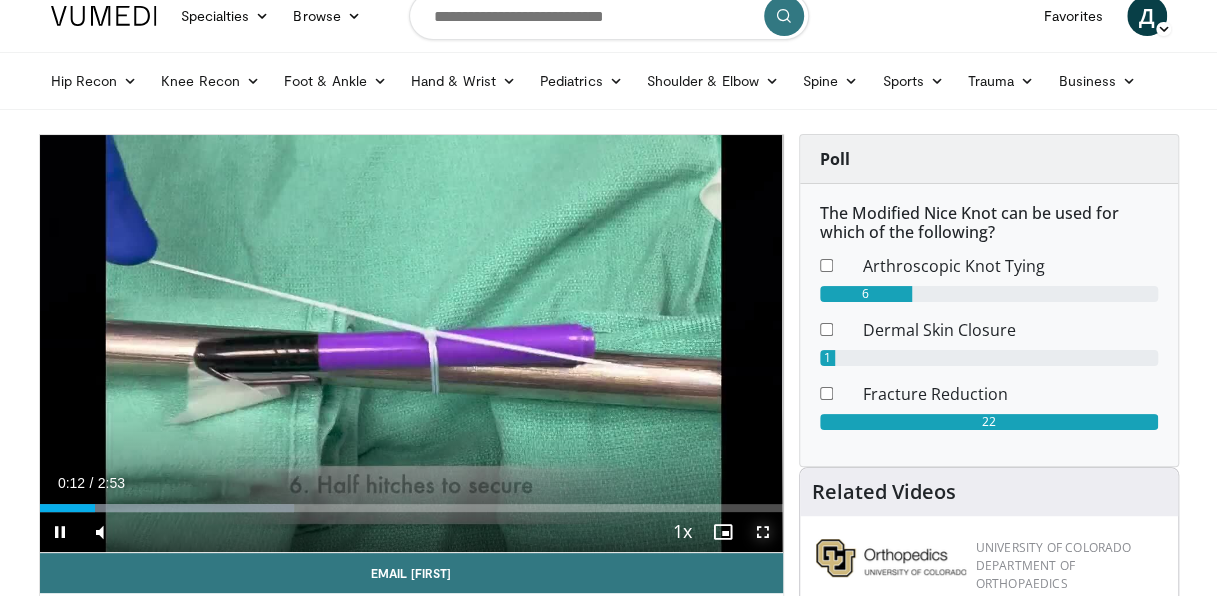 click at bounding box center (763, 532) 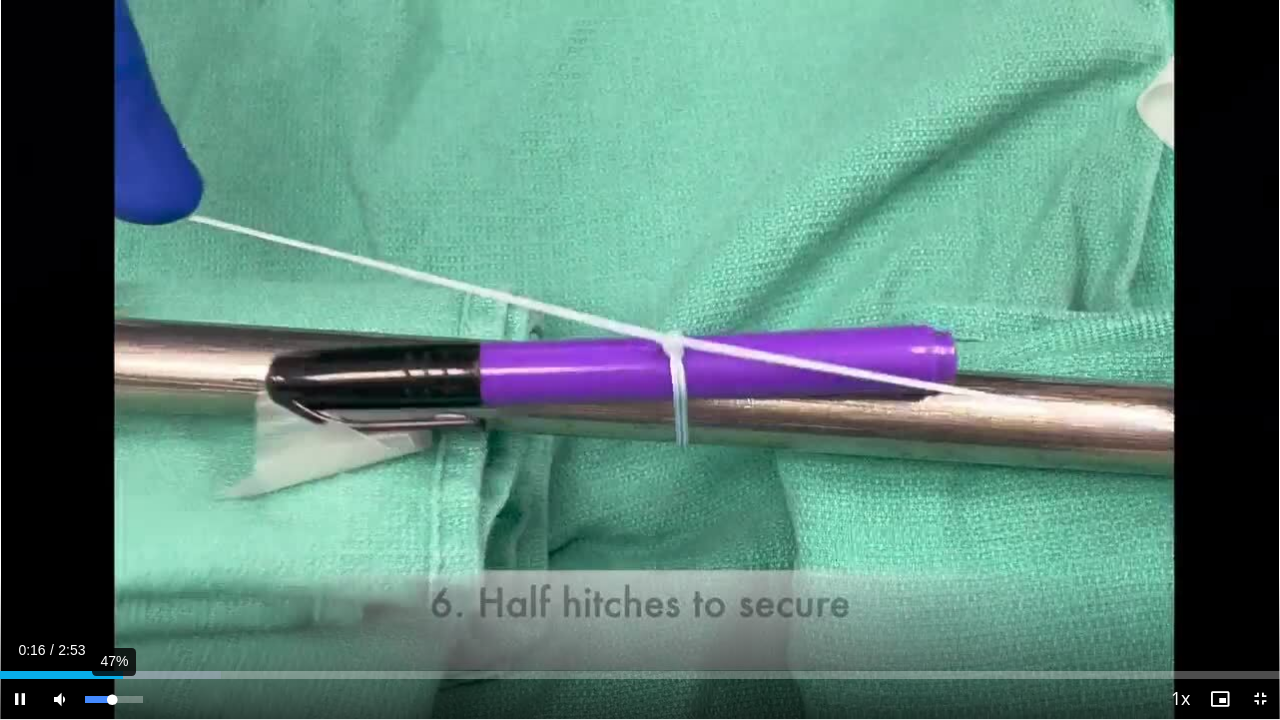 drag, startPoint x: 97, startPoint y: 698, endPoint x: 112, endPoint y: 699, distance: 15.033297 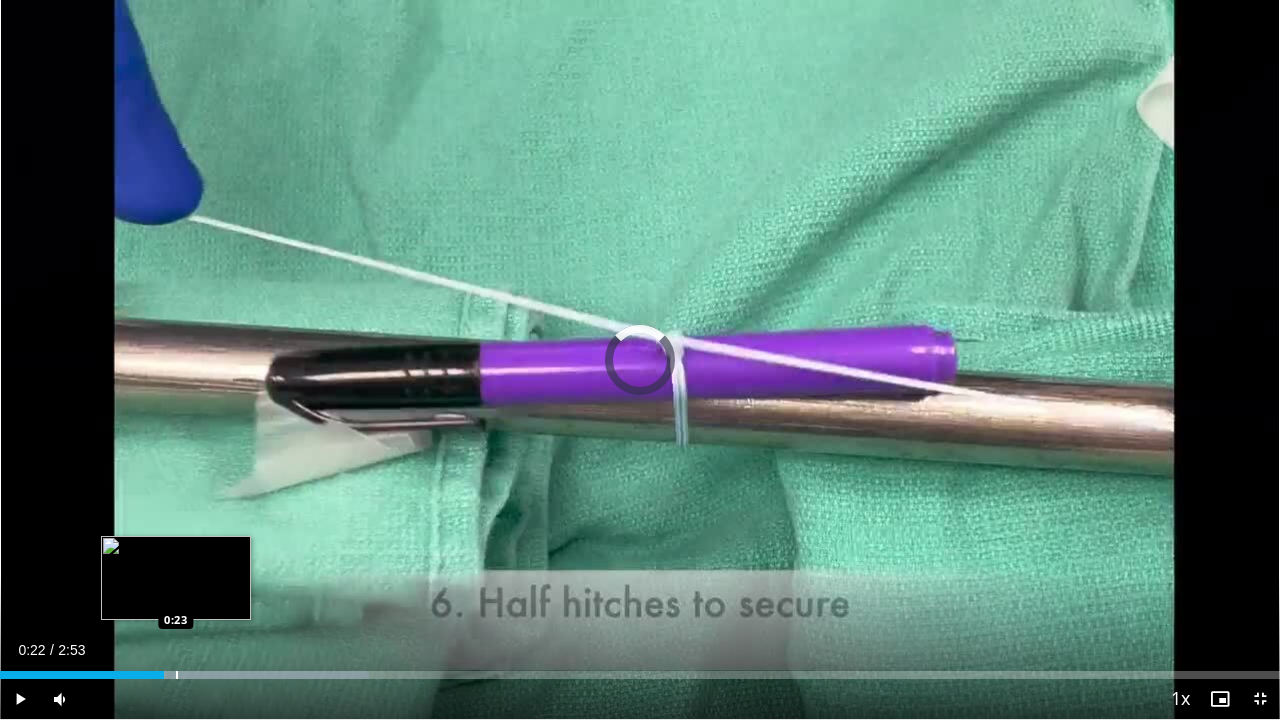 click at bounding box center [177, 675] 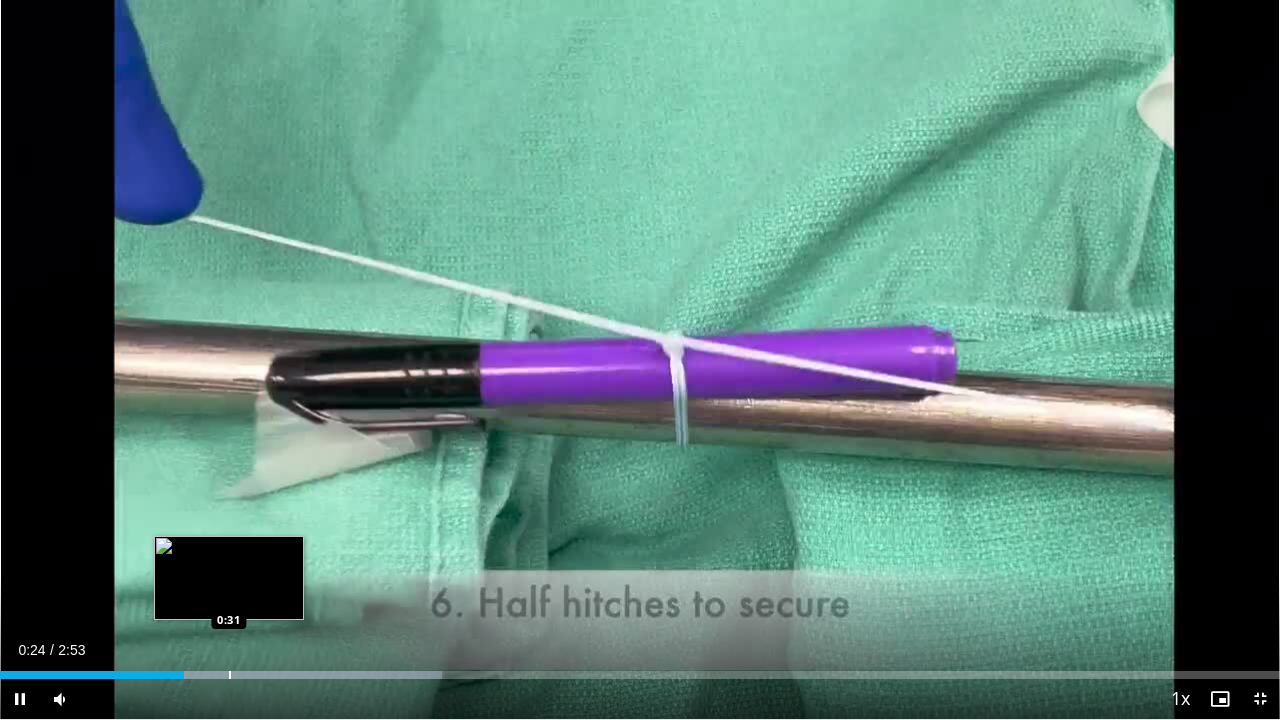 click on "Loaded :  34.56% 0:24 0:31" at bounding box center (640, 669) 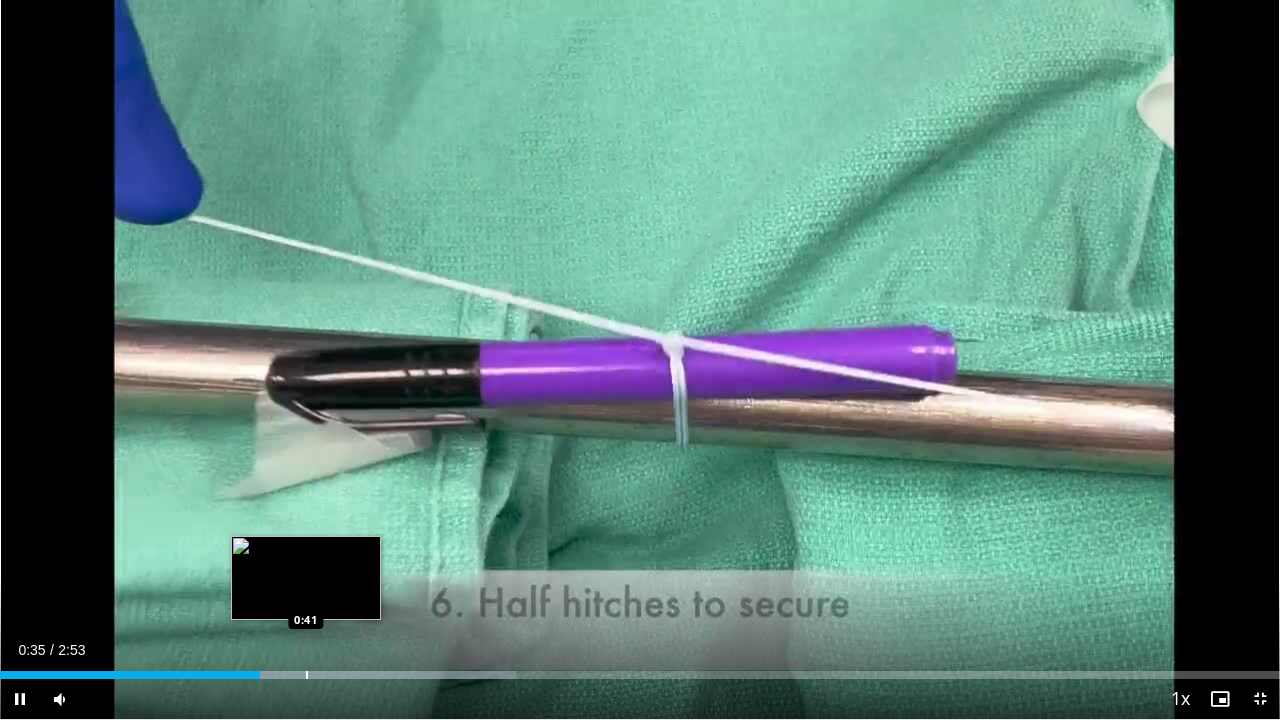 click at bounding box center [307, 675] 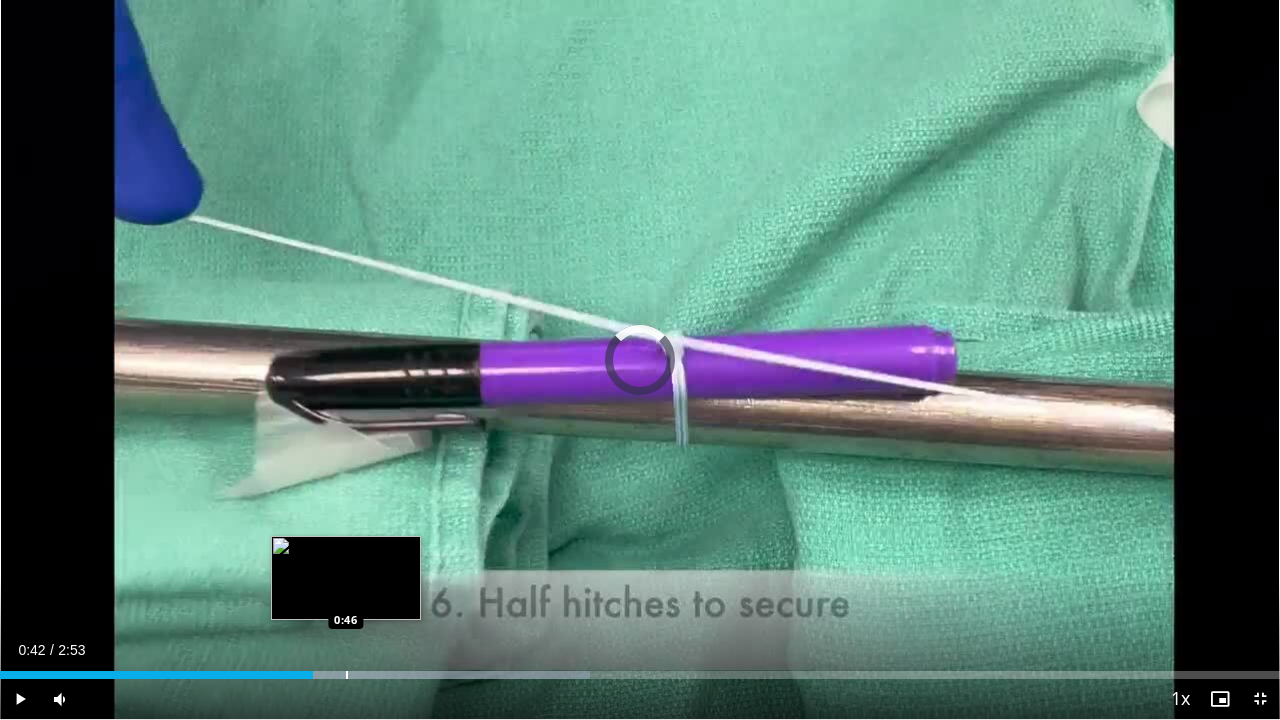 click at bounding box center (347, 675) 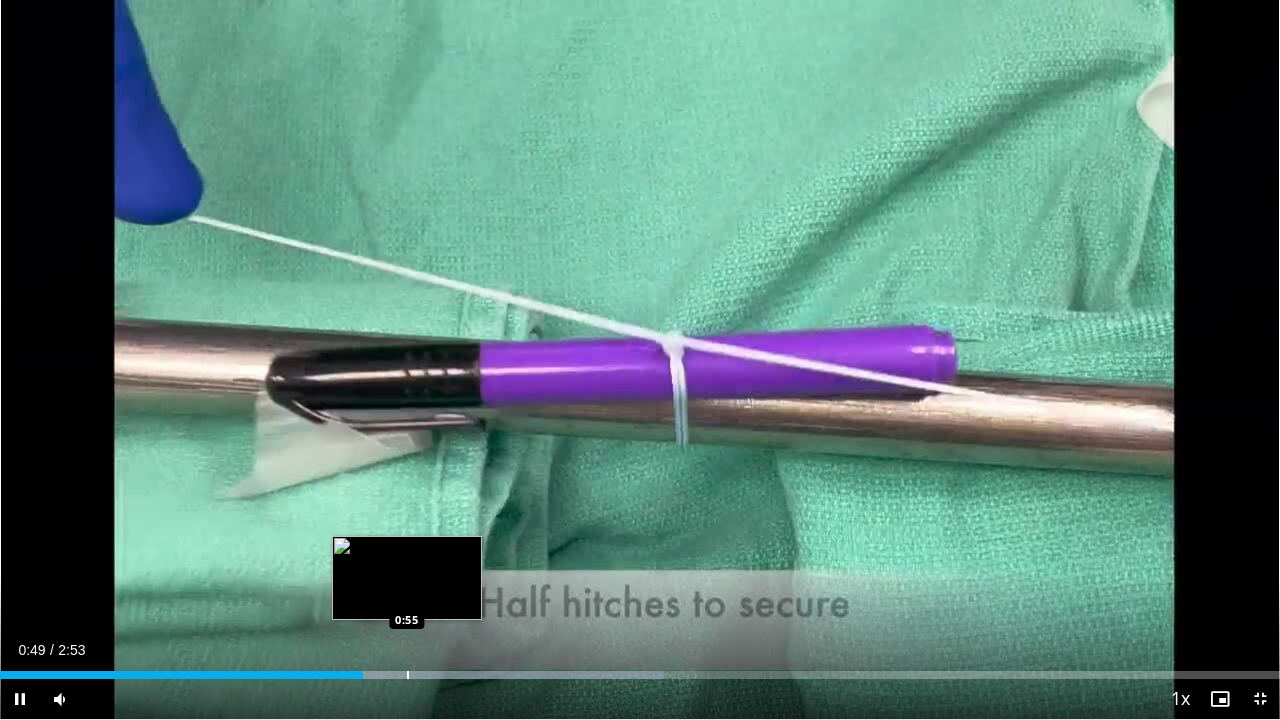 click on "Loaded :  51.84% 0:49 0:55" at bounding box center (640, 669) 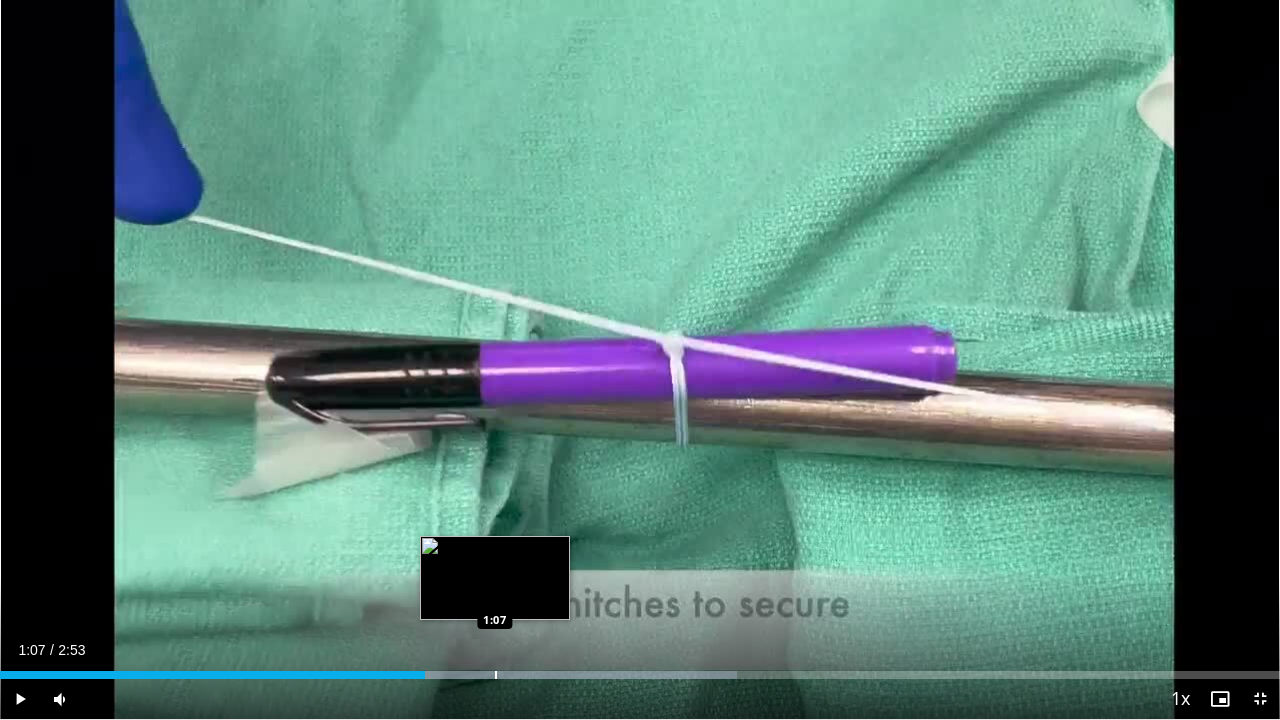 click on "Loaded :  57.60% 1:07 1:07" at bounding box center [640, 669] 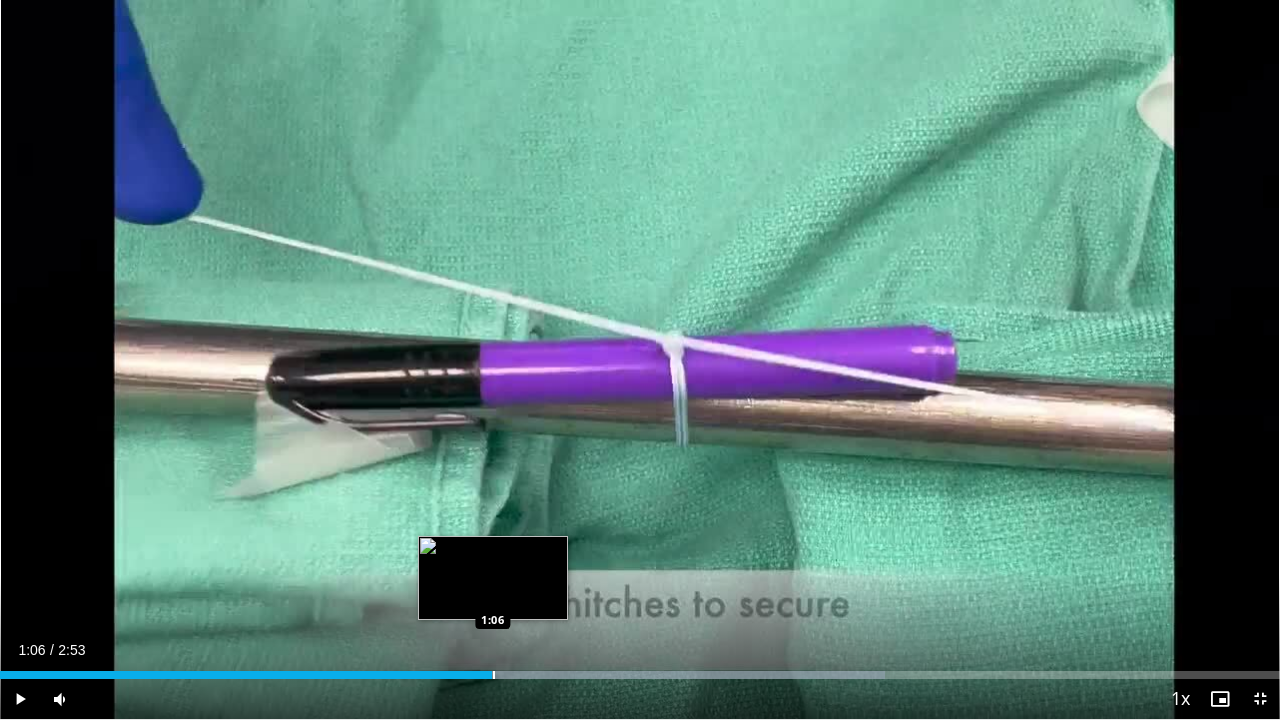 click on "Loaded :  69.12% 1:06 1:06" at bounding box center (640, 669) 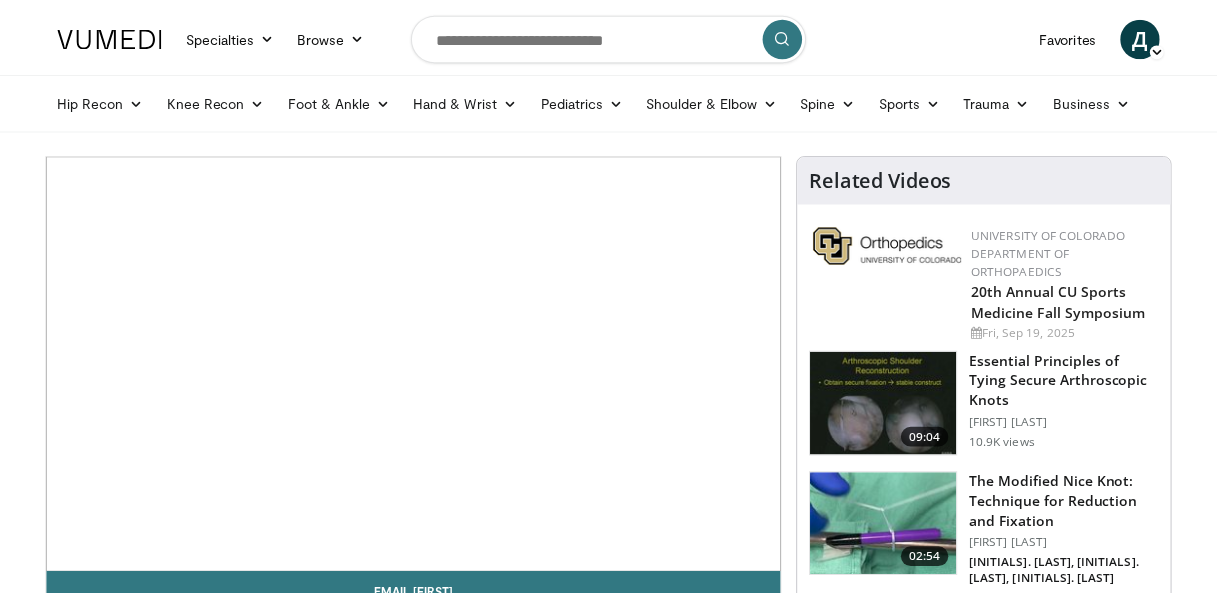 scroll, scrollTop: 0, scrollLeft: 0, axis: both 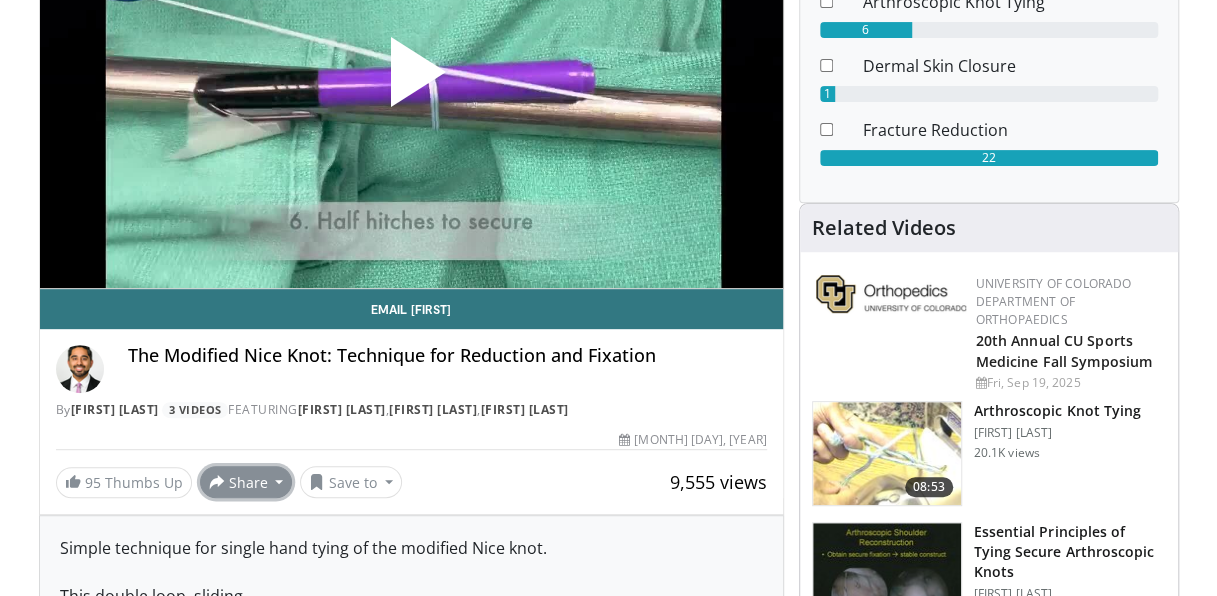 click on "Share" at bounding box center [246, 482] 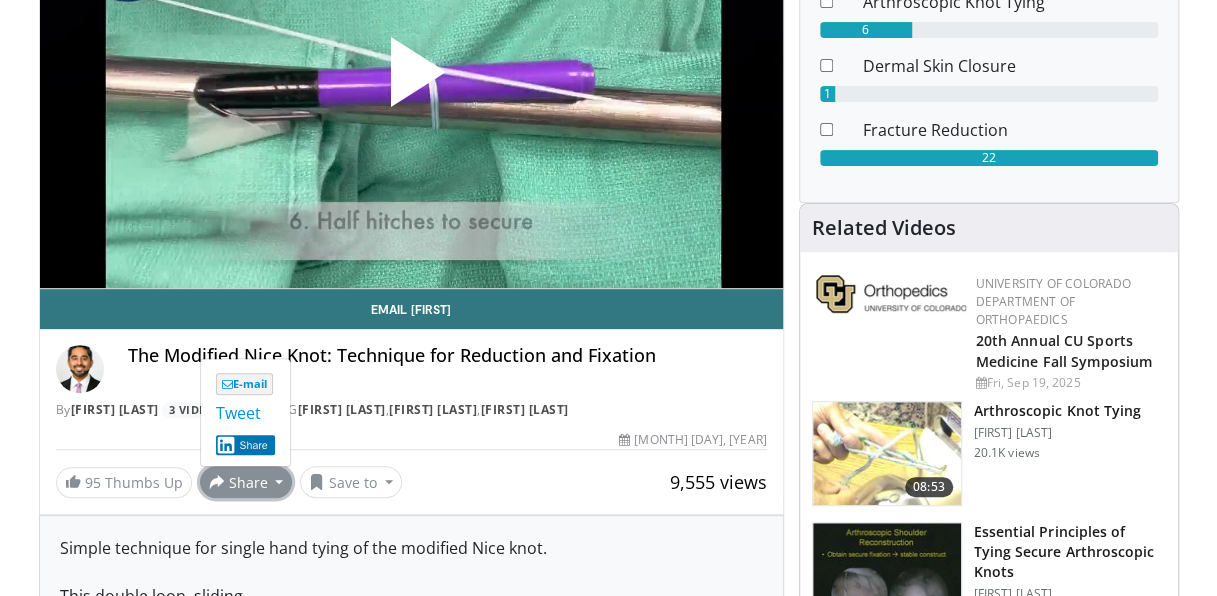 click at bounding box center [411, 80] 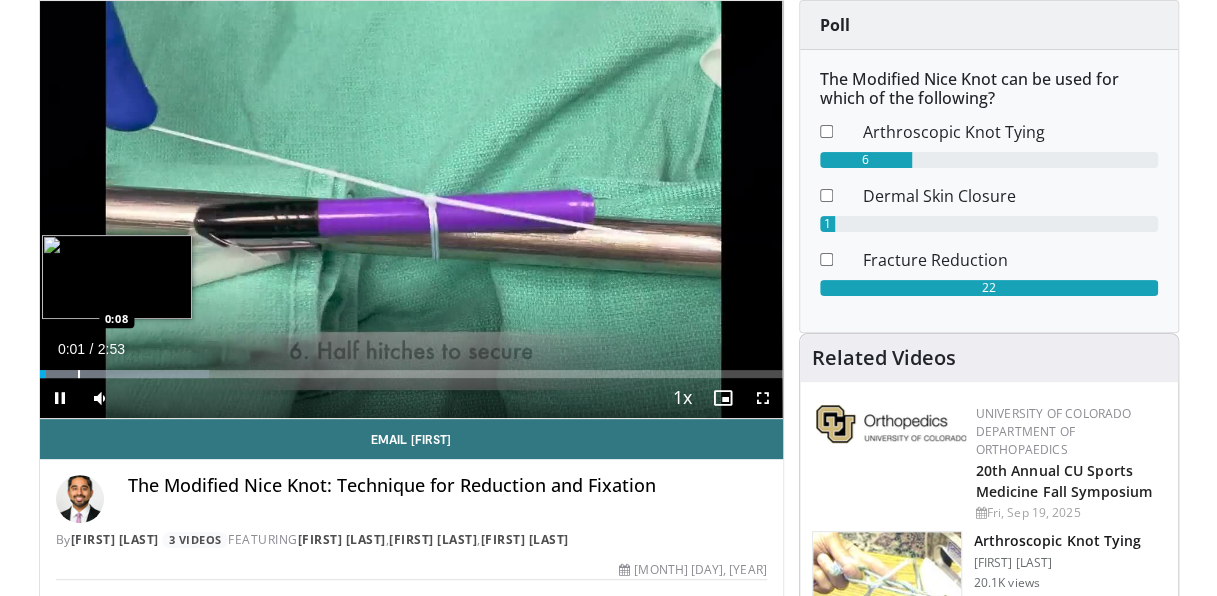 click at bounding box center [79, 374] 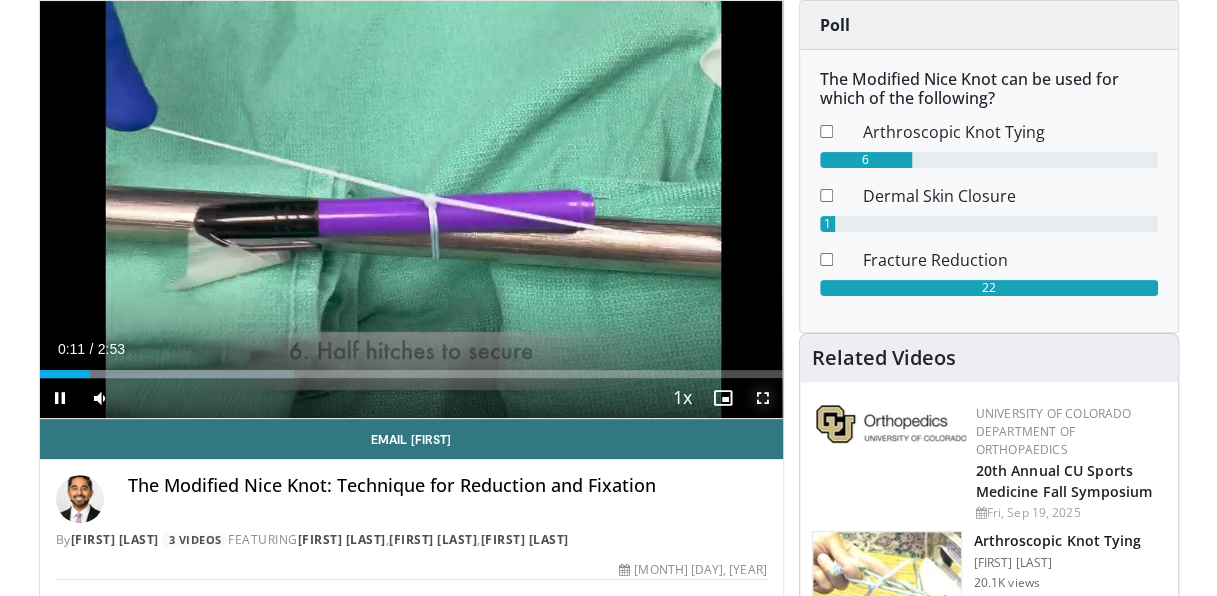 click at bounding box center (763, 398) 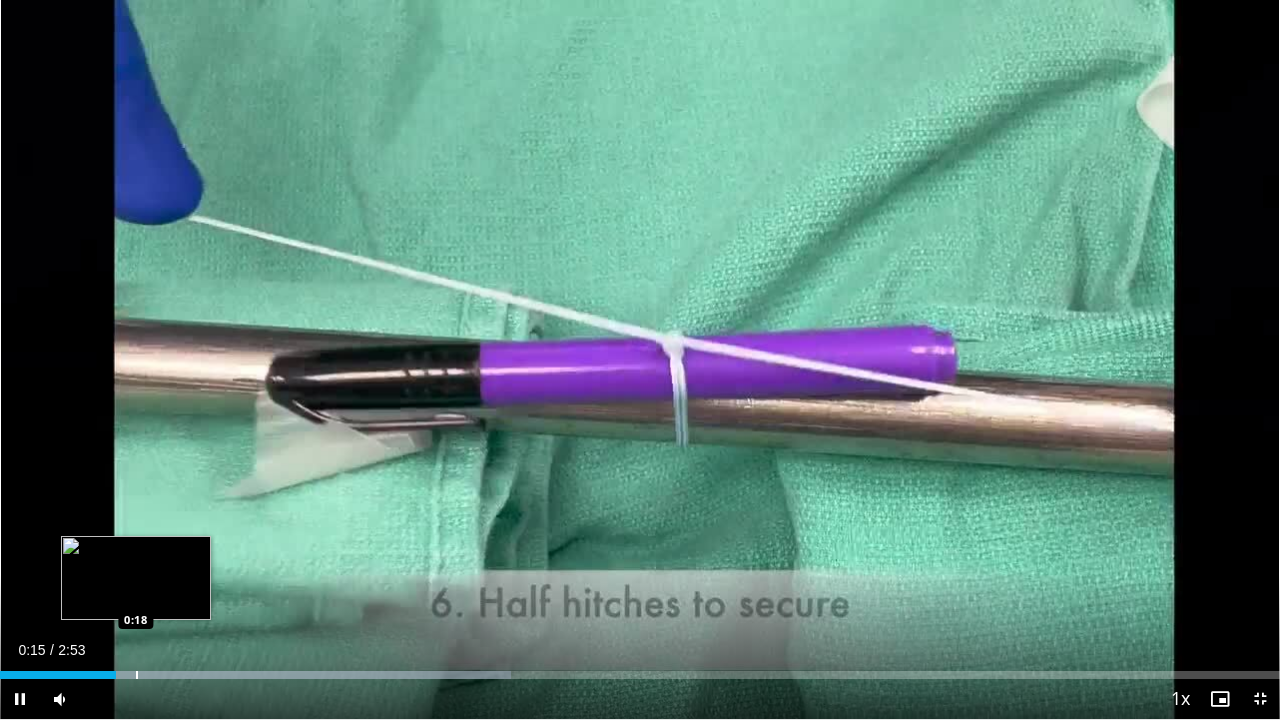 click on "Loaded :  39.92% 0:15 0:18" at bounding box center [640, 675] 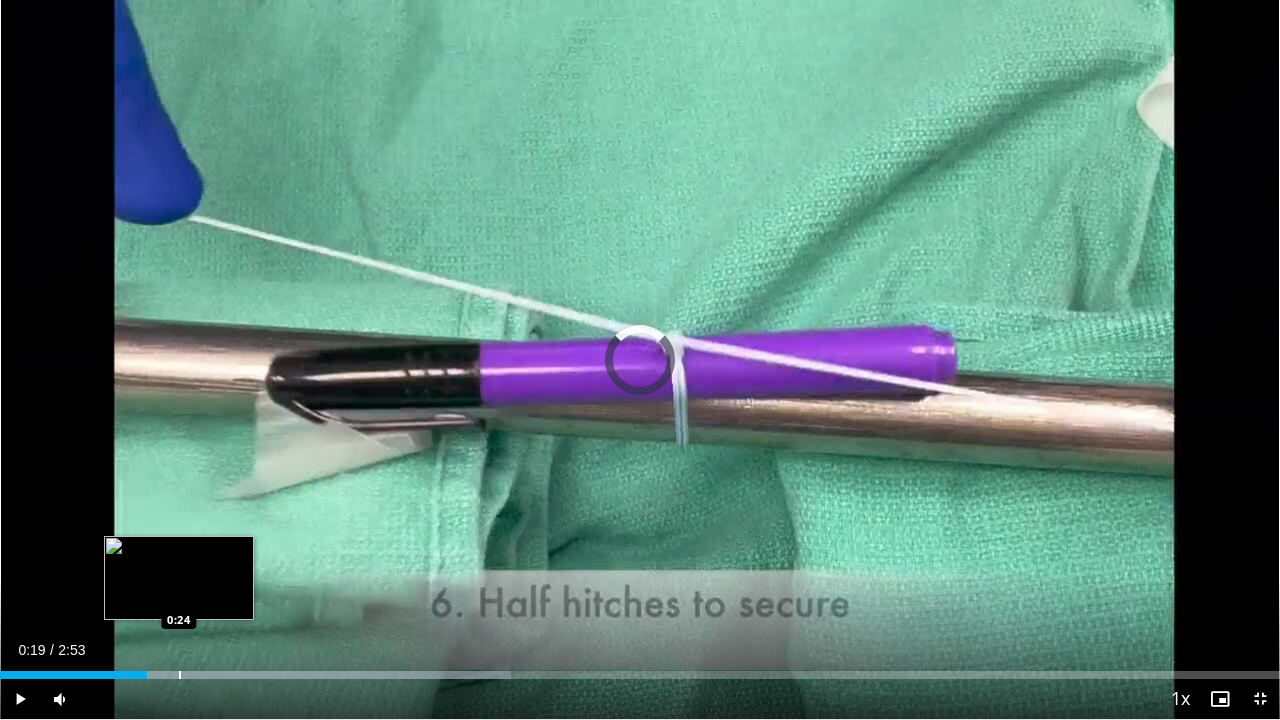 click at bounding box center [180, 675] 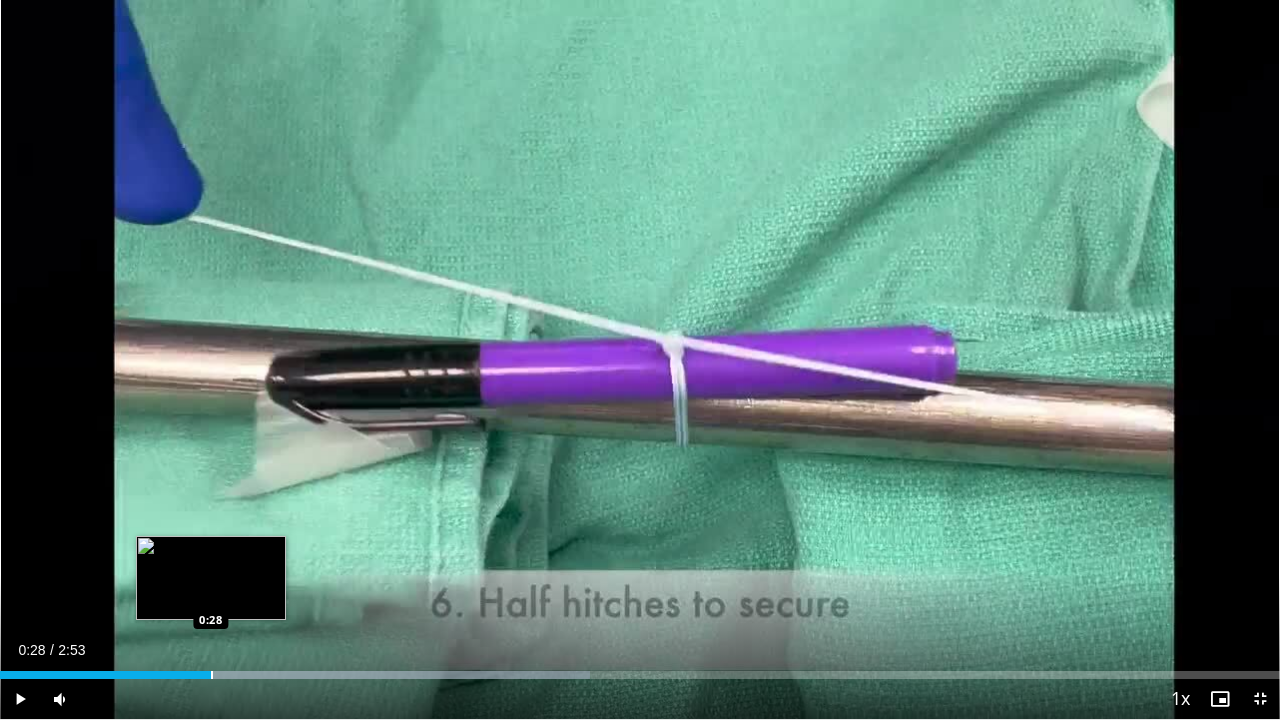 click at bounding box center (212, 675) 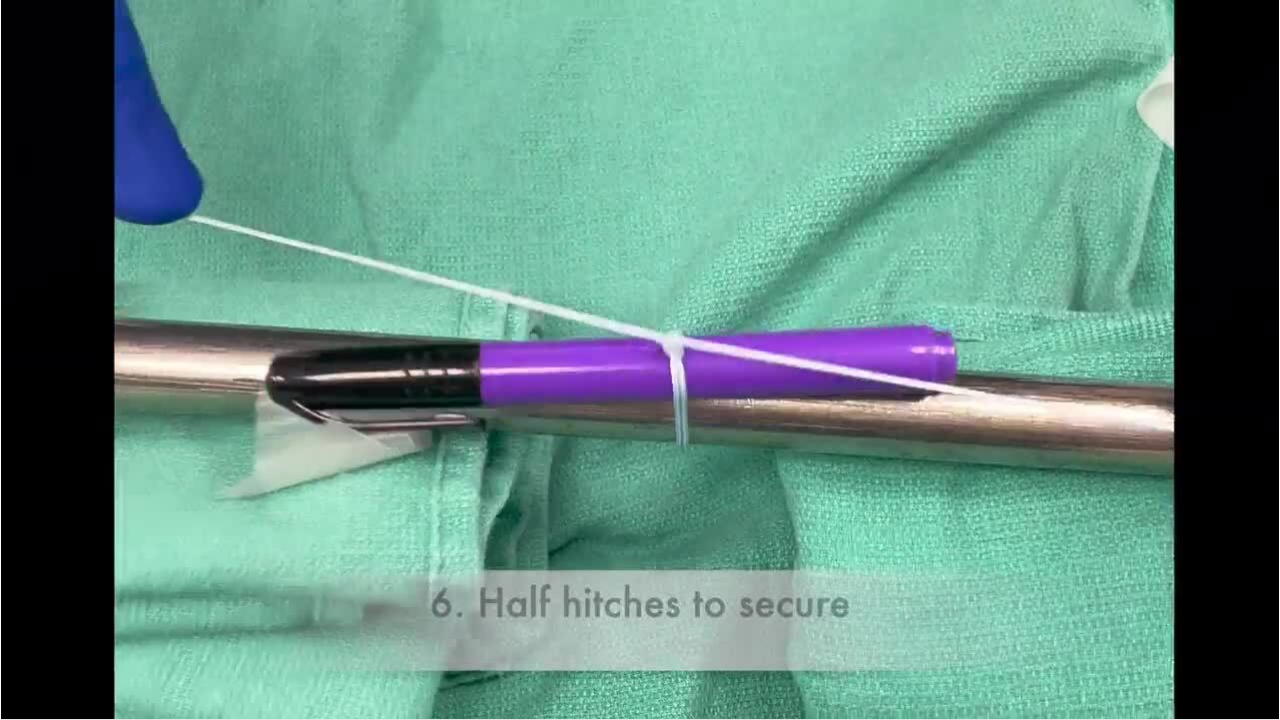 click on "**********" at bounding box center [640, 360] 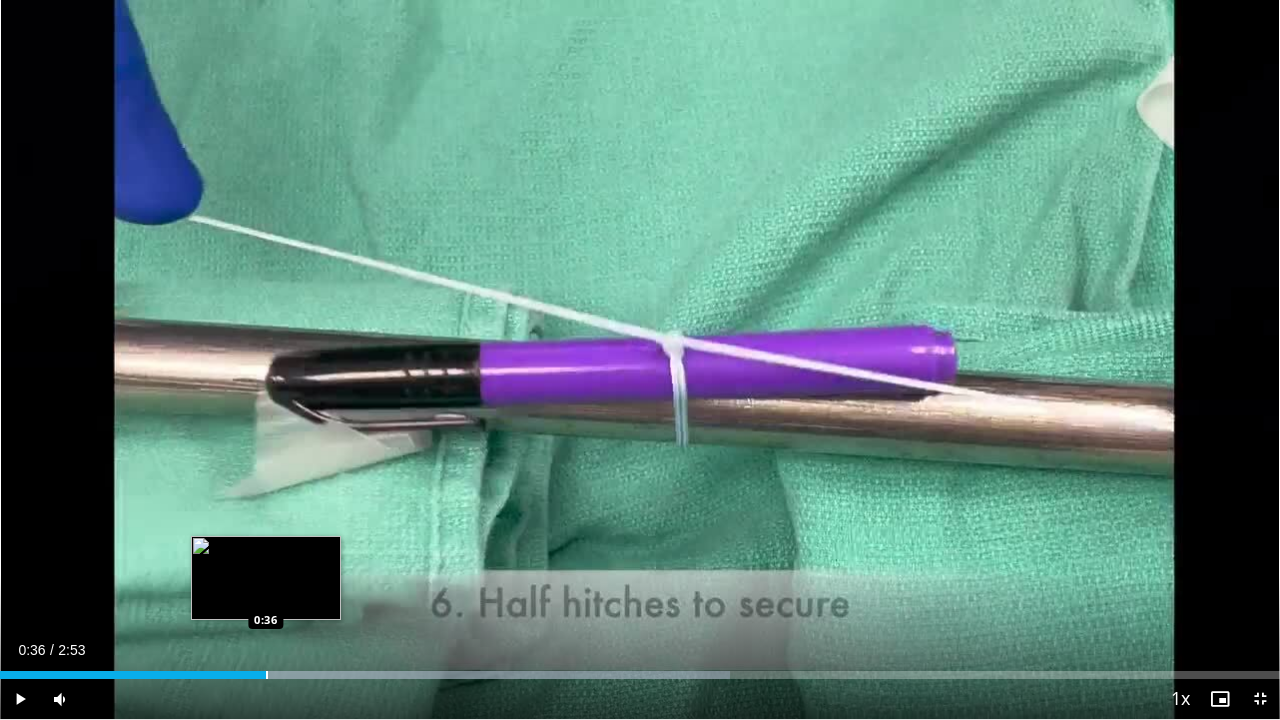 click at bounding box center (267, 675) 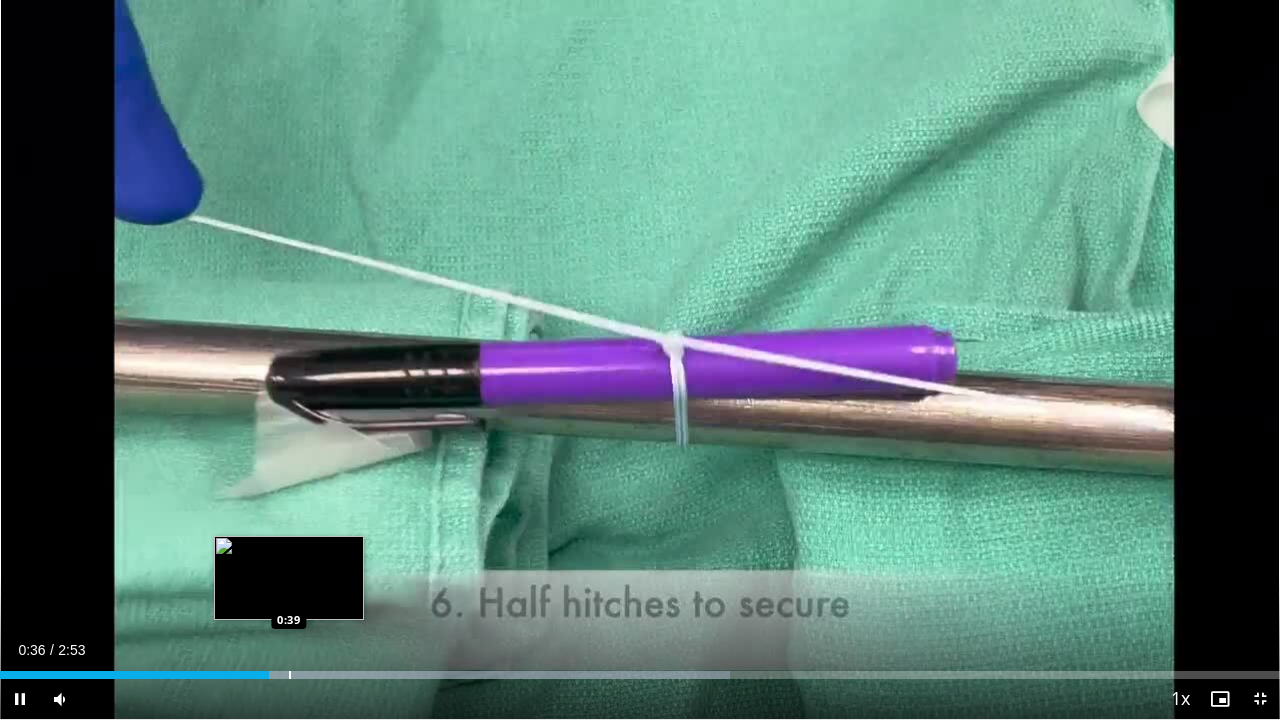 click at bounding box center [290, 675] 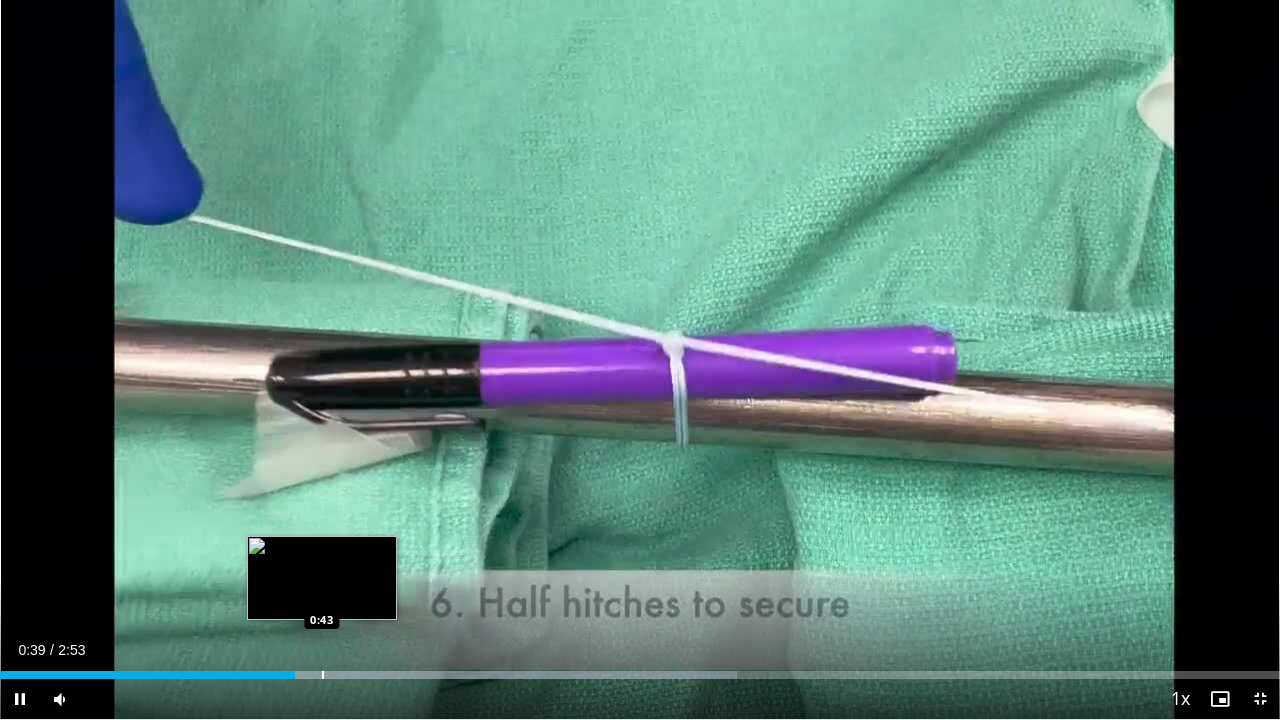 click at bounding box center [323, 675] 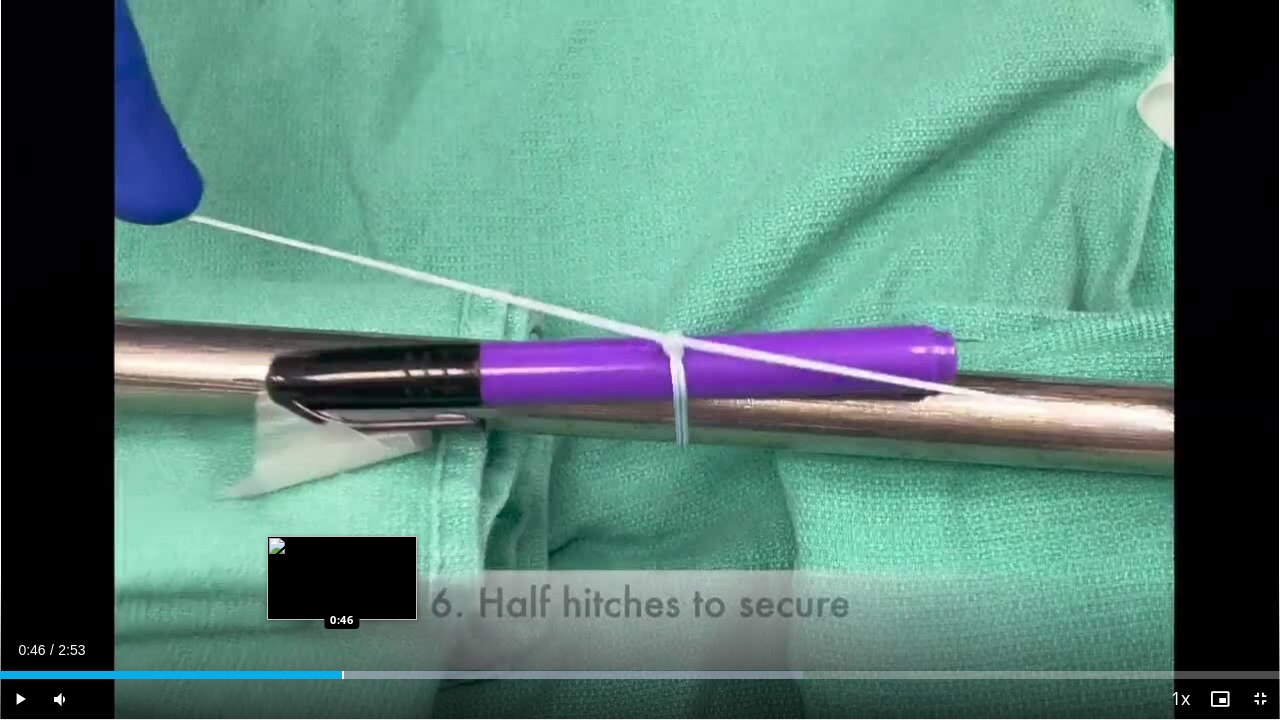 click at bounding box center (343, 675) 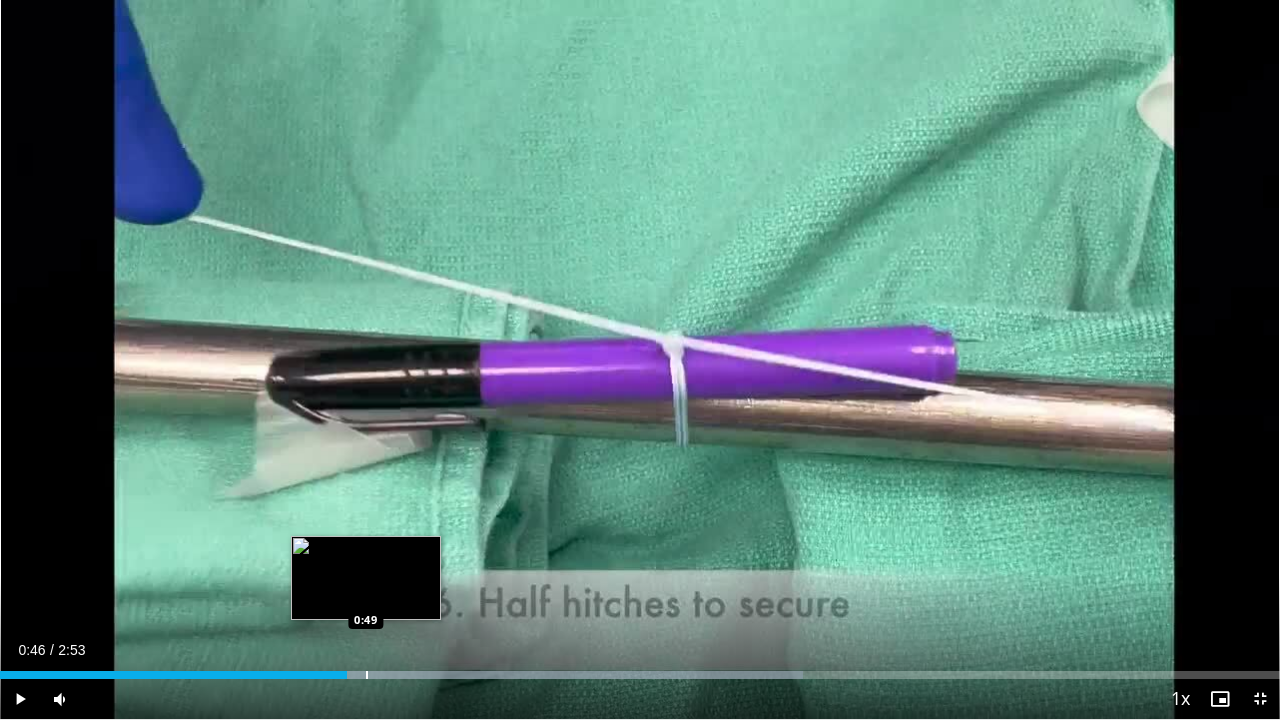 click at bounding box center (367, 675) 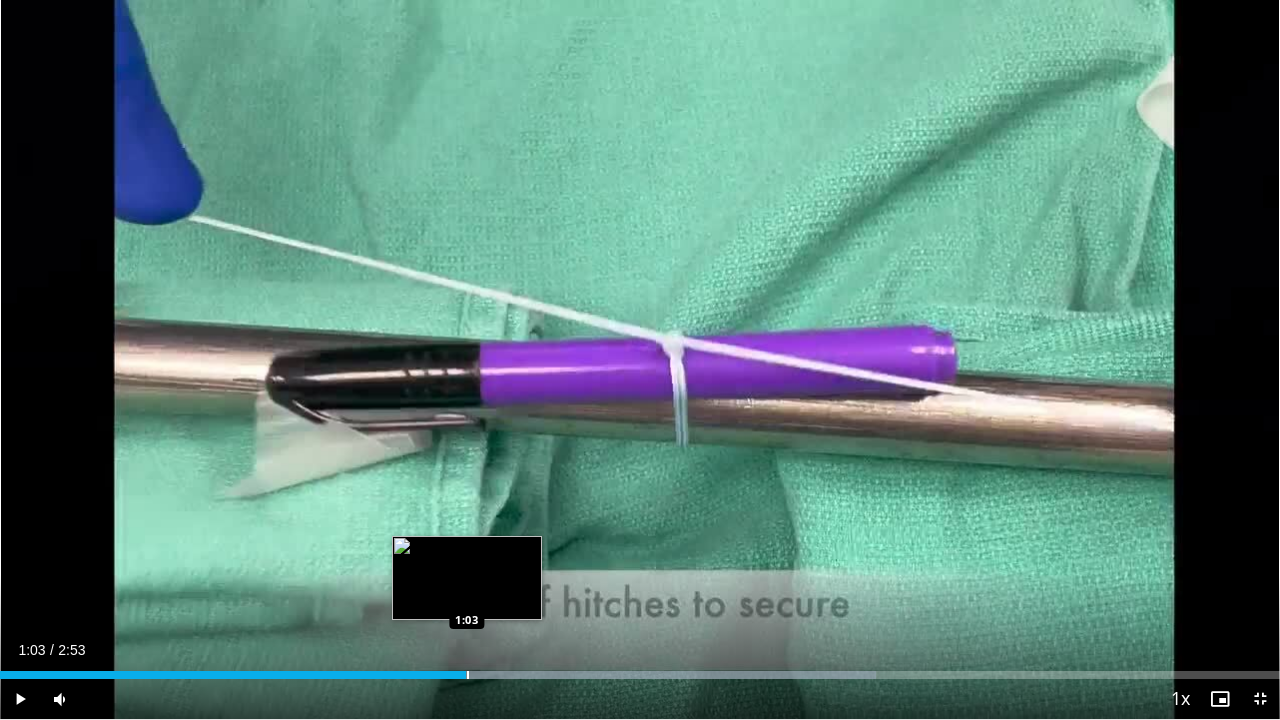 click on "Loaded :  68.46% 0:53 1:03" at bounding box center (640, 675) 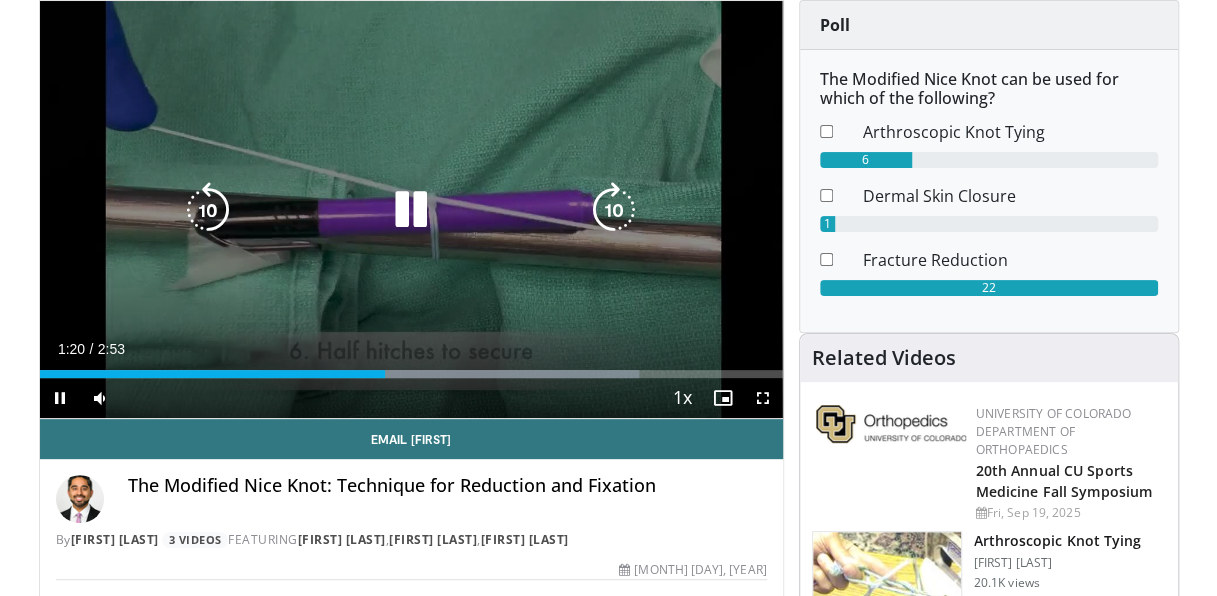 click at bounding box center [411, 210] 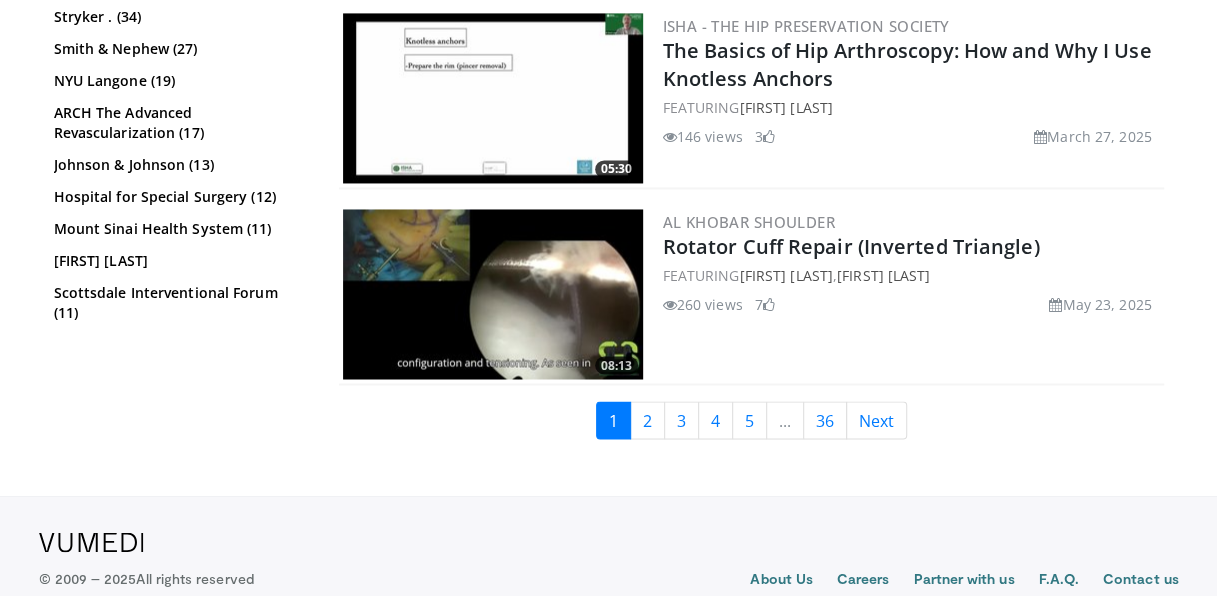 scroll, scrollTop: 5126, scrollLeft: 0, axis: vertical 